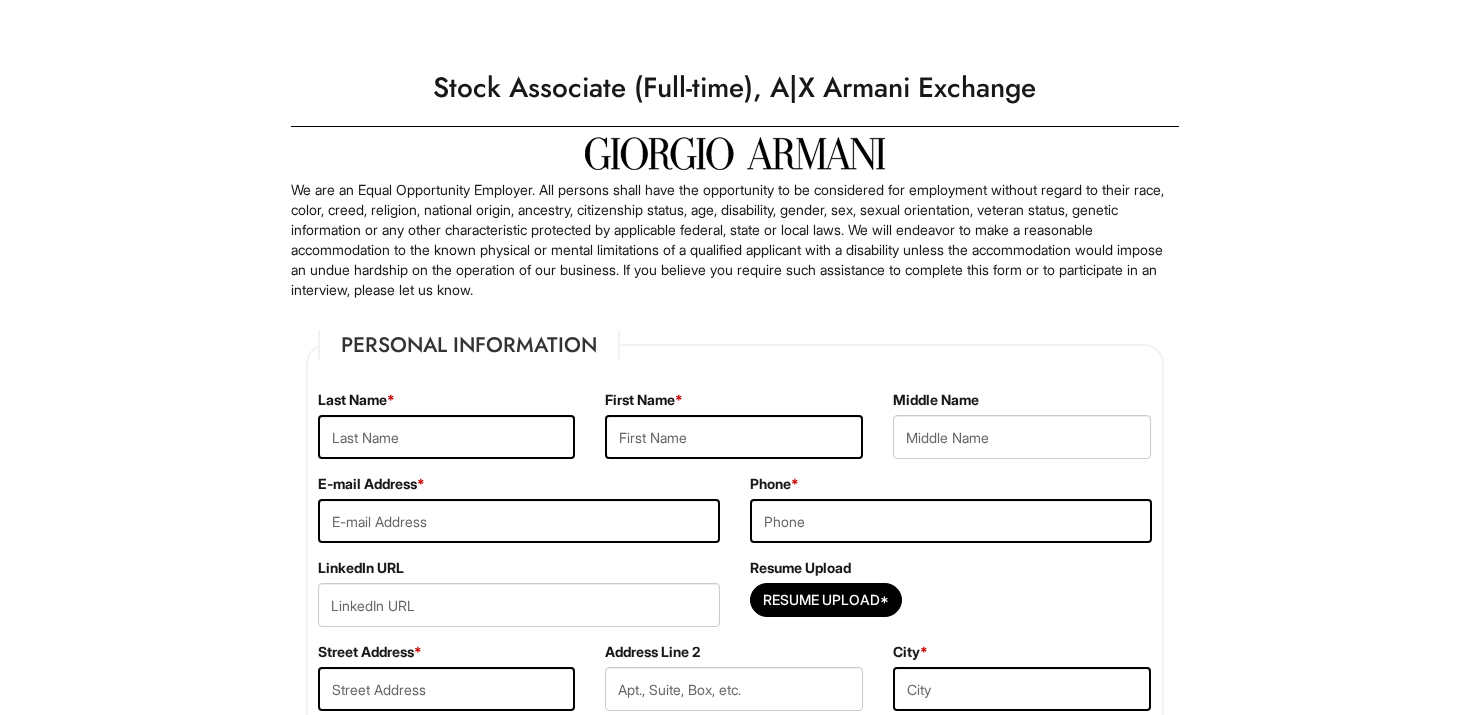 scroll, scrollTop: 0, scrollLeft: 0, axis: both 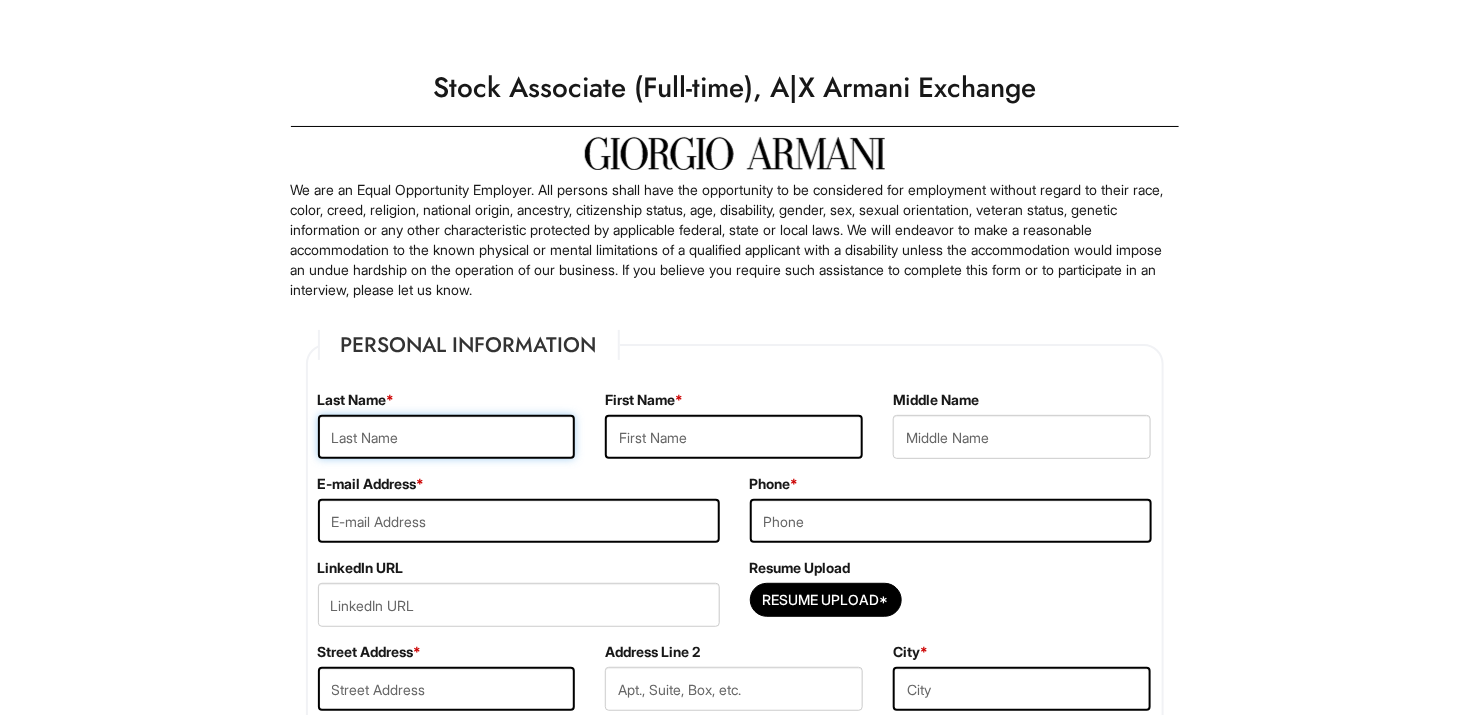 click at bounding box center [447, 437] 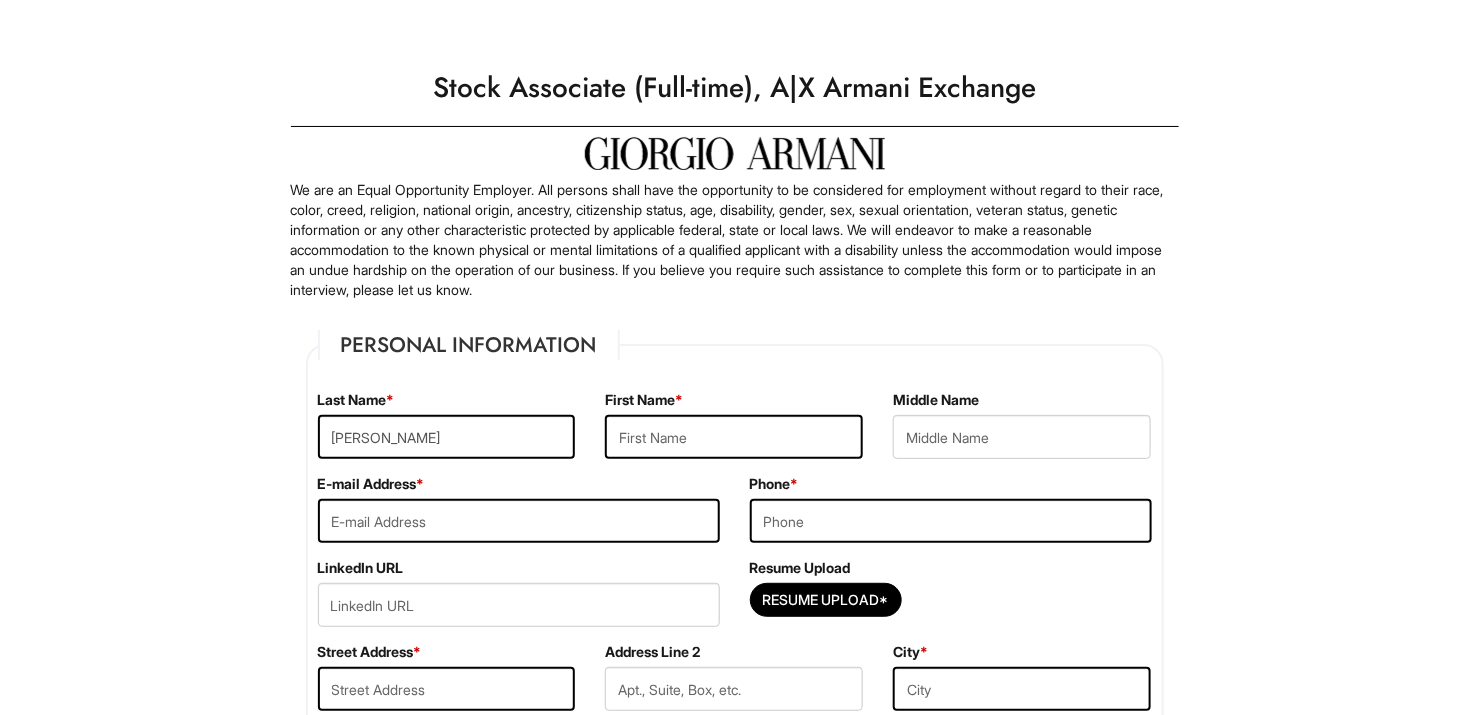 type on "[PERSON_NAME]" 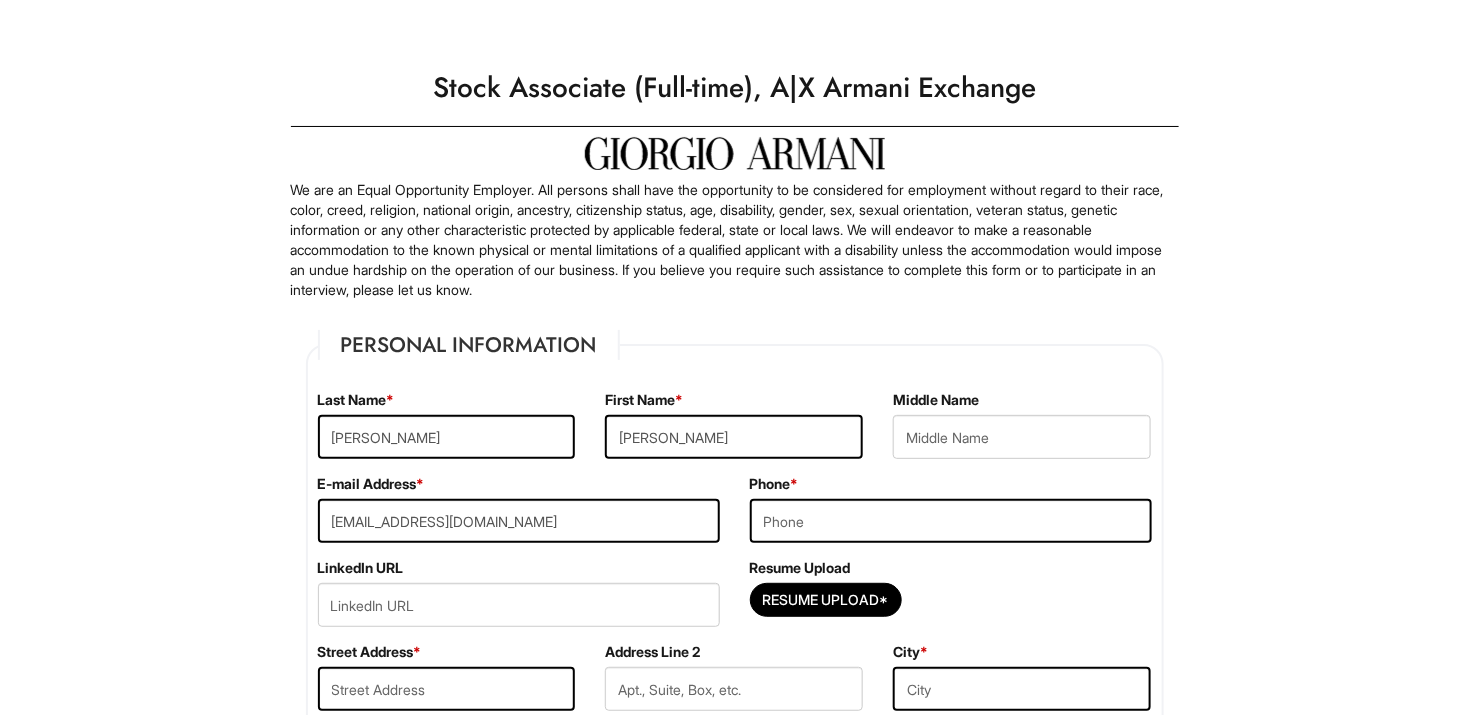 type on "4077796682" 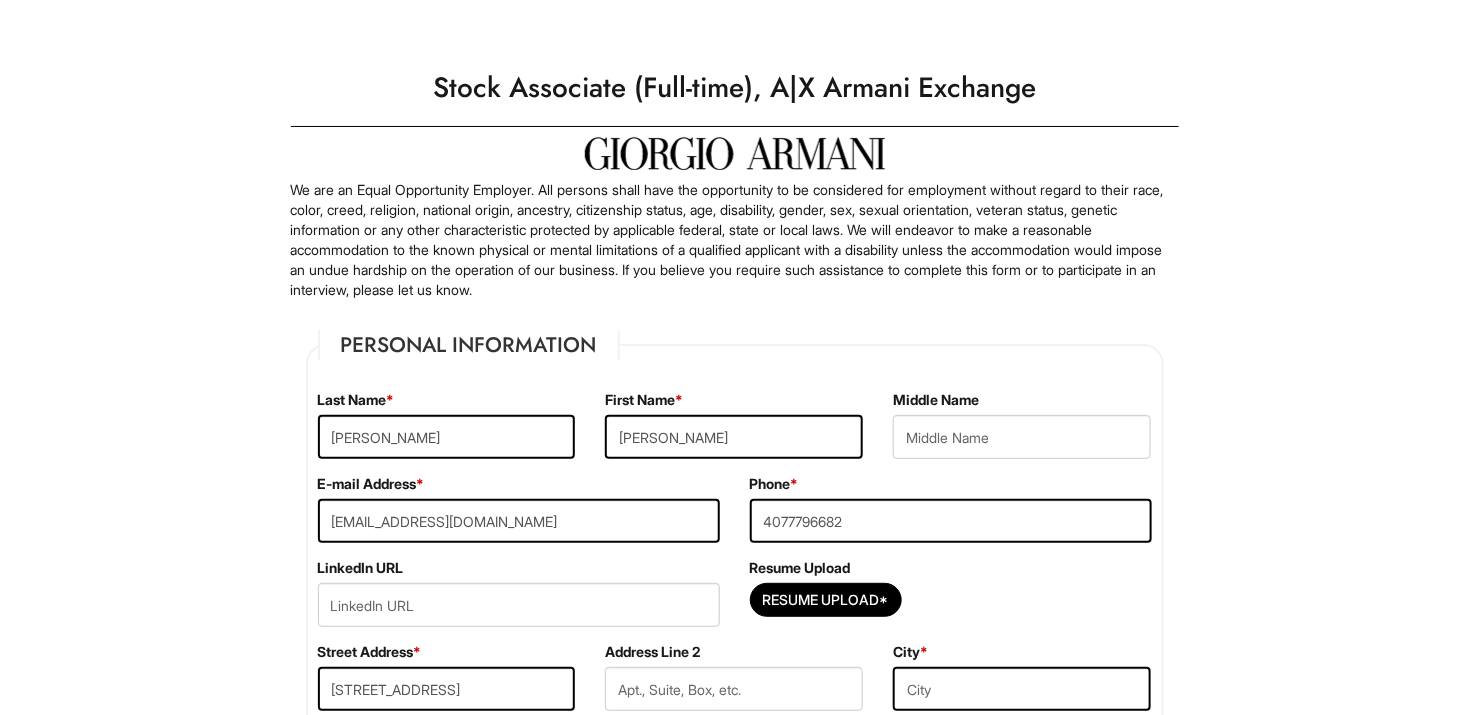 type on "Orlando" 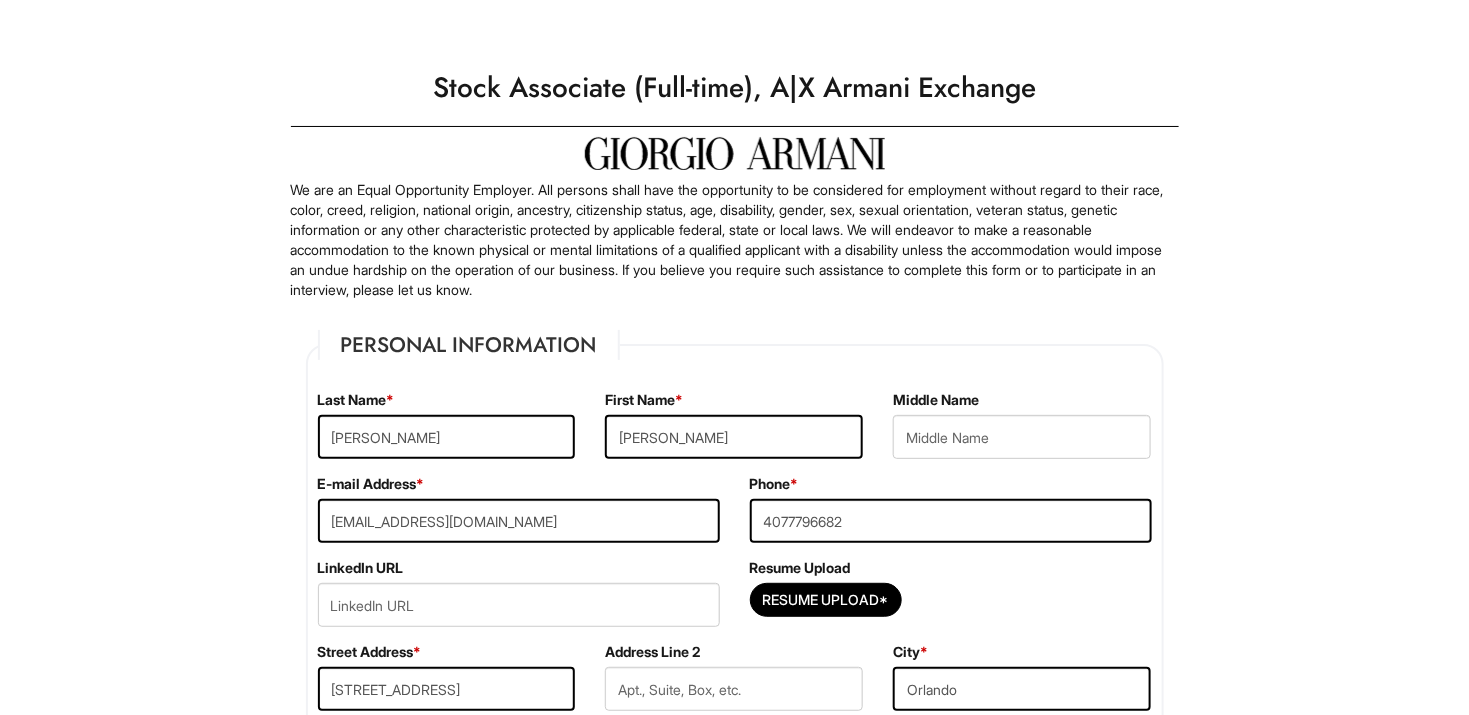 select on "FL" 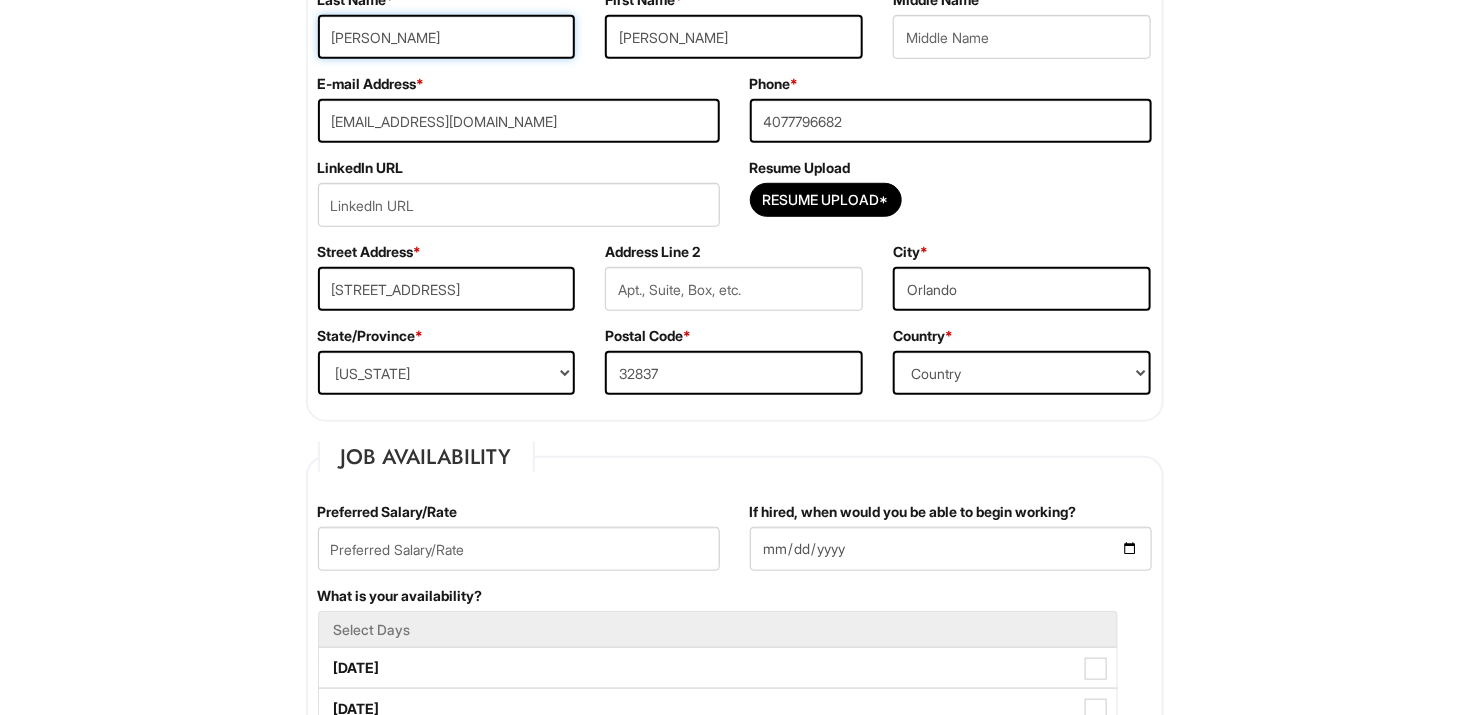 scroll, scrollTop: 500, scrollLeft: 0, axis: vertical 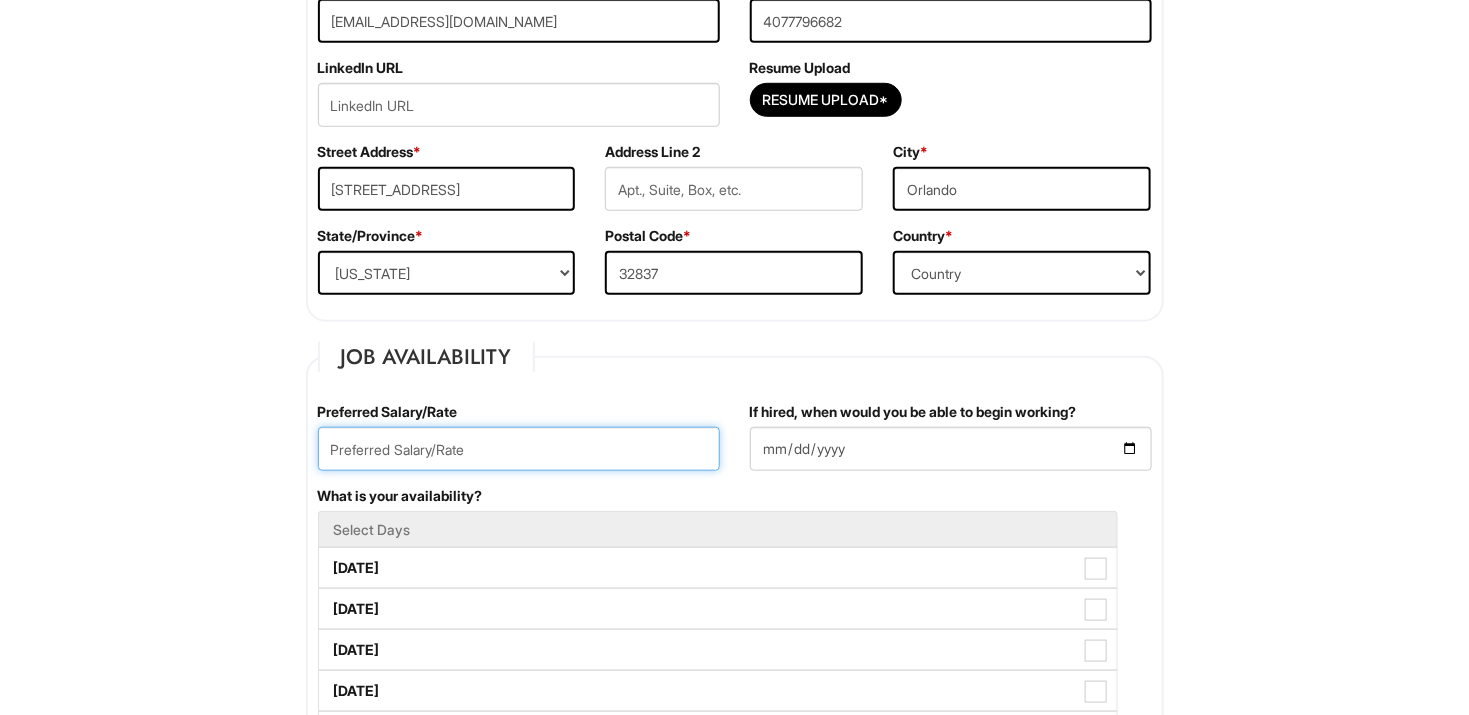 click at bounding box center (519, 449) 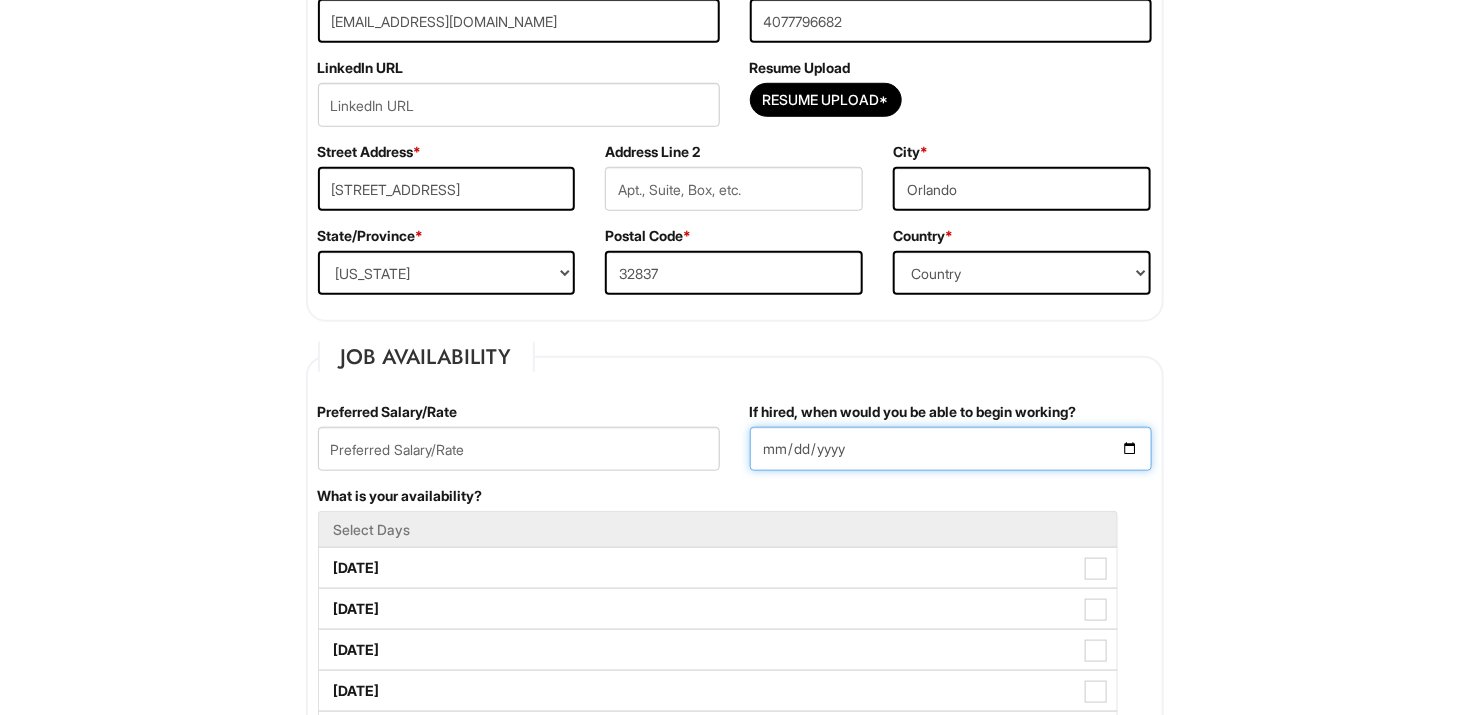 click on "If hired, when would you be able to begin working?" at bounding box center [951, 449] 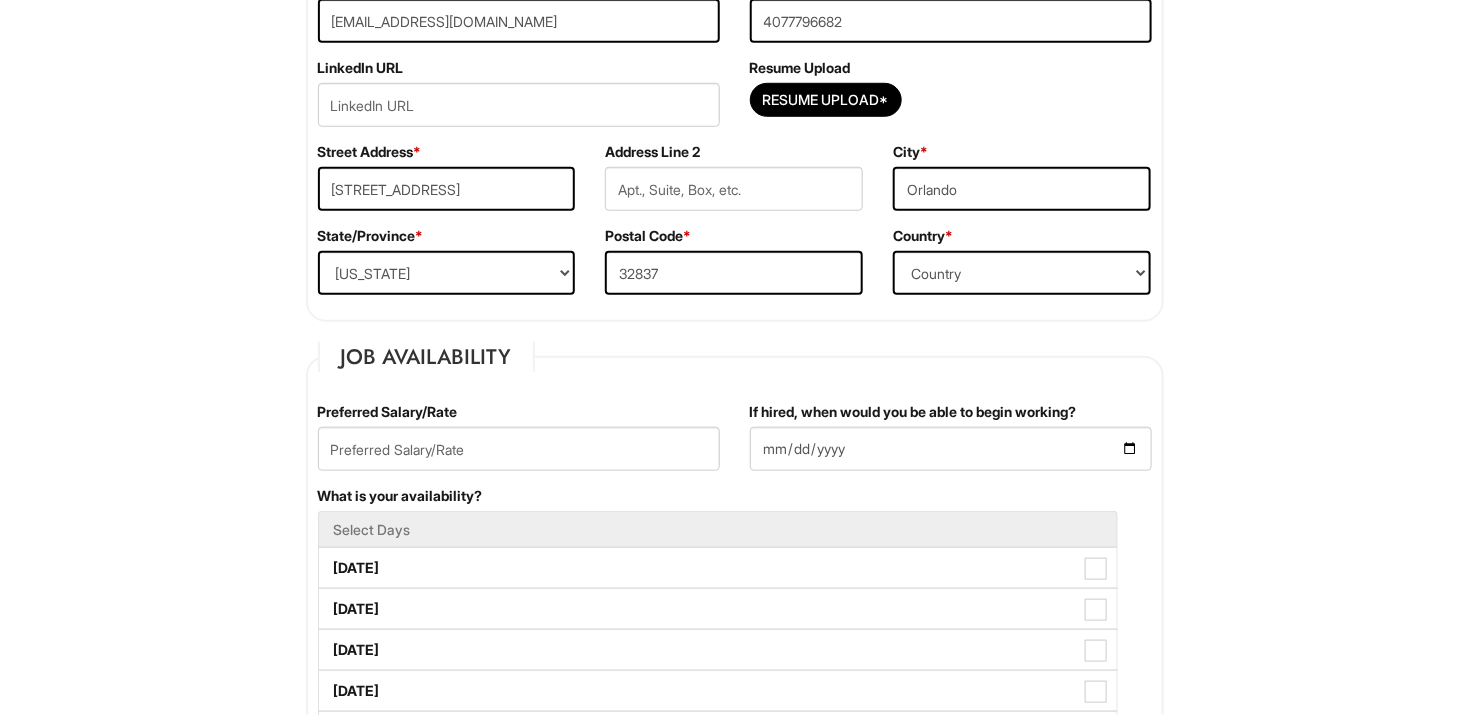 click on "Please Complete This Form 1 2 3 Stock Associate (Full-time), A|X Armani Exchange PLEASE COMPLETE ALL REQUIRED FIELDS
We are an Equal Opportunity Employer. All persons shall have the opportunity to be considered for employment without regard to their race, color, creed, religion, national origin, ancestry, citizenship status, age, disability, gender, sex, sexual orientation, veteran status, genetic information or any other characteristic protected by applicable federal, state or local laws. We will endeavor to make a reasonable accommodation to the known physical or mental limitations of a qualified applicant with a disability unless the accommodation would impose an undue hardship on the operation of our business. If you believe you require such assistance to complete this form or to participate in an interview, please let us know.
Personal Information
Last Name  *   [PERSON_NAME]
First Name  *   [PERSON_NAME]
Middle Name
E-mail Address  *   [EMAIL_ADDRESS][DOMAIN_NAME]
Phone  *   [PHONE_NUMBER]" at bounding box center [734, 1453] 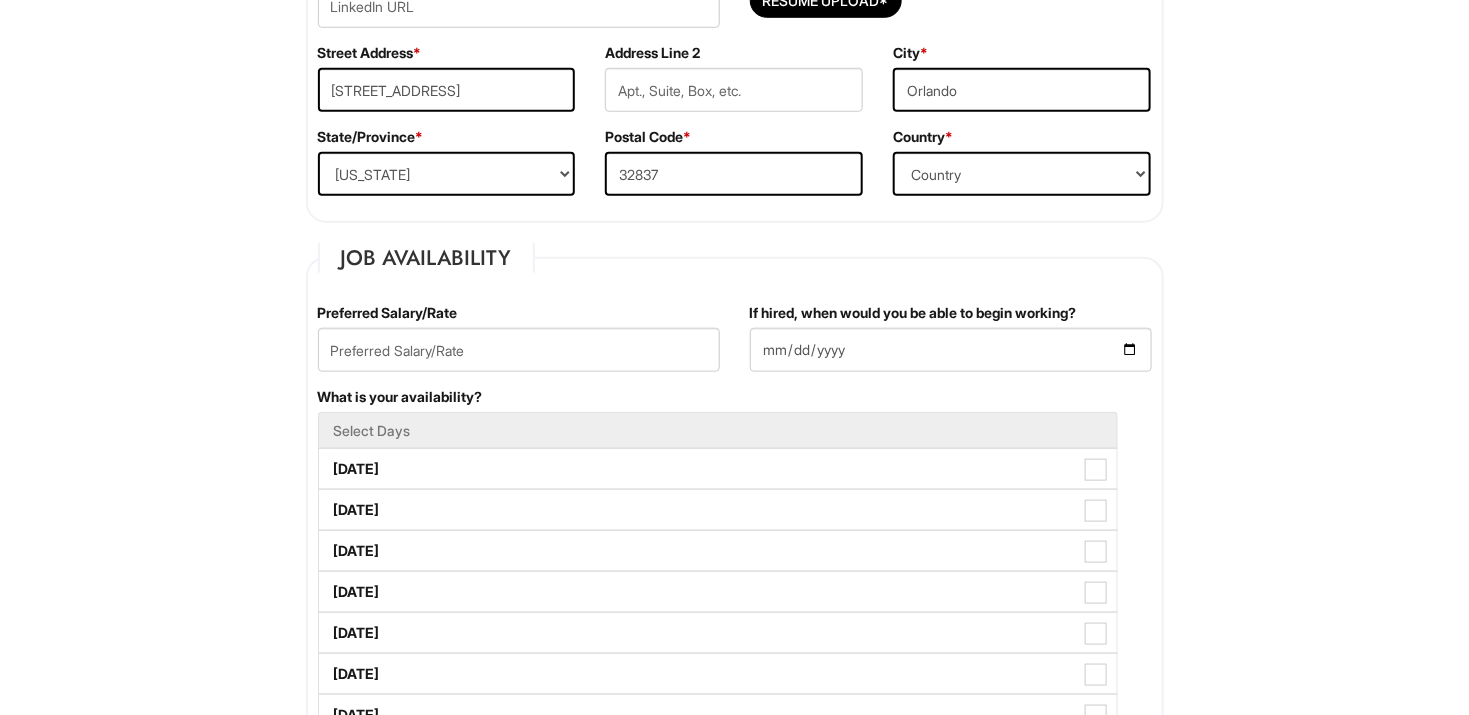 scroll, scrollTop: 699, scrollLeft: 0, axis: vertical 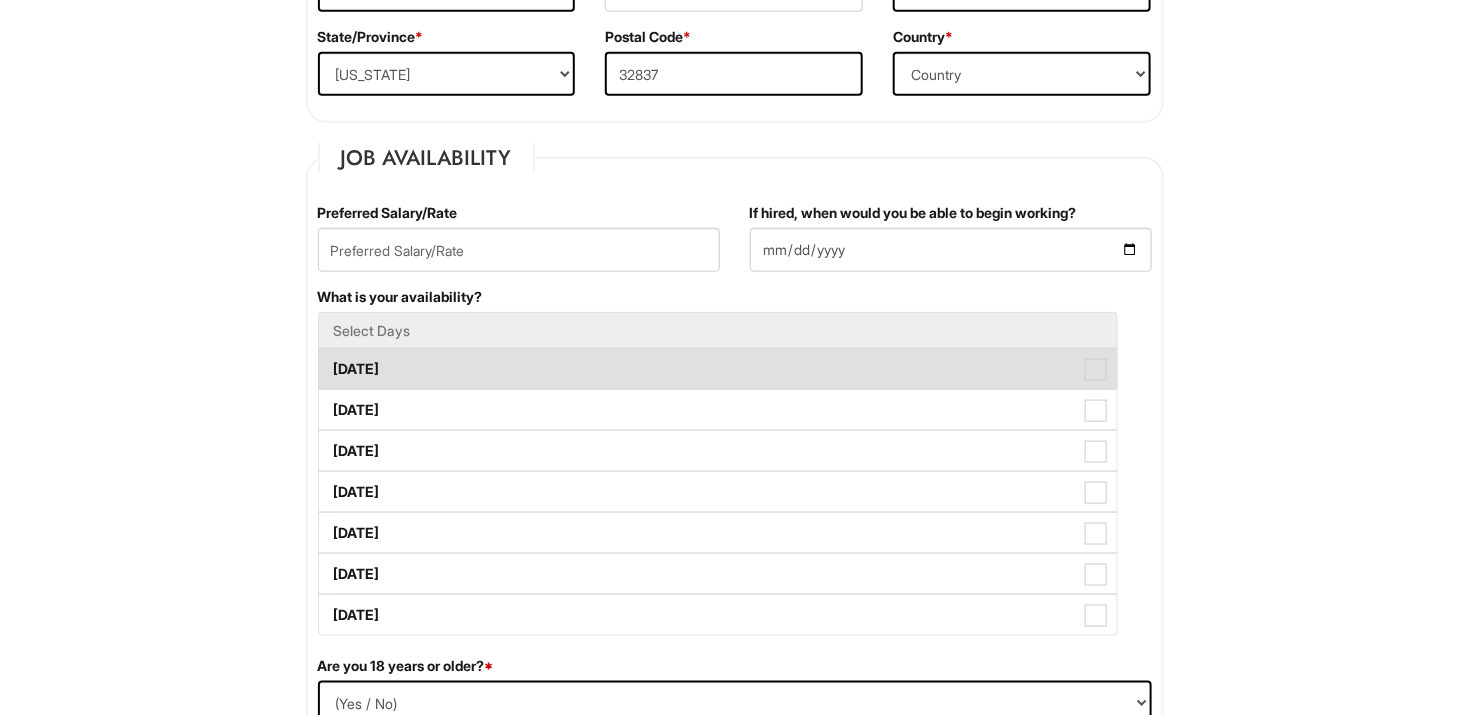 click on "[DATE]" at bounding box center (718, 369) 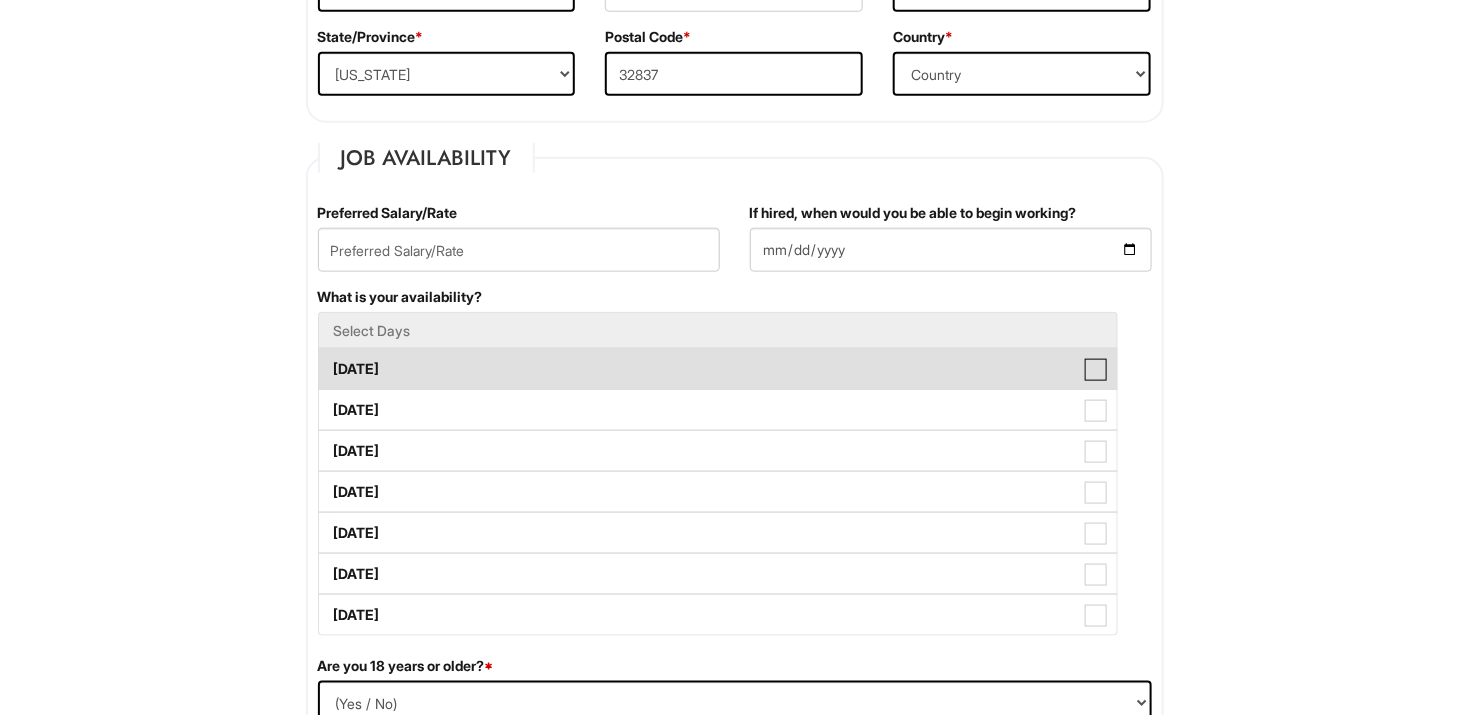 click on "[DATE]" at bounding box center [325, 359] 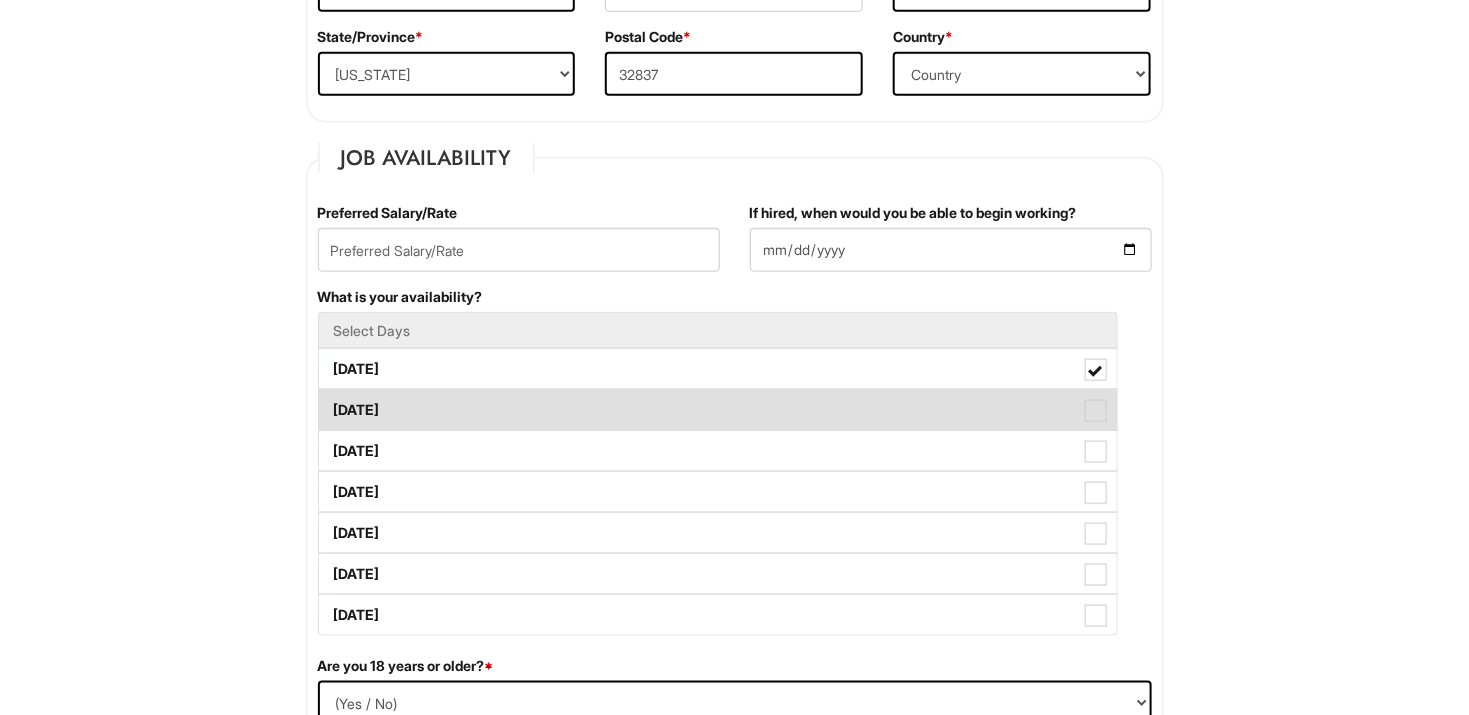 click on "[DATE]" at bounding box center [718, 410] 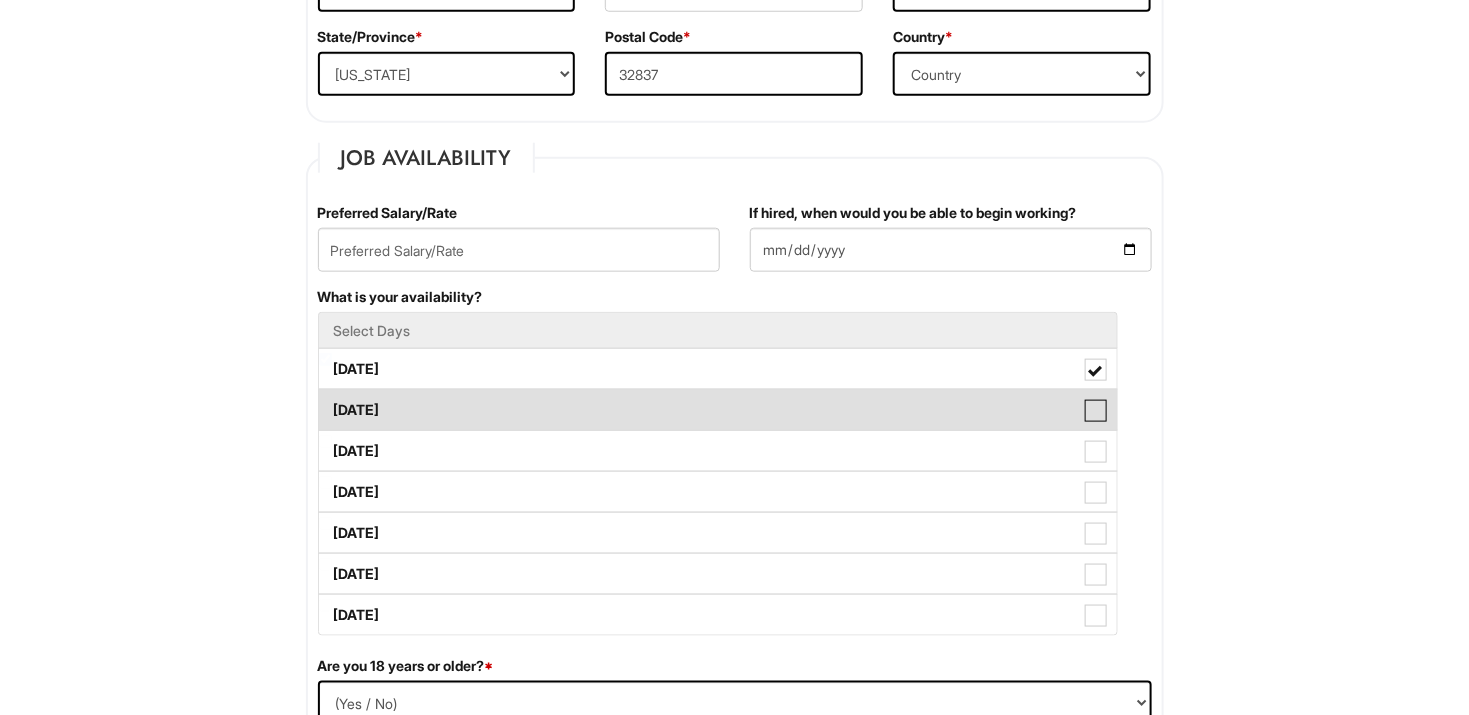 click on "[DATE]" at bounding box center (325, 400) 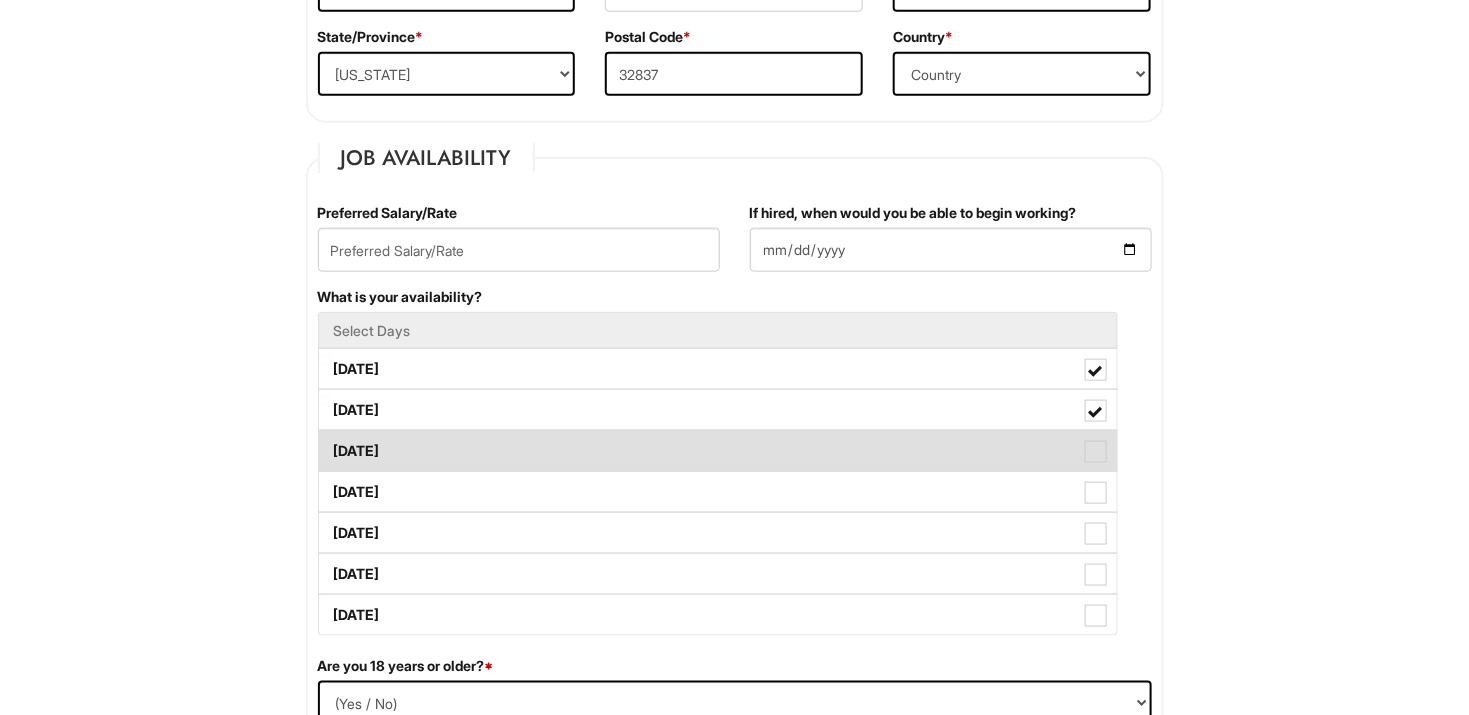 click at bounding box center [1096, 452] 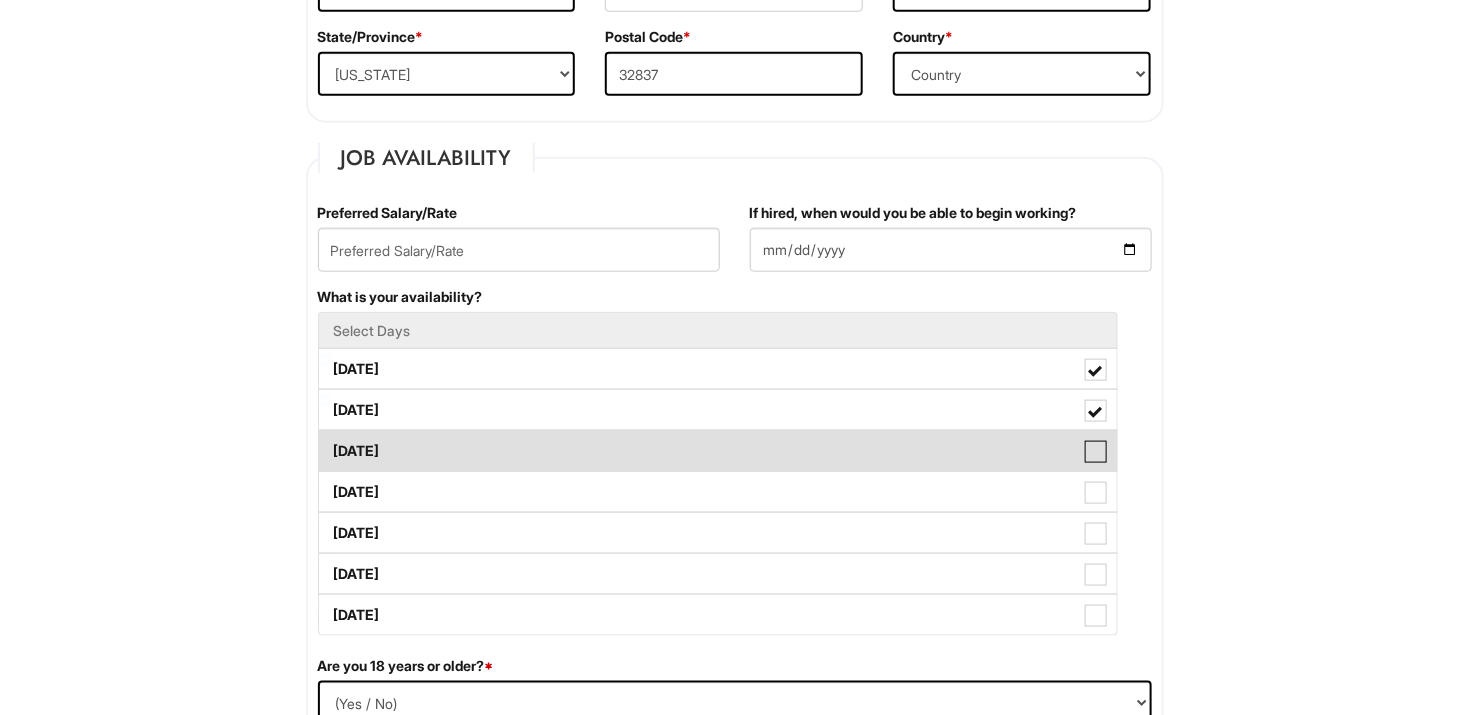 click on "[DATE]" at bounding box center (325, 441) 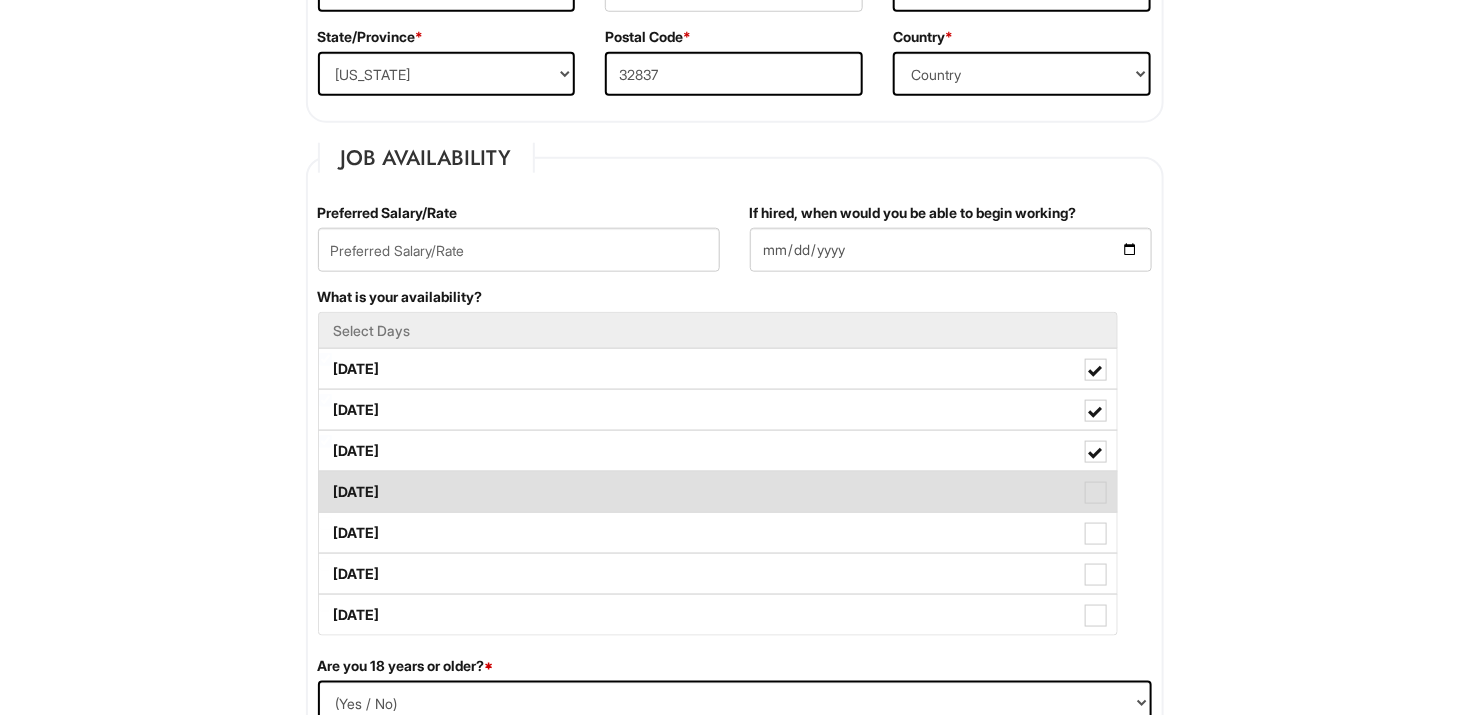 click at bounding box center [1096, 493] 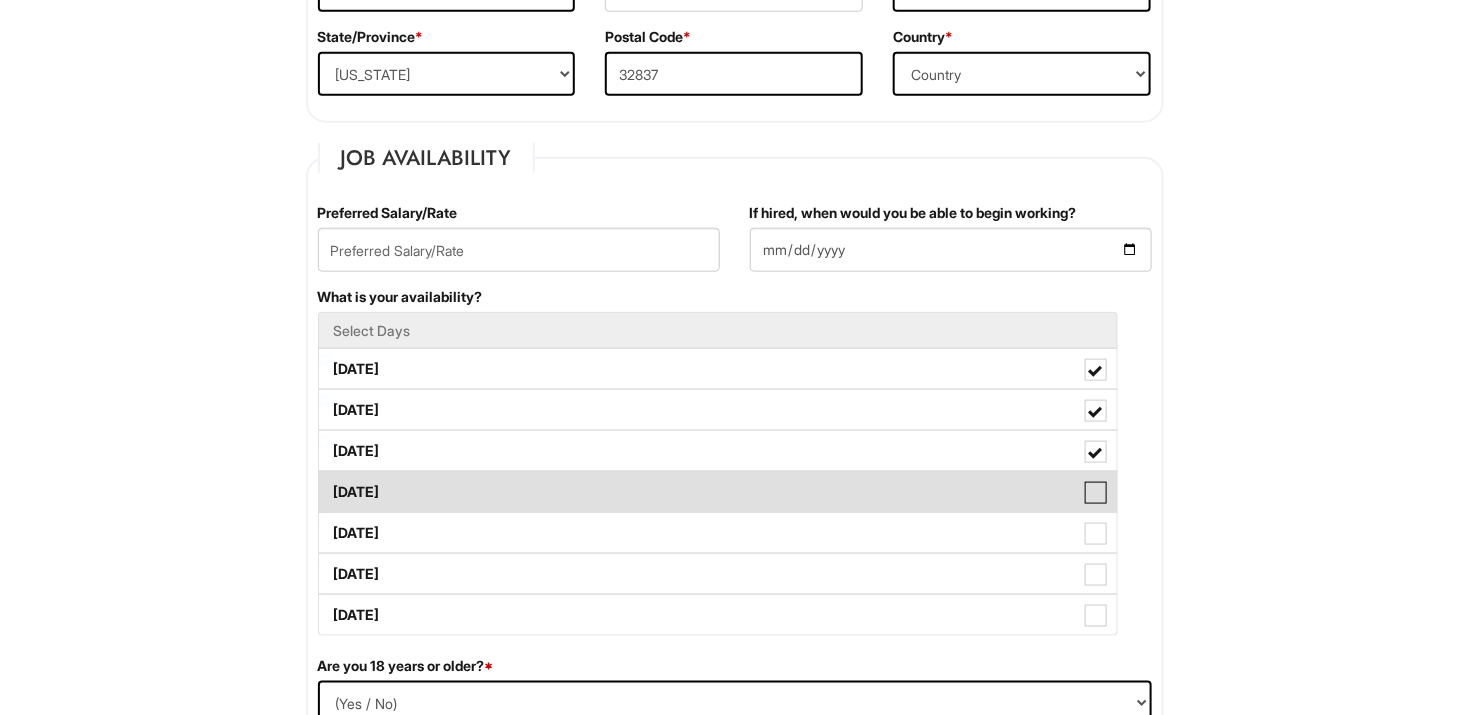 click on "[DATE]" at bounding box center [325, 482] 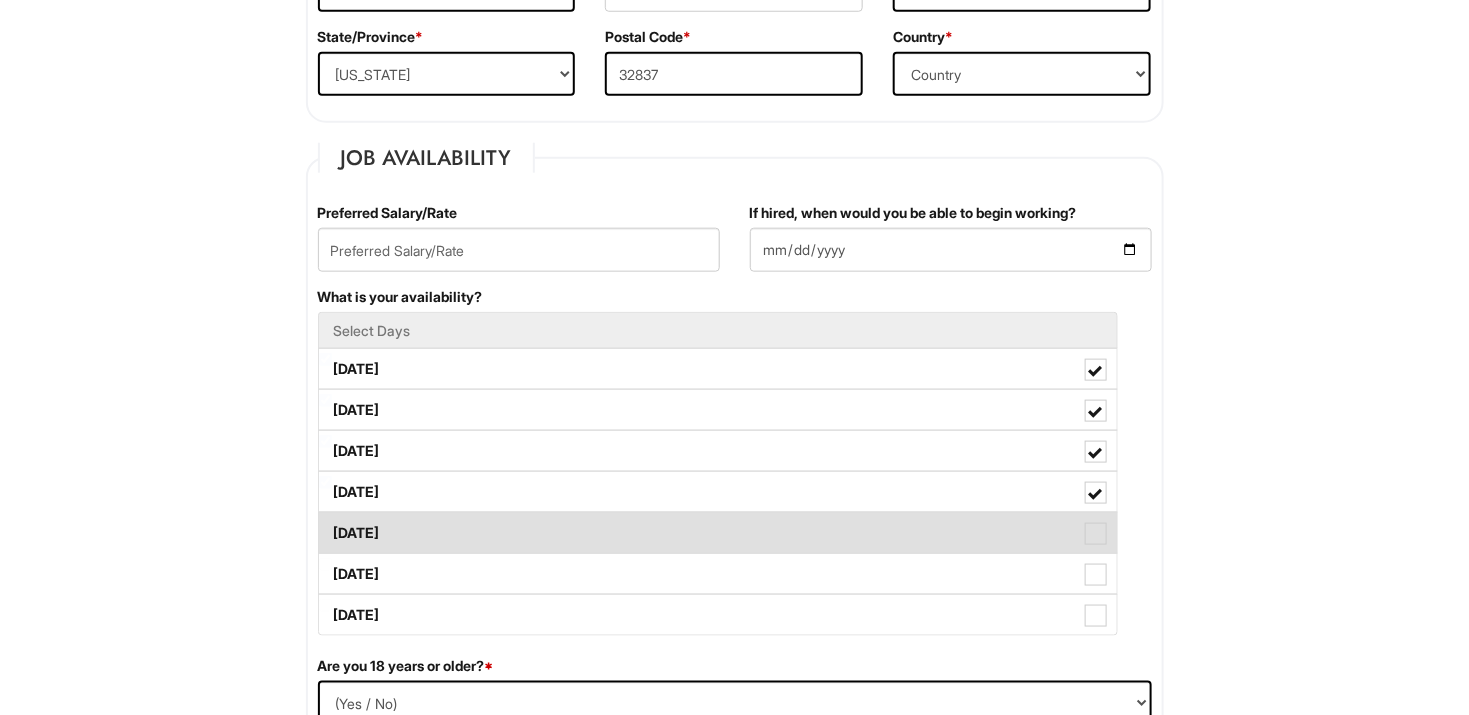 click on "[DATE]" at bounding box center [718, 533] 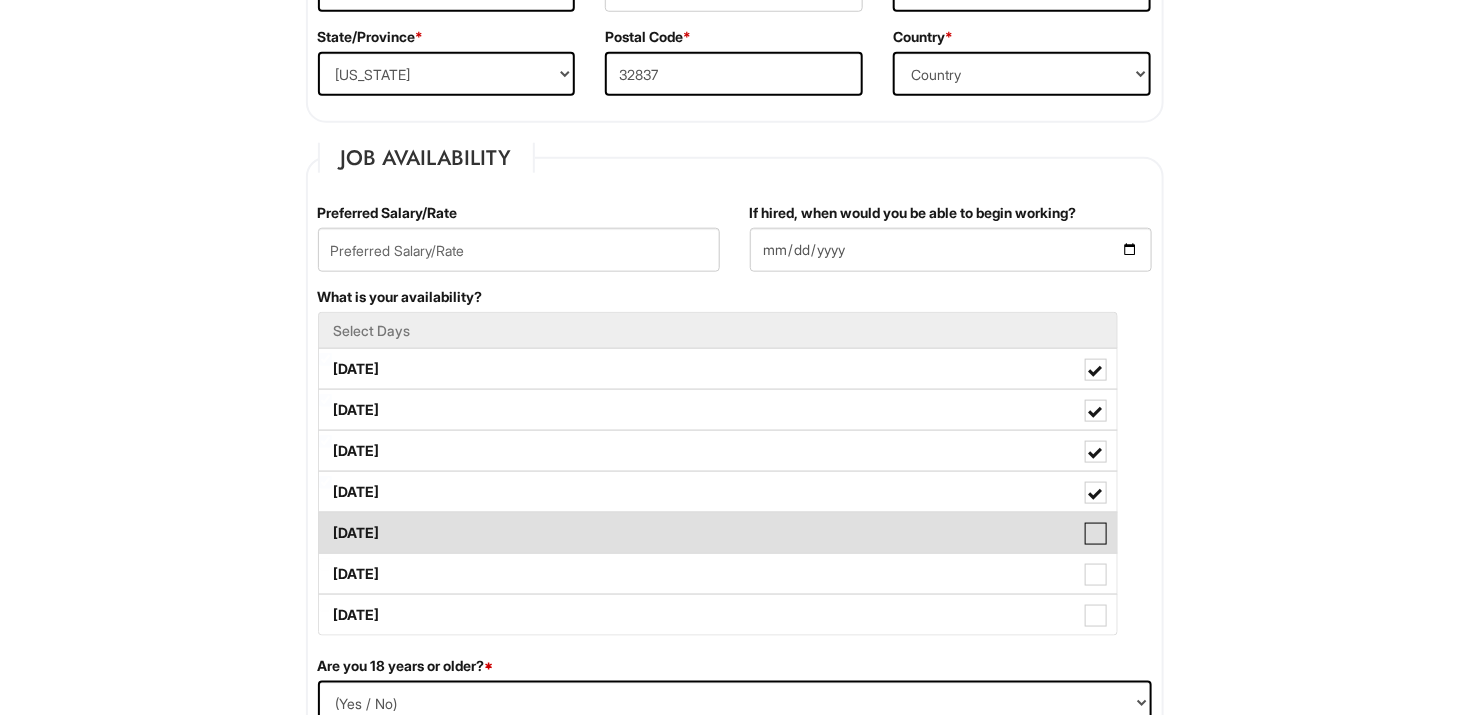 click on "[DATE]" at bounding box center [325, 523] 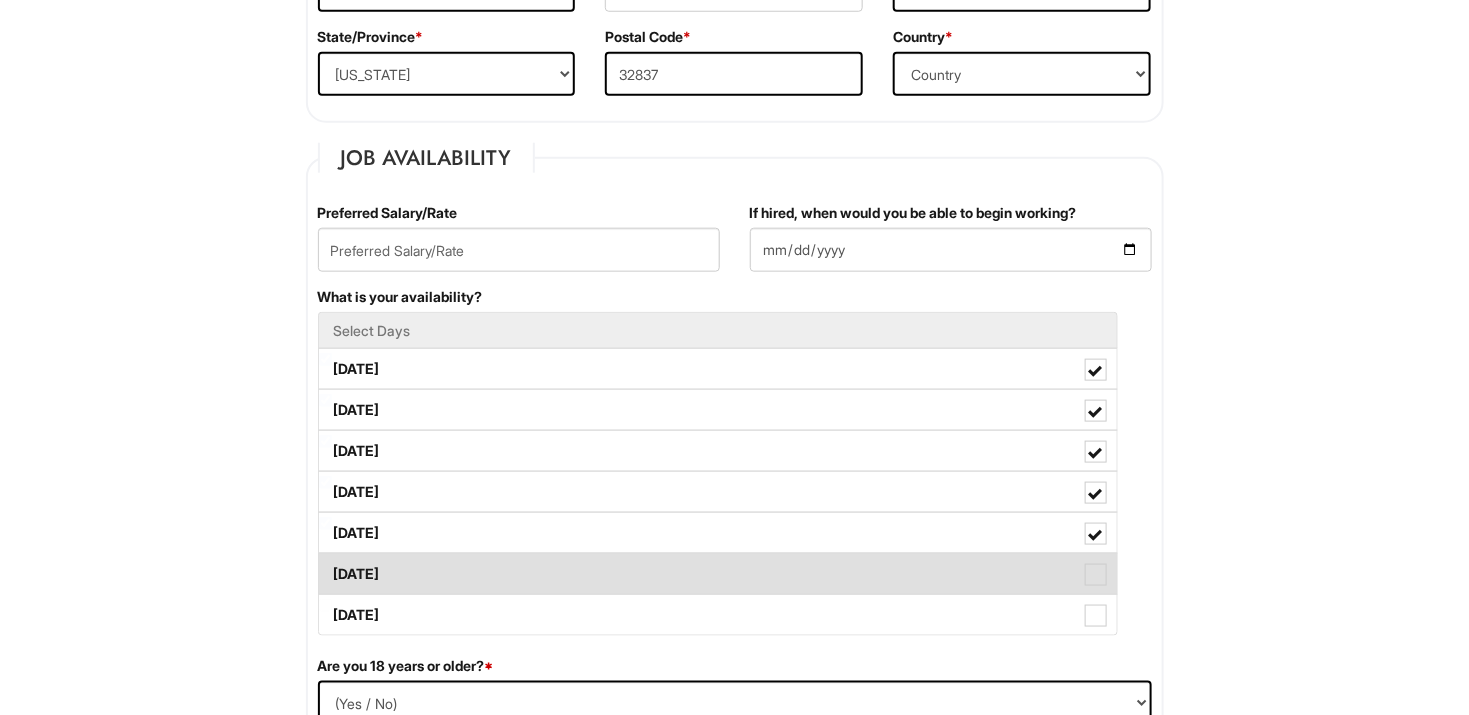click at bounding box center [1096, 575] 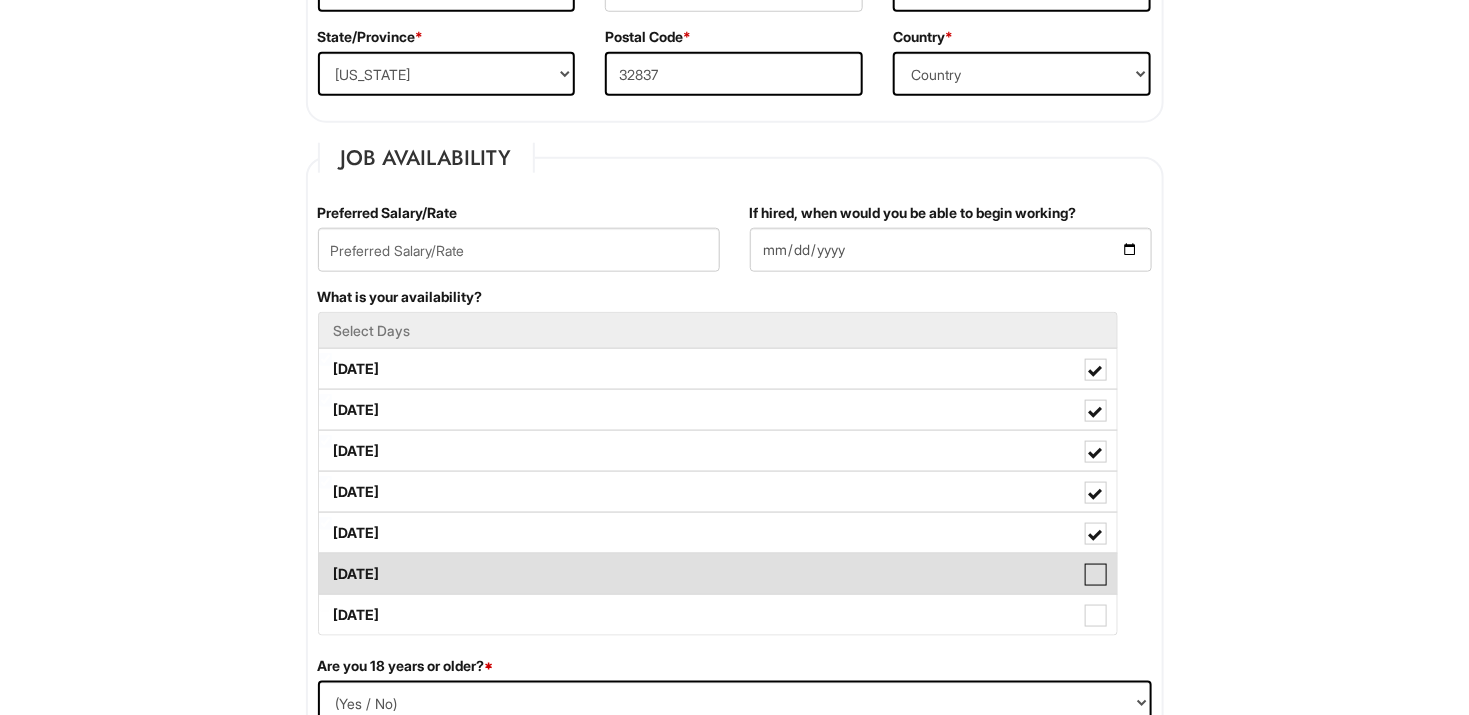click on "[DATE]" at bounding box center [325, 564] 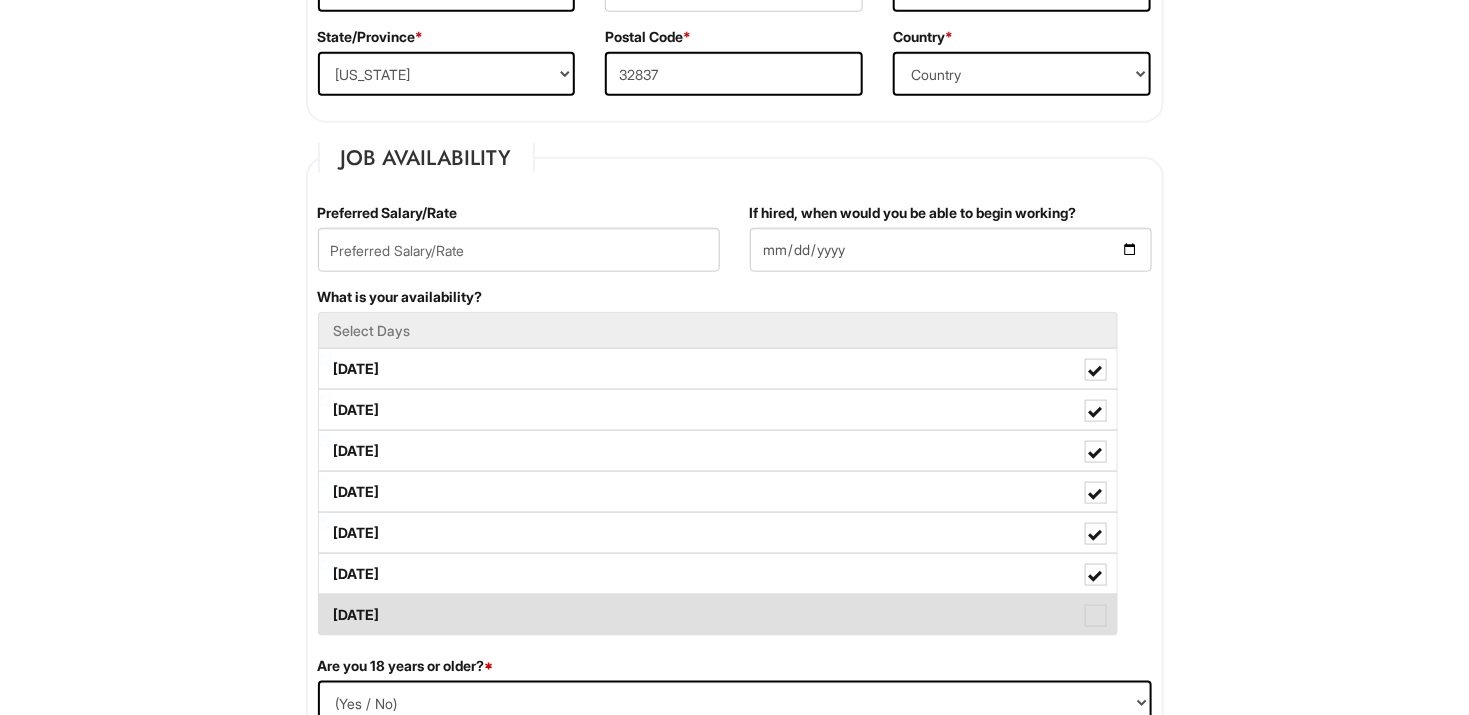 drag, startPoint x: 1095, startPoint y: 603, endPoint x: 1105, endPoint y: 610, distance: 12.206555 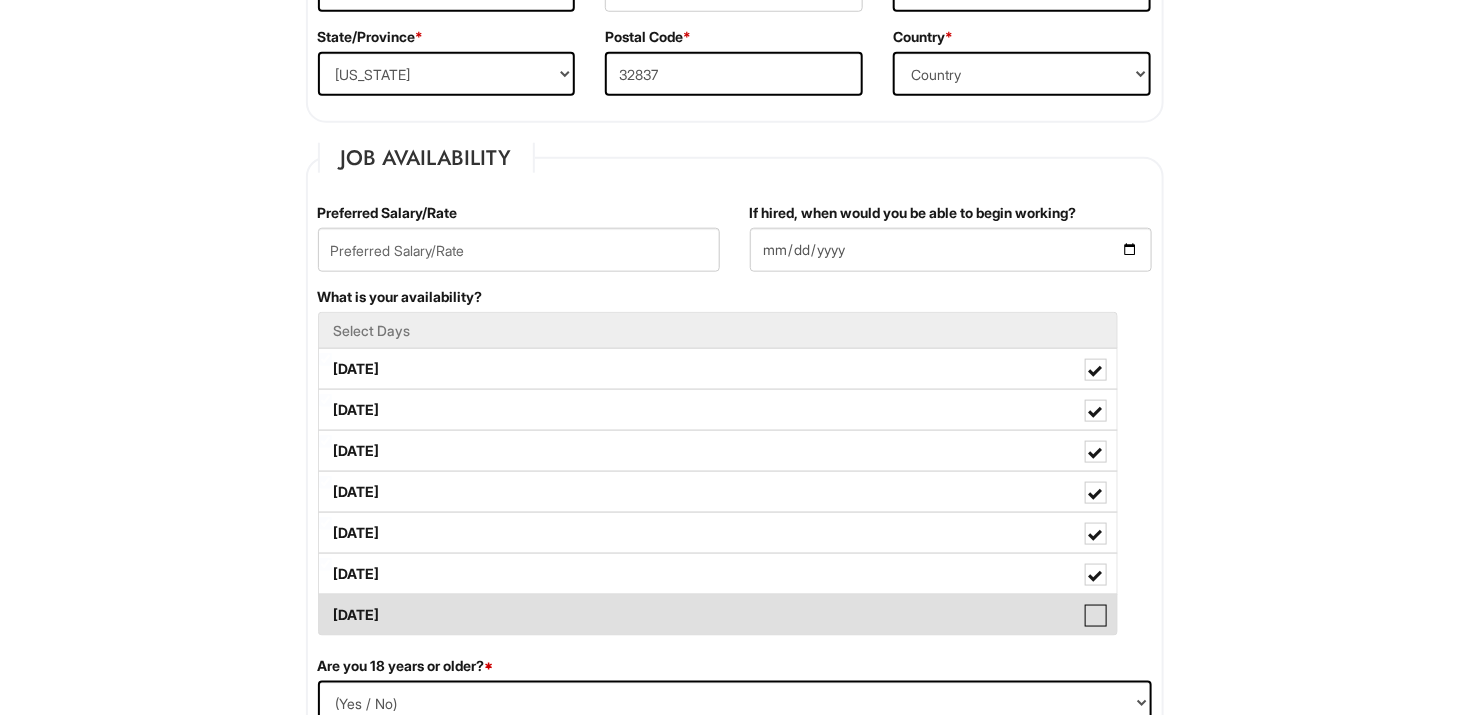 click on "[DATE]" at bounding box center [325, 605] 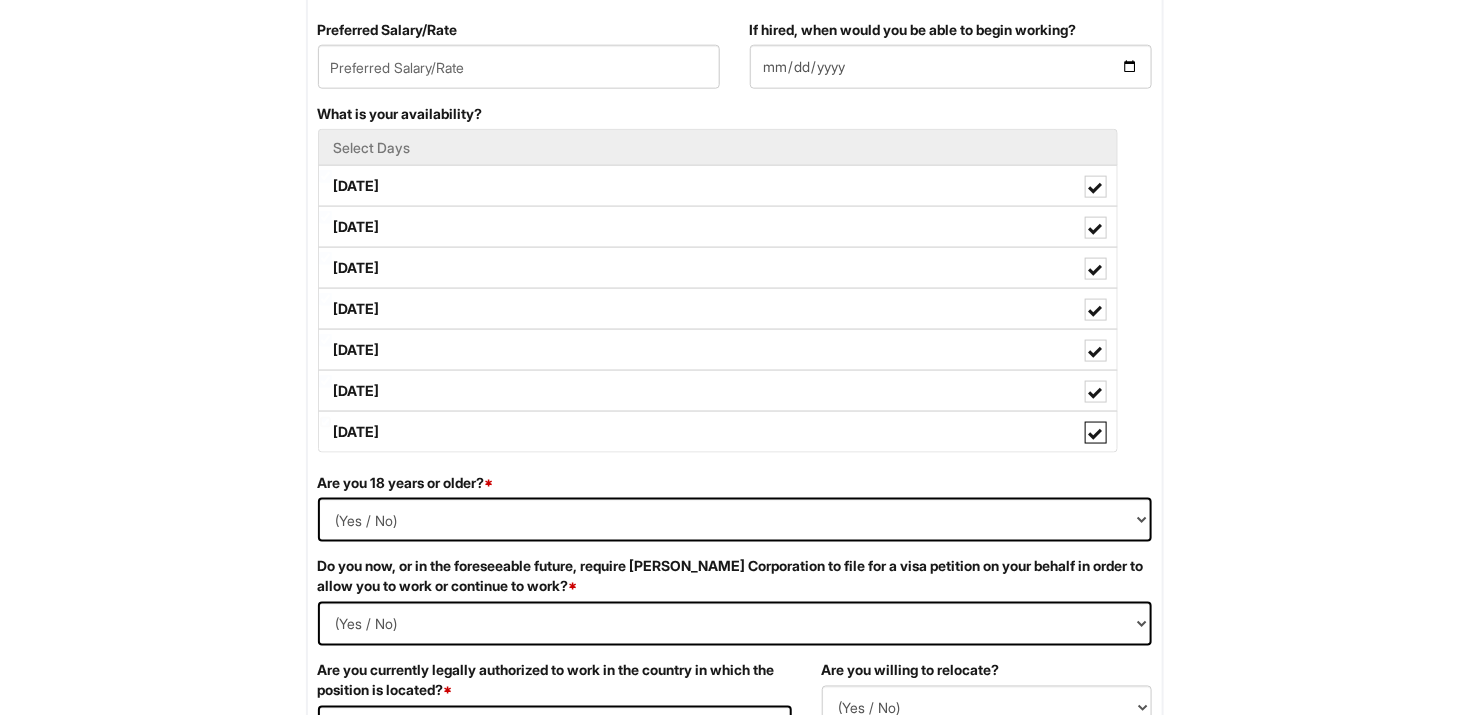 scroll, scrollTop: 900, scrollLeft: 0, axis: vertical 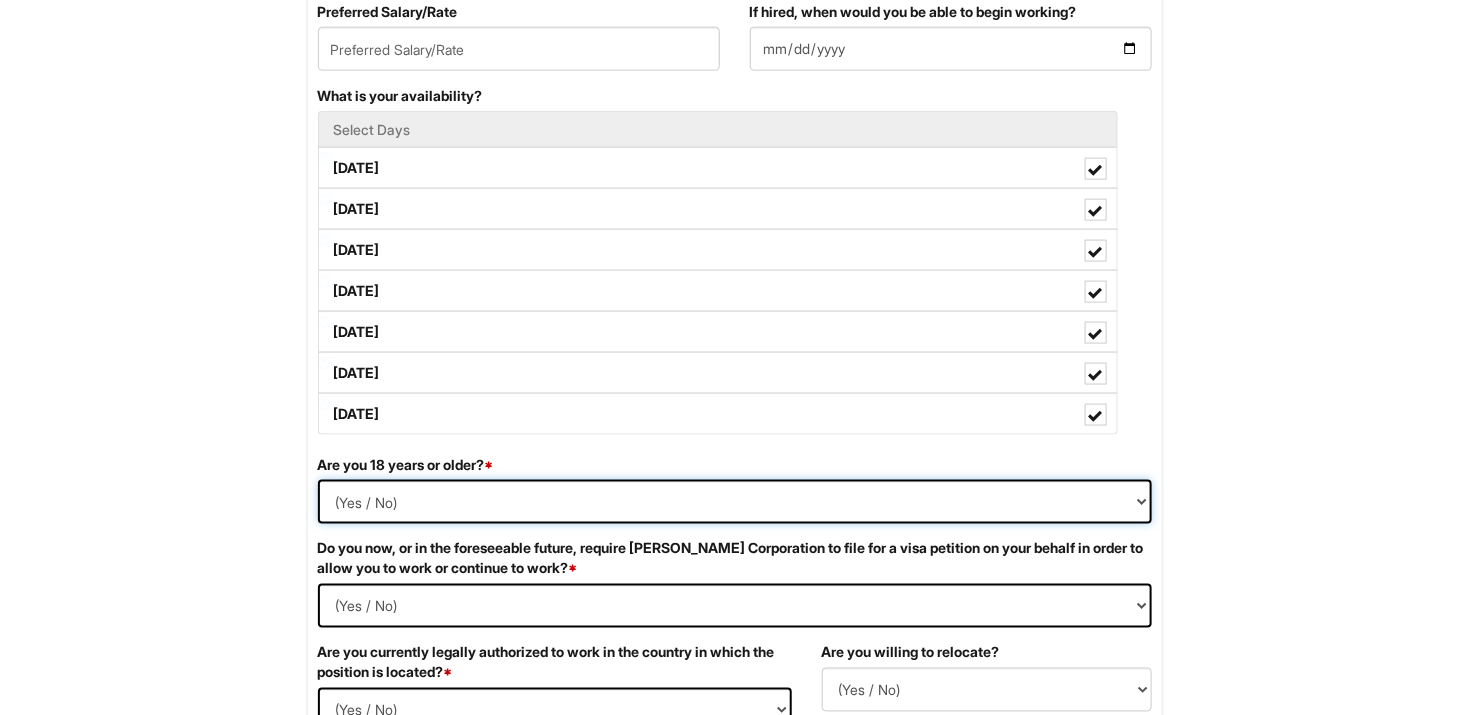 click on "(Yes / No) Yes No" at bounding box center (735, 502) 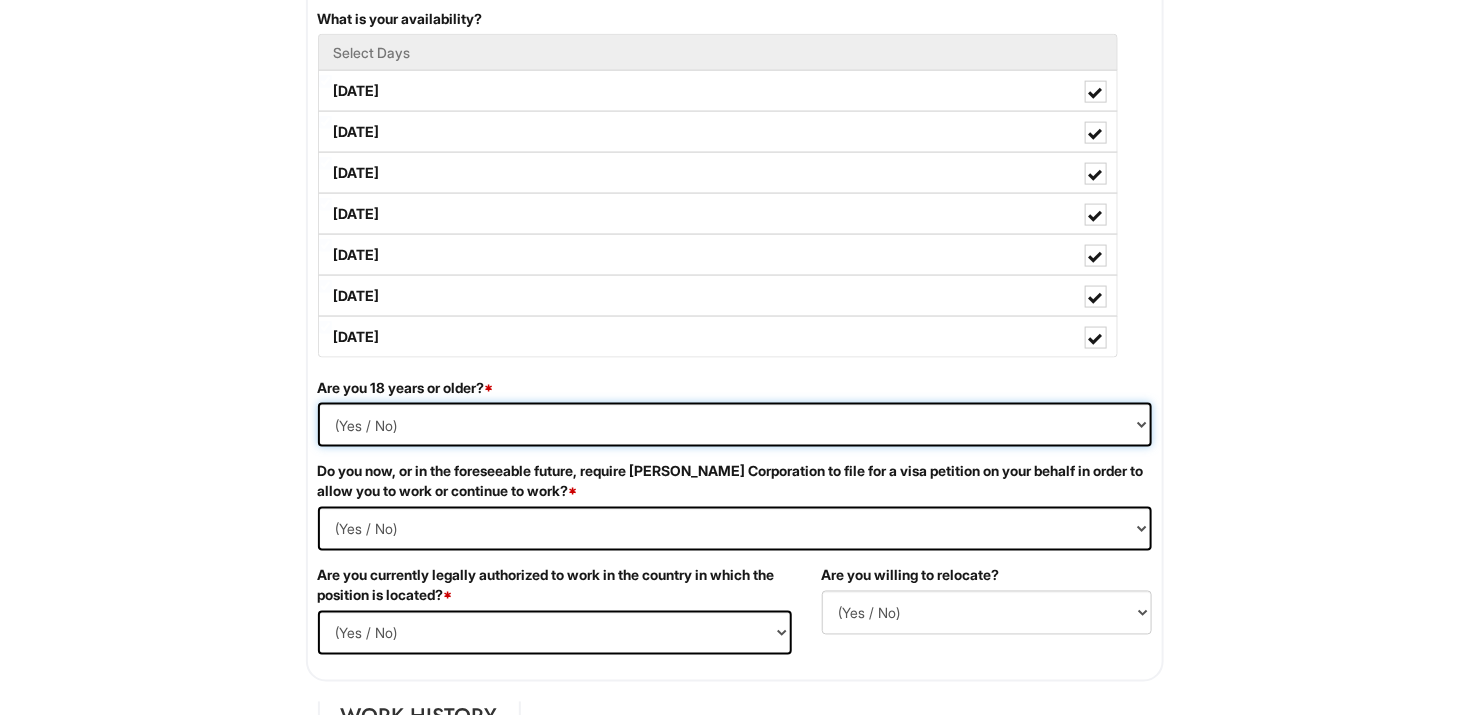 scroll, scrollTop: 1099, scrollLeft: 0, axis: vertical 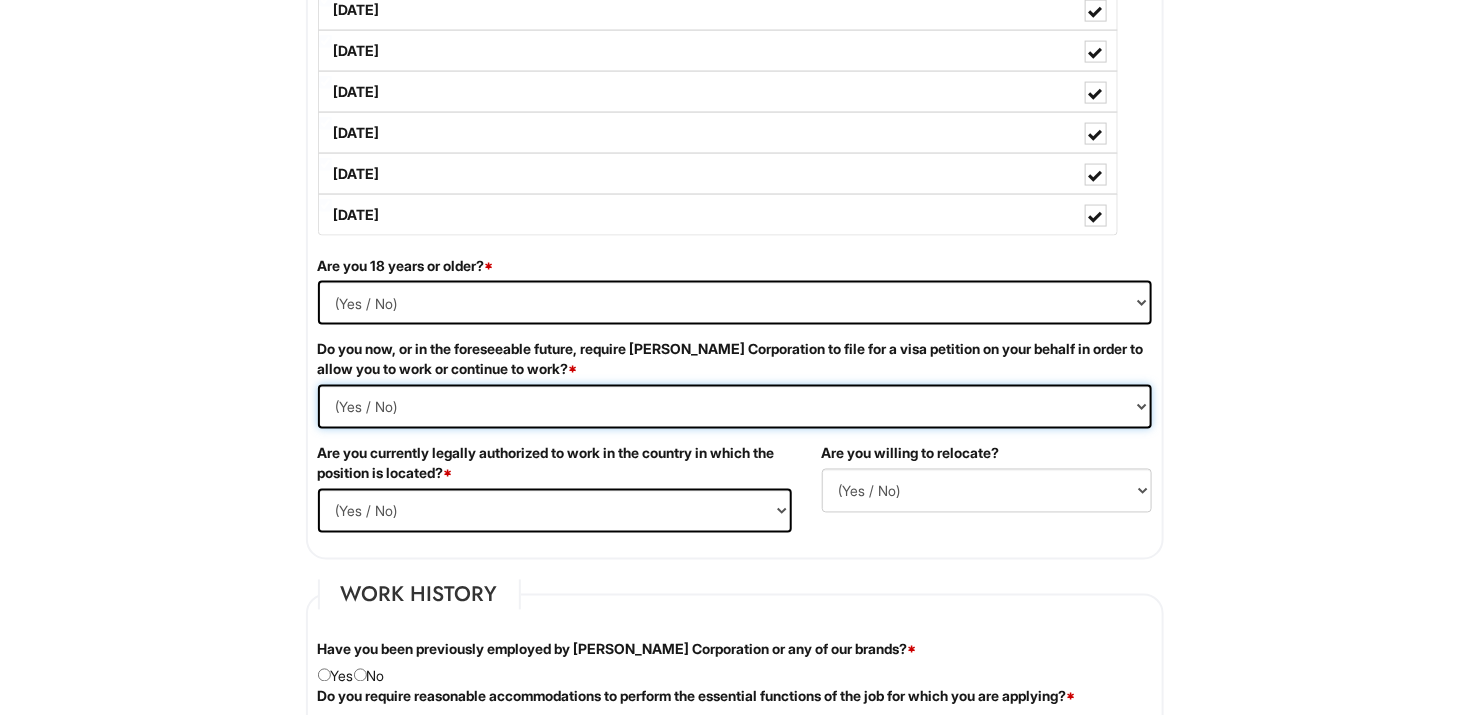 click on "(Yes / No) Yes No" at bounding box center (735, 407) 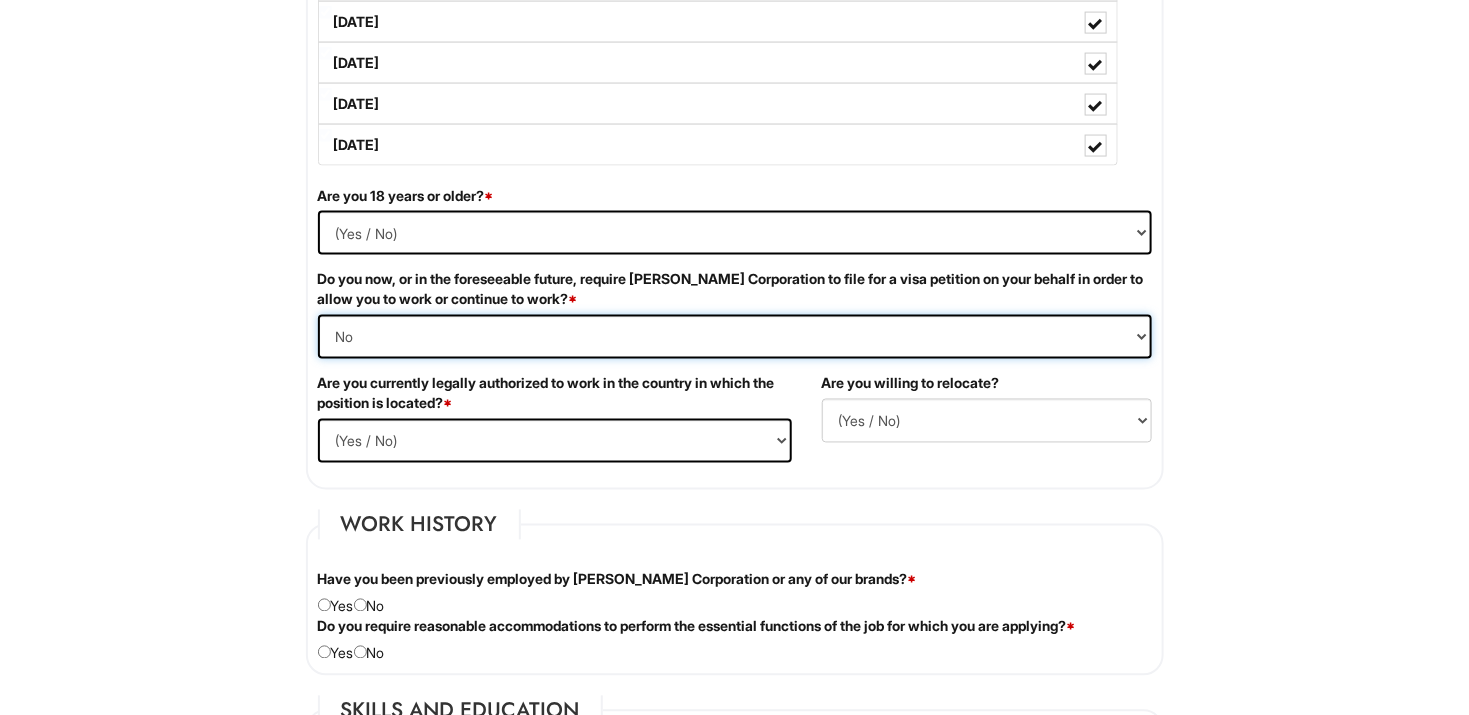 scroll, scrollTop: 1200, scrollLeft: 0, axis: vertical 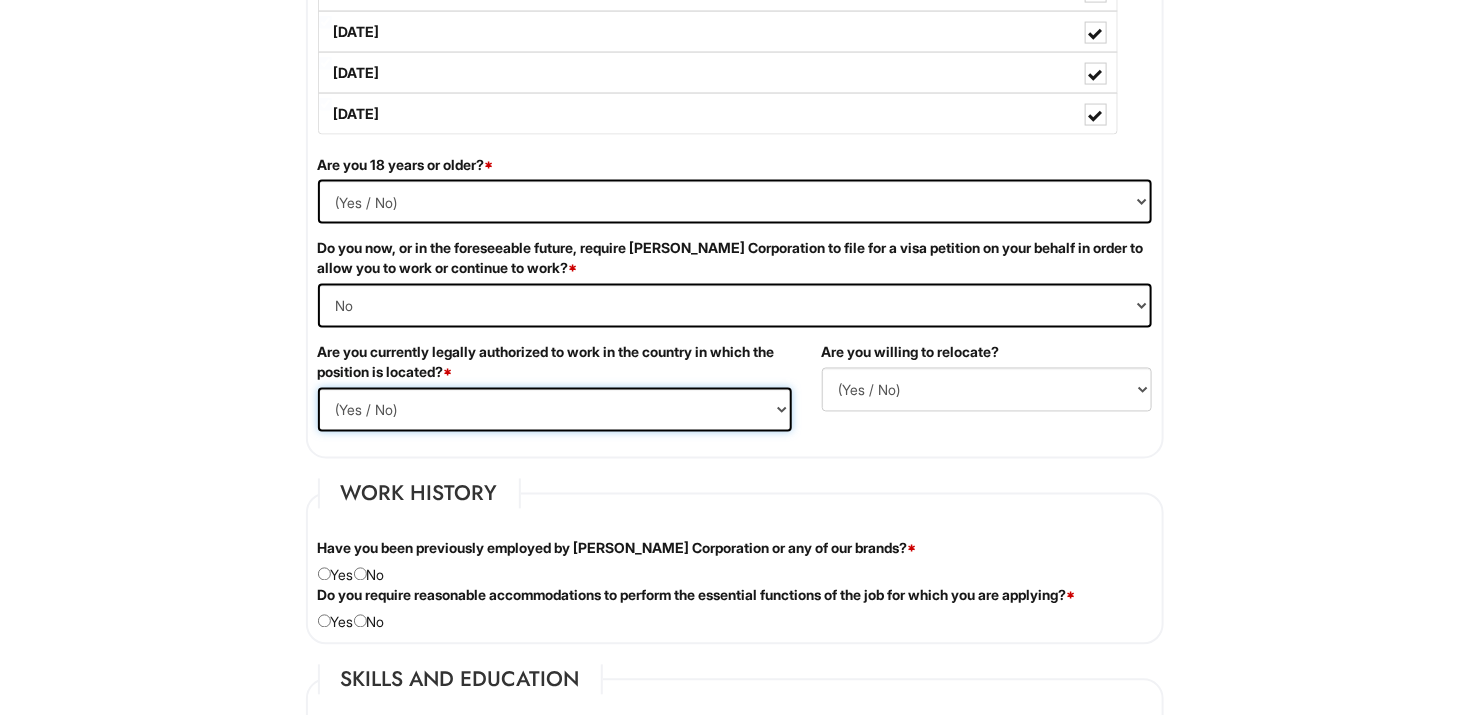 click on "(Yes / No) Yes No" at bounding box center [555, 410] 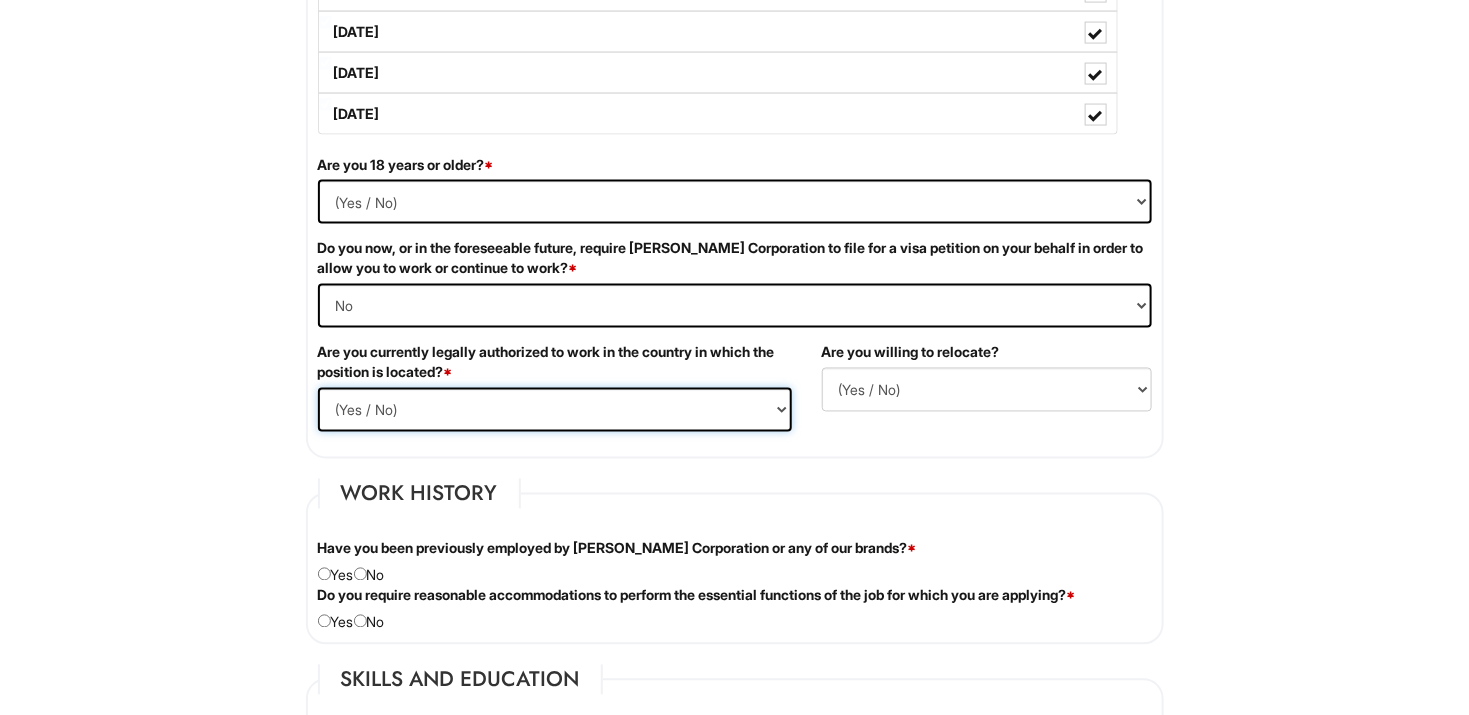 click on "(Yes / No) Yes No" at bounding box center [555, 410] 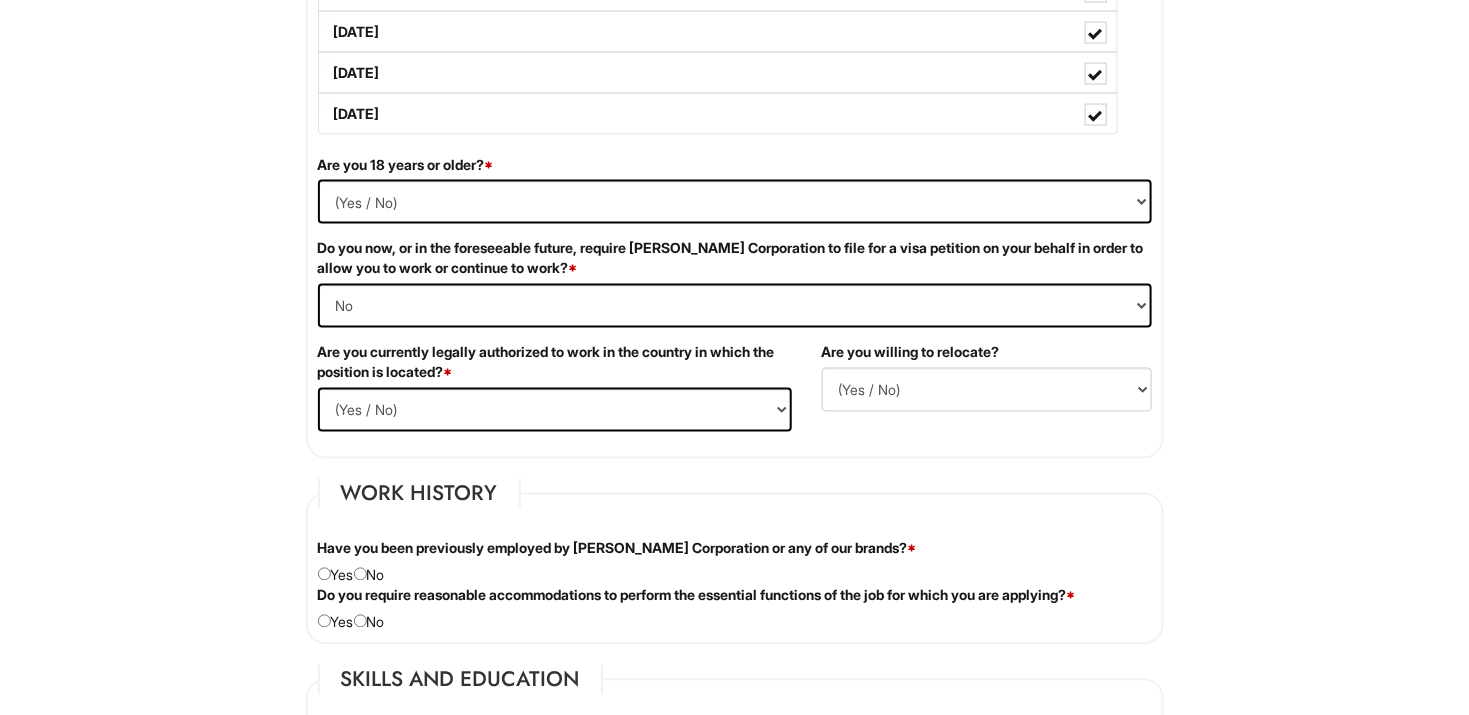 click on "Personal Information
Last Name  *   [PERSON_NAME]
First Name  *   [PERSON_NAME]
Middle Name
E-mail Address  *   [EMAIL_ADDRESS][DOMAIN_NAME]
Phone  *   [PHONE_NUMBER]
LinkedIn URL
Resume Upload   Resume Upload*
Street Address  *   [STREET_ADDRESS]
State/Province  *   State/Province [US_STATE] [US_STATE] [US_STATE] [US_STATE] [US_STATE] [US_STATE] [US_STATE] [US_STATE] [US_STATE][GEOGRAPHIC_DATA] [US_STATE] [US_STATE] [US_STATE] [US_STATE] [US_STATE] [US_STATE] [US_STATE] [US_STATE] [US_STATE] [US_STATE] [US_STATE] [US_STATE] [US_STATE] [US_STATE] [US_STATE] [US_STATE] [US_STATE] [US_STATE] [US_STATE] [US_STATE] [US_STATE] [US_STATE] [US_STATE] [US_STATE] [US_STATE] [US_STATE] [US_STATE] [US_STATE] [US_STATE] [US_STATE] [US_STATE] [US_STATE] [US_STATE] [US_STATE] [US_STATE] [US_STATE] [US_STATE] [US_STATE][PERSON_NAME][US_STATE] [US_STATE][PERSON_NAME] [US_STATE] [US_STATE] [GEOGRAPHIC_DATA]-[GEOGRAPHIC_DATA] [GEOGRAPHIC_DATA]-[GEOGRAPHIC_DATA] [GEOGRAPHIC_DATA]-[GEOGRAPHIC_DATA] [GEOGRAPHIC_DATA]-[GEOGRAPHIC_DATA] [GEOGRAPHIC_DATA]-[GEOGRAPHIC_DATA] [GEOGRAPHIC_DATA]-[GEOGRAPHIC_DATA] [GEOGRAPHIC_DATA]-NORTHWEST TERRITORIES [GEOGRAPHIC_DATA]-[GEOGRAPHIC_DATA] [GEOGRAPHIC_DATA]-[GEOGRAPHIC_DATA] [GEOGRAPHIC_DATA]-[PERSON_NAME][GEOGRAPHIC_DATA] [GEOGRAPHIC_DATA]-[GEOGRAPHIC_DATA] [GEOGRAPHIC_DATA]-[US_STATE]" at bounding box center [735, 808] 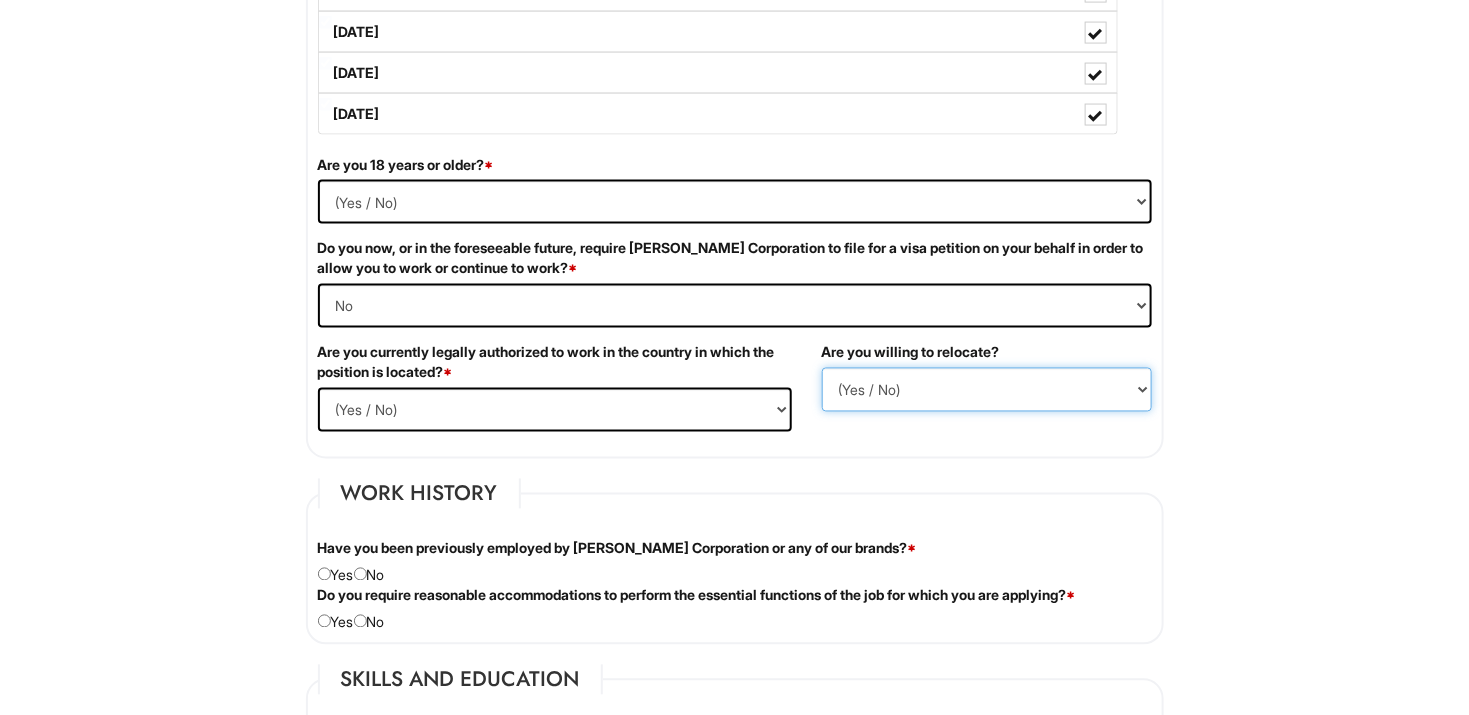 click on "(Yes / No) No Yes" at bounding box center (987, 390) 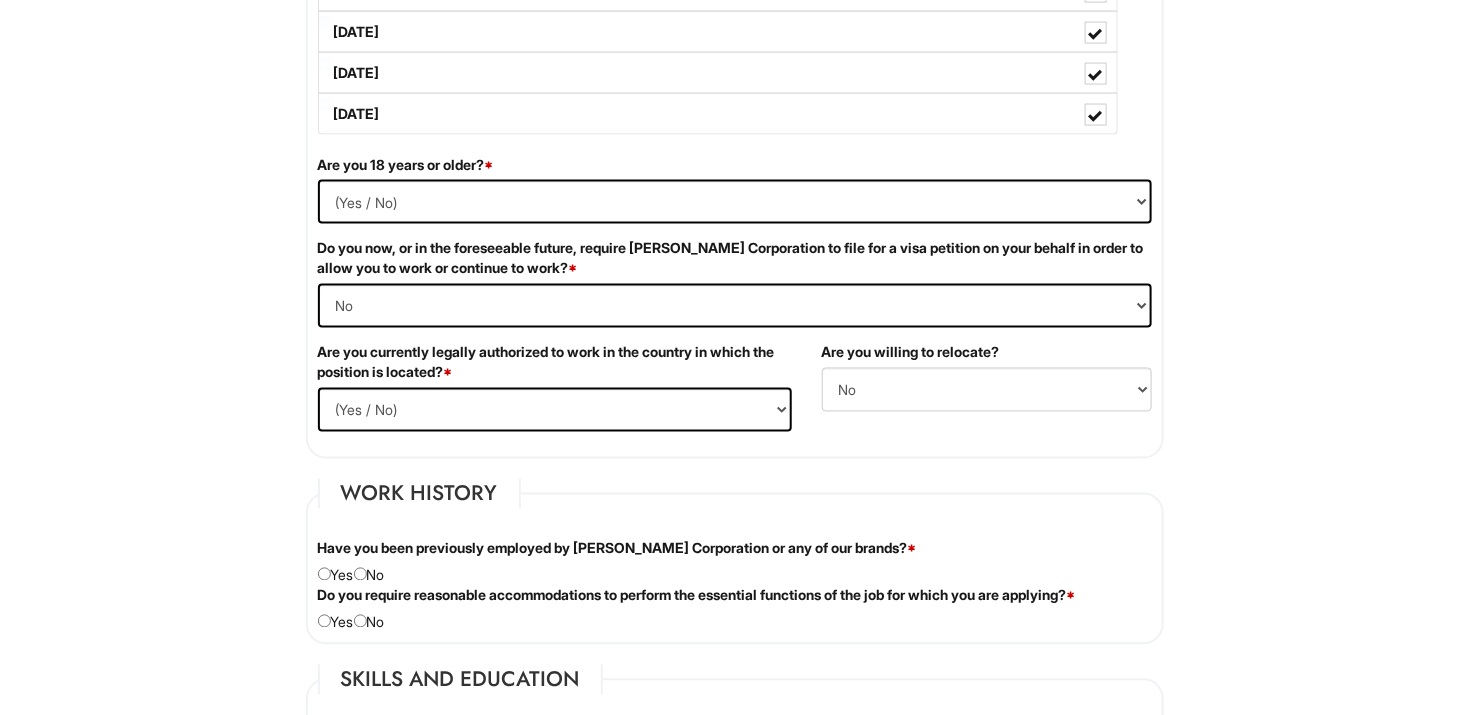 click on "Personal Information
Last Name  *   [PERSON_NAME]
First Name  *   [PERSON_NAME]
Middle Name
E-mail Address  *   [EMAIL_ADDRESS][DOMAIN_NAME]
Phone  *   [PHONE_NUMBER]
LinkedIn URL
Resume Upload   Resume Upload*
Street Address  *   [STREET_ADDRESS]
State/Province  *   State/Province [US_STATE] [US_STATE] [US_STATE] [US_STATE] [US_STATE] [US_STATE] [US_STATE] [US_STATE] [US_STATE][GEOGRAPHIC_DATA] [US_STATE] [US_STATE] [US_STATE] [US_STATE] [US_STATE] [US_STATE] [US_STATE] [US_STATE] [US_STATE] [US_STATE] [US_STATE] [US_STATE] [US_STATE] [US_STATE] [US_STATE] [US_STATE] [US_STATE] [US_STATE] [US_STATE] [US_STATE] [US_STATE] [US_STATE] [US_STATE] [US_STATE] [US_STATE] [US_STATE] [US_STATE] [US_STATE] [US_STATE] [US_STATE] [US_STATE] [US_STATE] [US_STATE] [US_STATE] [US_STATE] [US_STATE] [US_STATE] [US_STATE][PERSON_NAME][US_STATE] [US_STATE][PERSON_NAME] [US_STATE] [US_STATE] [GEOGRAPHIC_DATA]-[GEOGRAPHIC_DATA] [GEOGRAPHIC_DATA]-[GEOGRAPHIC_DATA] [GEOGRAPHIC_DATA]-[GEOGRAPHIC_DATA] [GEOGRAPHIC_DATA]-[GEOGRAPHIC_DATA] [GEOGRAPHIC_DATA]-[GEOGRAPHIC_DATA] [GEOGRAPHIC_DATA]-[GEOGRAPHIC_DATA] [GEOGRAPHIC_DATA]-NORTHWEST TERRITORIES [GEOGRAPHIC_DATA]-[GEOGRAPHIC_DATA] [GEOGRAPHIC_DATA]-[GEOGRAPHIC_DATA] [GEOGRAPHIC_DATA]-[PERSON_NAME][GEOGRAPHIC_DATA] [GEOGRAPHIC_DATA]-[GEOGRAPHIC_DATA] [GEOGRAPHIC_DATA]-[US_STATE]" at bounding box center (735, 808) 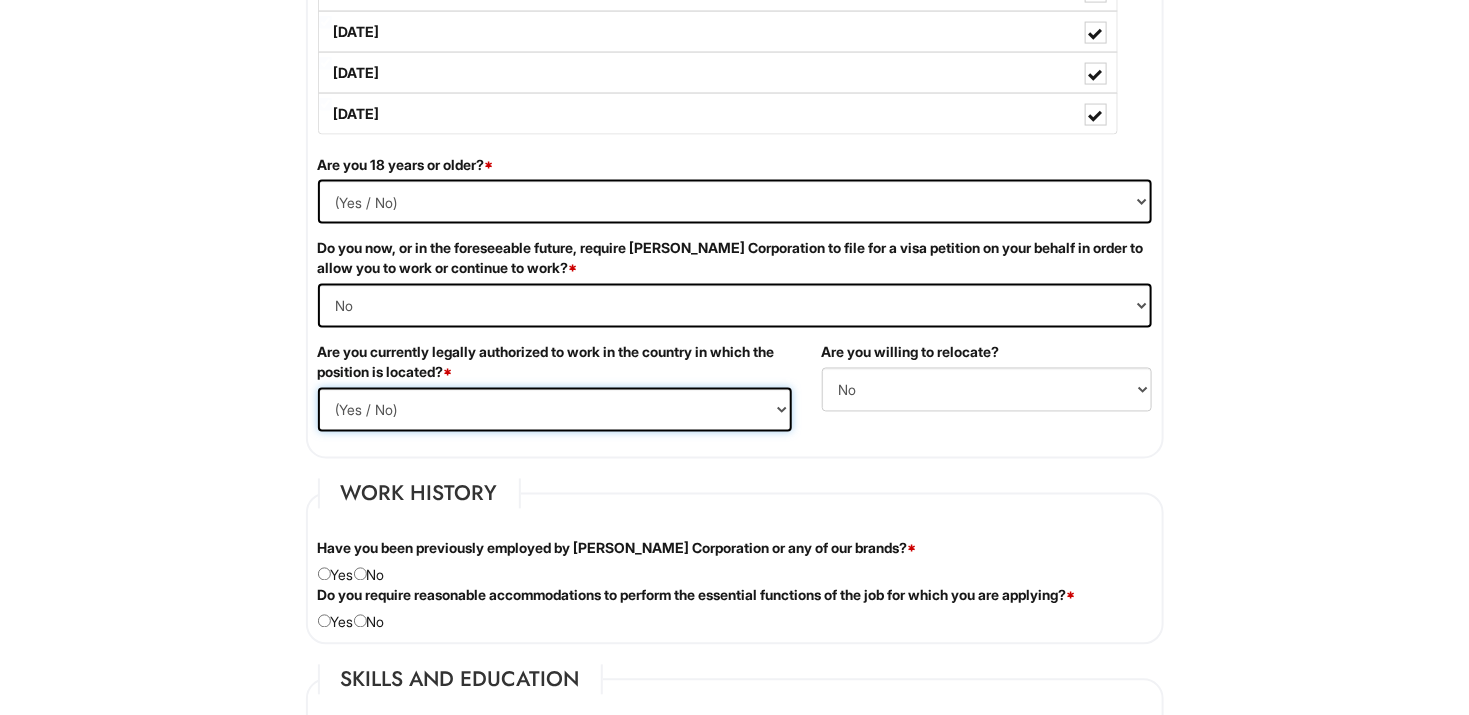 click on "(Yes / No) Yes No" at bounding box center (555, 410) 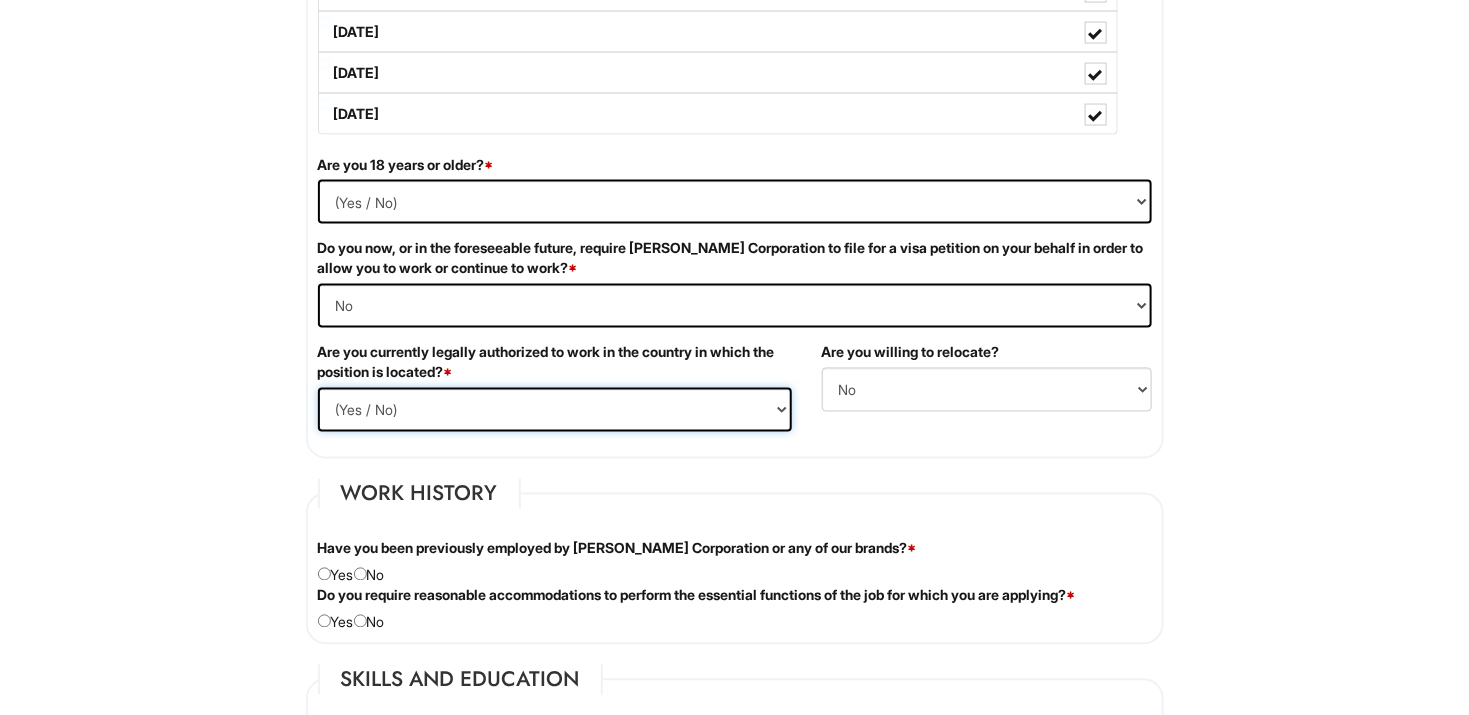 select on "Yes" 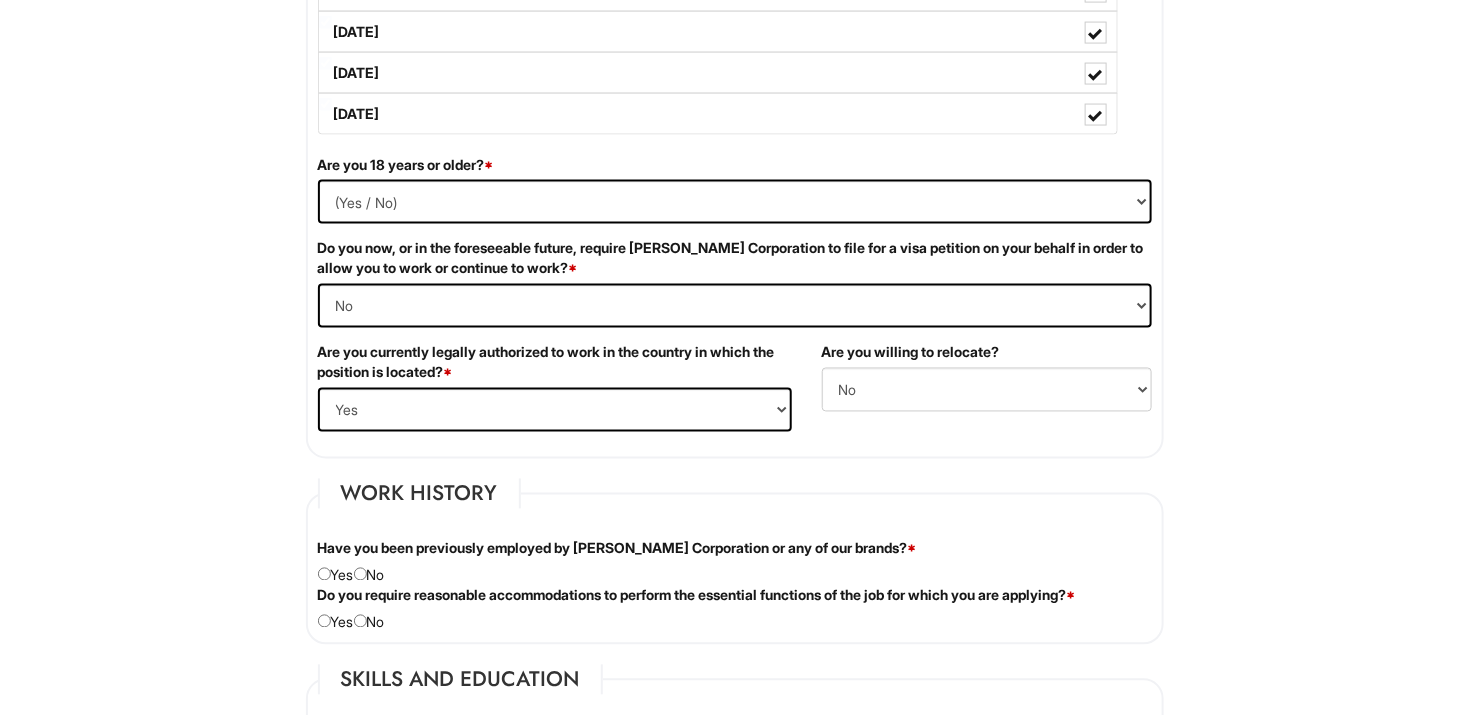 drag, startPoint x: 987, startPoint y: 499, endPoint x: 1007, endPoint y: 505, distance: 20.880613 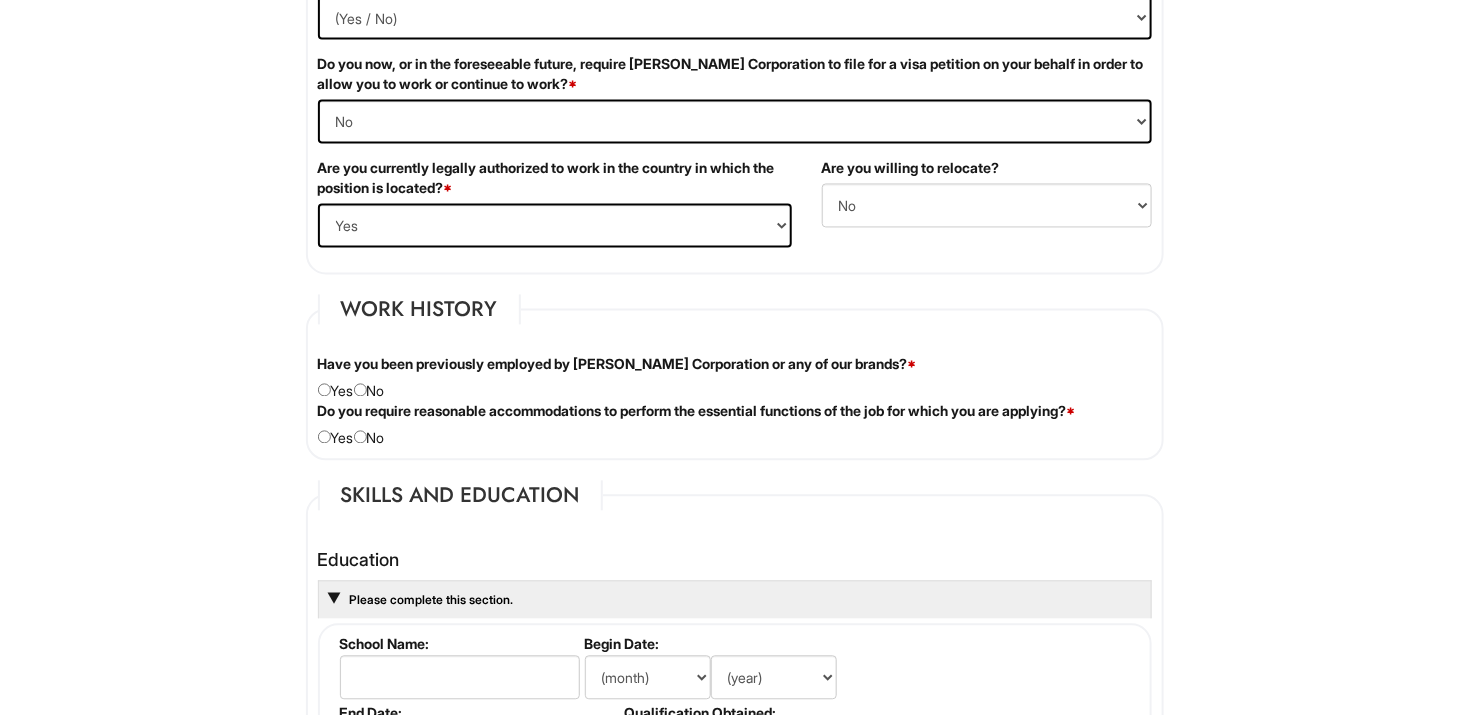 scroll, scrollTop: 1399, scrollLeft: 0, axis: vertical 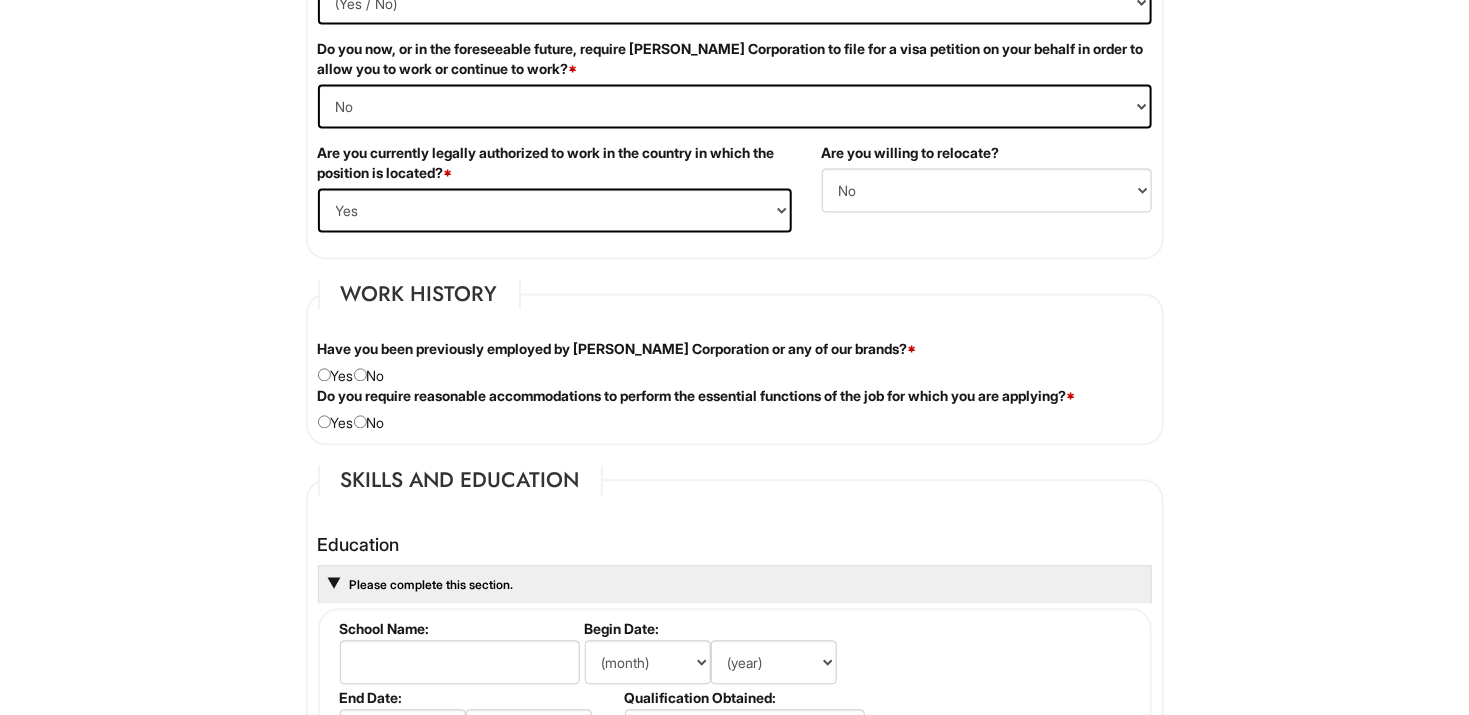 click on "Have you been previously employed by [PERSON_NAME] Corporation or any of our brands? *    Yes   No" at bounding box center [735, 363] 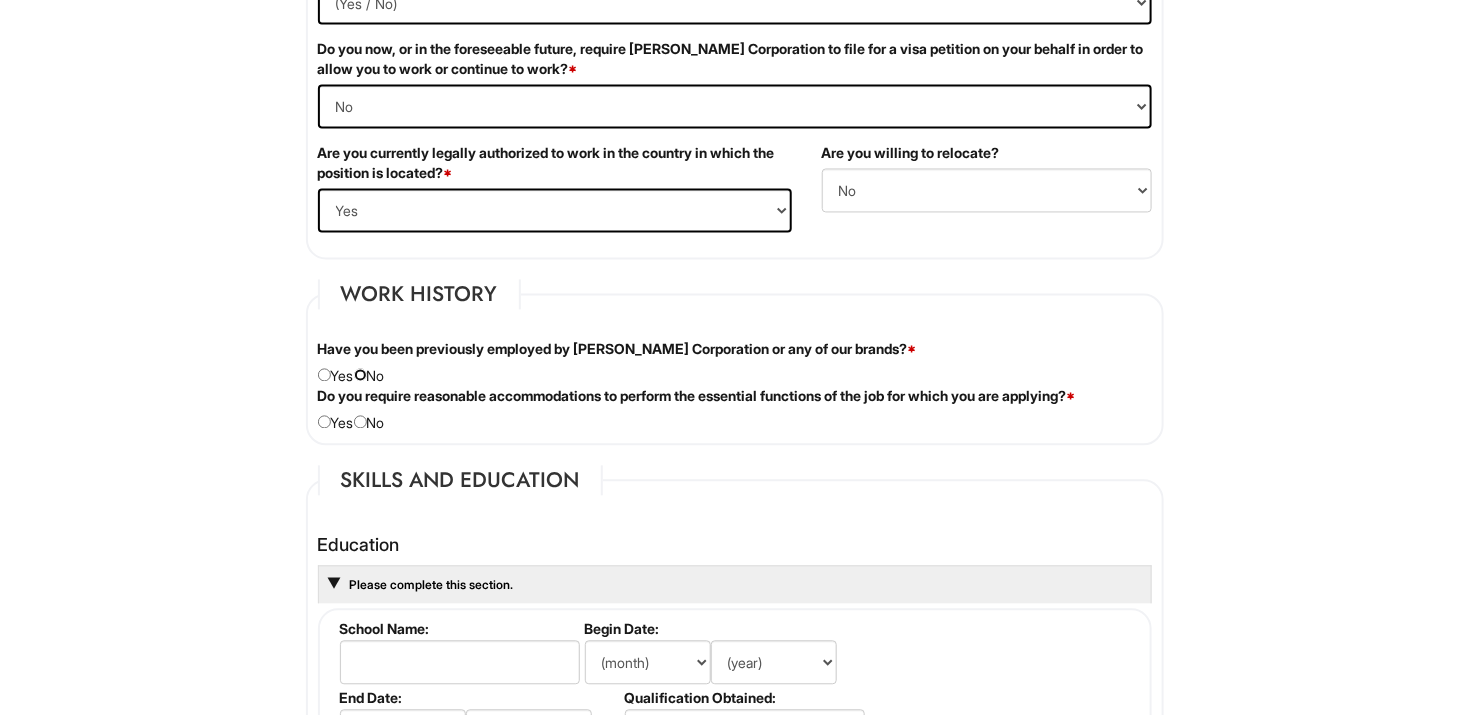 click at bounding box center (360, 375) 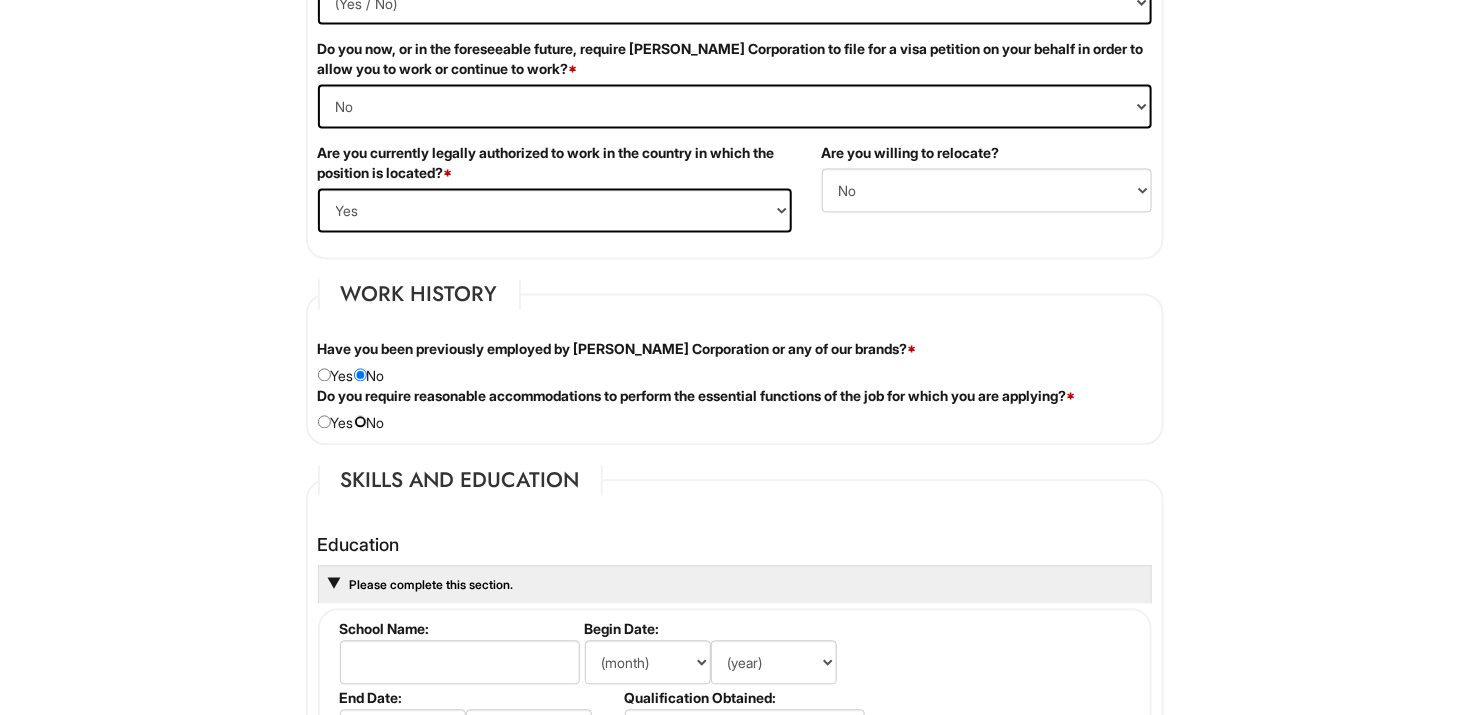 click at bounding box center (360, 422) 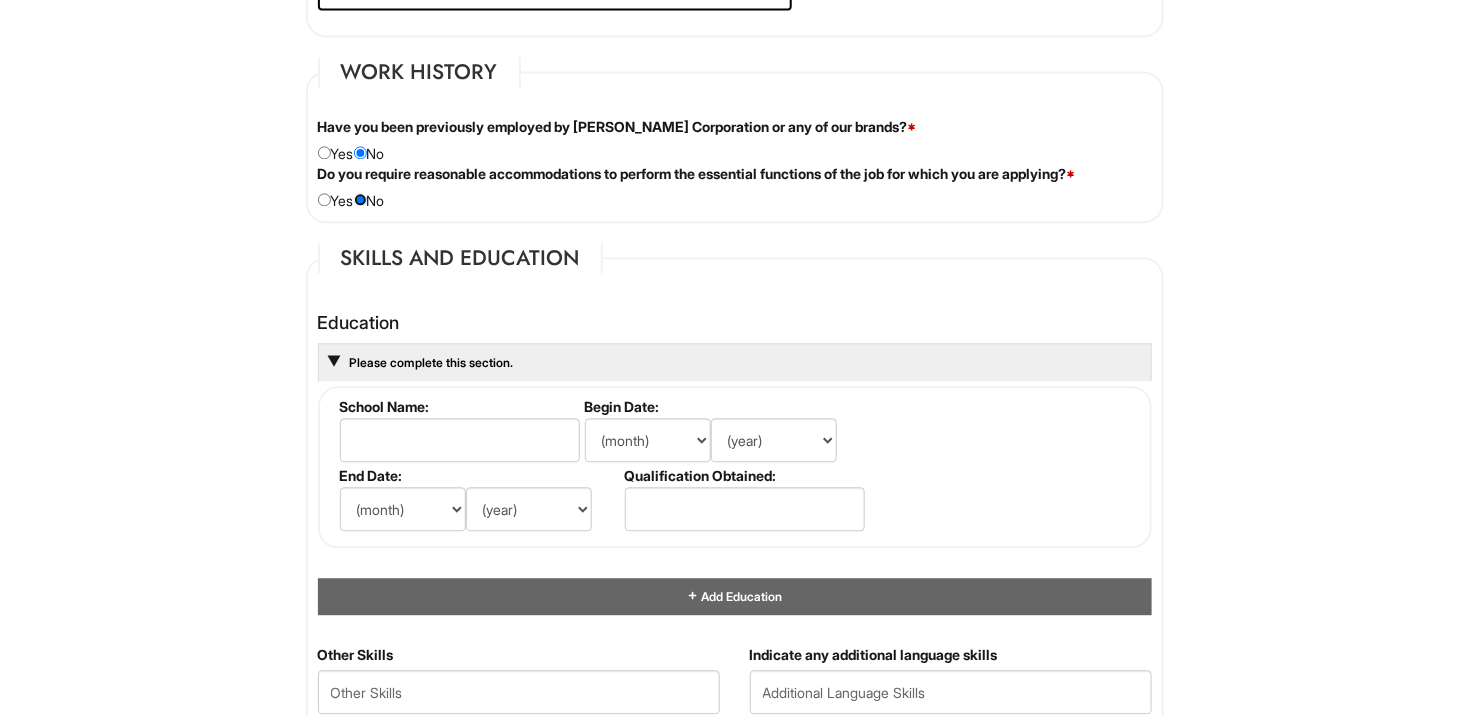 scroll, scrollTop: 1655, scrollLeft: 0, axis: vertical 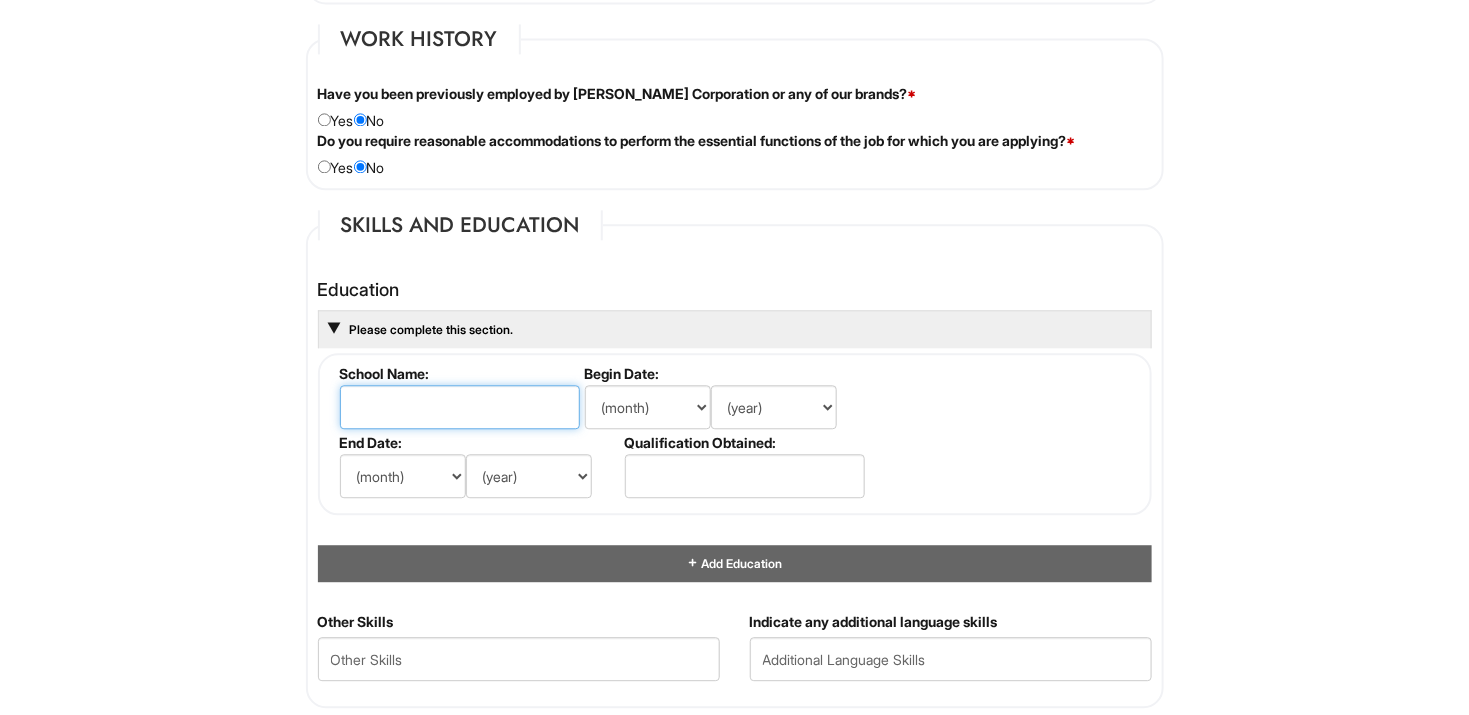 click at bounding box center [460, 407] 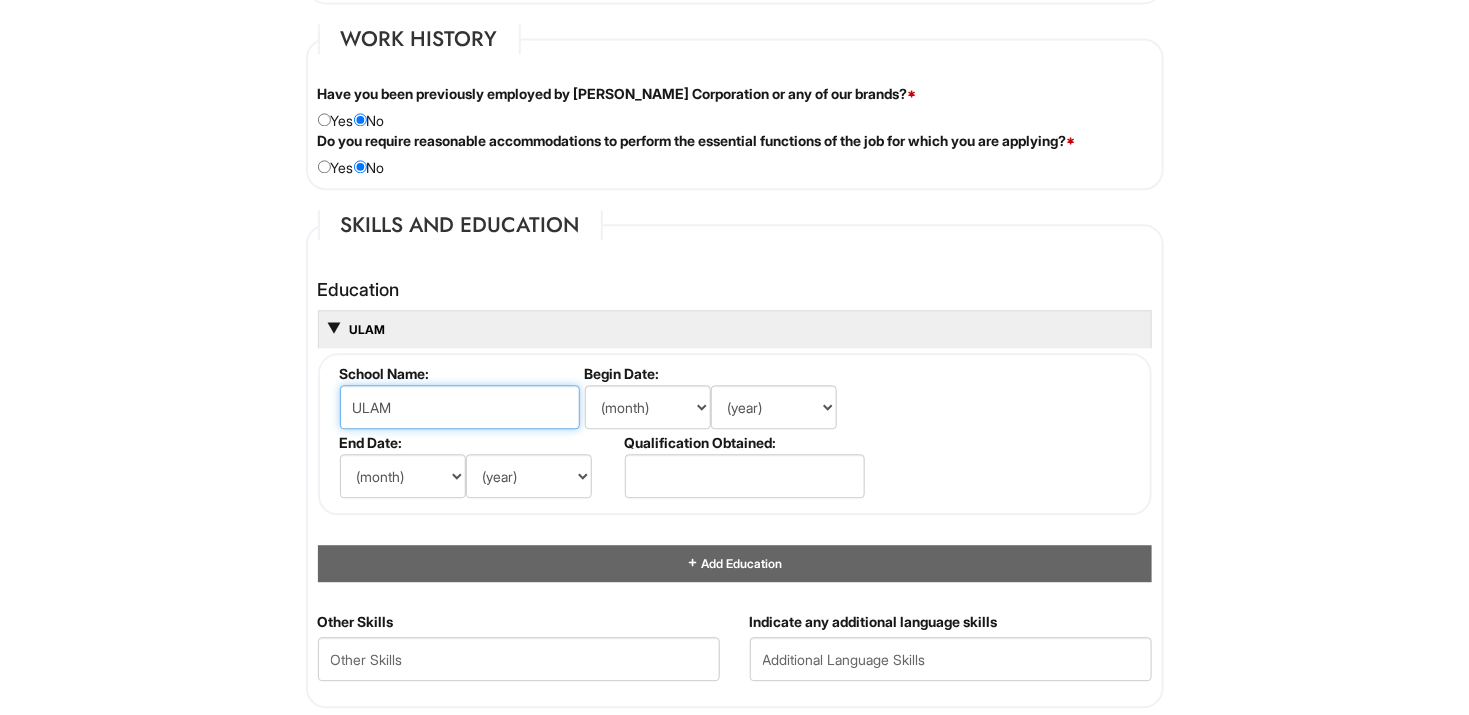 type on "ULAM" 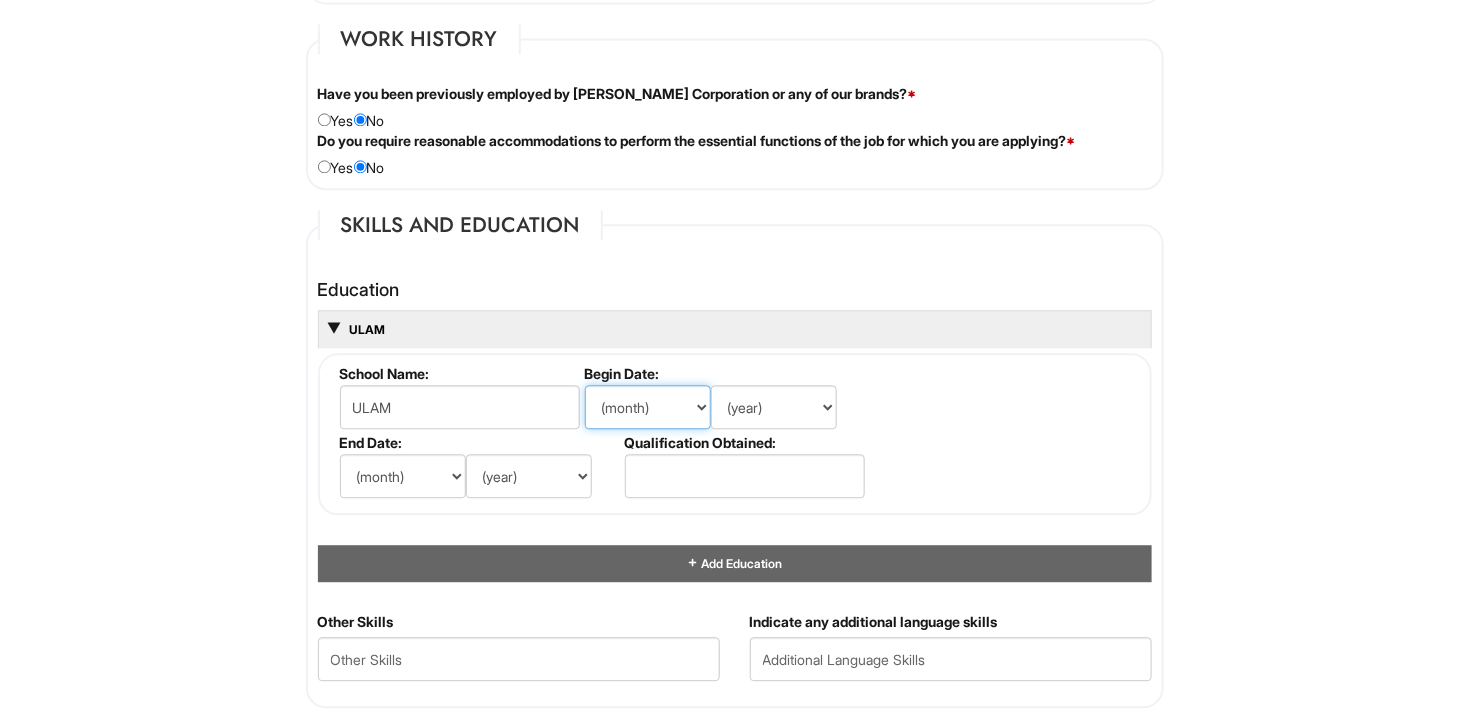 click on "(month) Jan Feb Mar Apr May Jun [DATE] Aug Sep Oct Nov Dec" at bounding box center [648, 407] 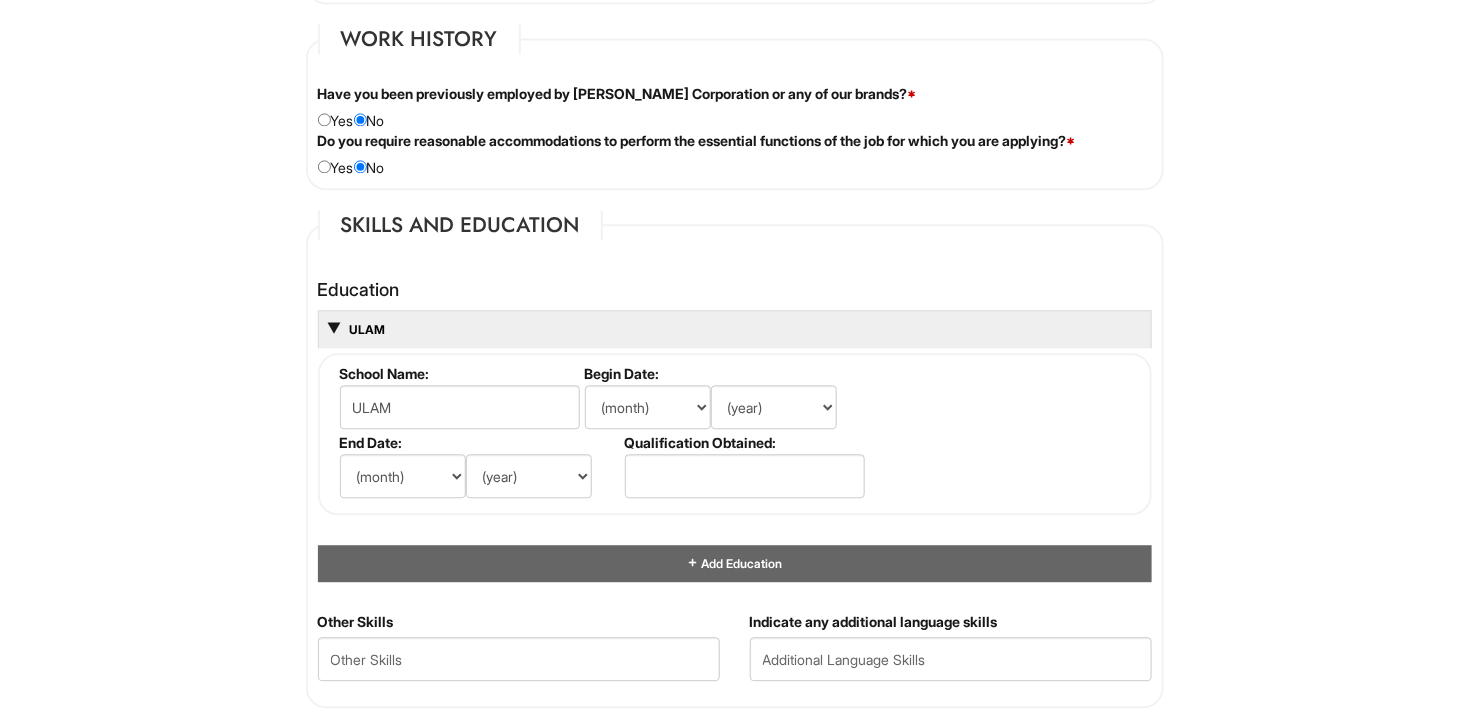 click on "School Name:
ULAM
Begin Date:
(month) Jan Feb Mar Apr May Jun [DATE] Aug Sep Oct Nov Dec (year) 2029 2028 2027 2026 2025 2024 2023 2022 2021 2020 2019 2018 2017 2016 2015 2014 2013 2012 2011 2010 2009 2008 2007 2006 2005 2004 2003 2002 2001 2000 1999 1998 1997 1996 1995 1994 1993 1992 1991 1990 1989 1988 1987 1986 1985 1984 1983 1982 1981 1980 1979 1978 1977 1976 1975 1974 1973 1972 1971 1970 1969 1968 1967 1966 1965 1964 1963 1962 1961 1960 1959 1958 1957 1956 1955 1954 1953 1952 1951 1950 1949 1948 1947 1946  --  2030 2031 2032 2033 2034 2035 2036 2037 2038 2039 2040 2041 2042 2043 2044 2045 2046 2047 2048 2049 2050 2051 2052 2053 2054 2055 2056 2057 2058 2059 2060 2061 2062 2063 2064
End Date:
(month) Jan Feb Mar Apr May Jun [DATE] Aug Sep Oct Nov Dec (year) 2029 2028 2027 2026 2025 2024 2023 2022 2021 2020 2019 2018 2017 2016 2015 2014 2013 2012 2011 2010 2009 2008 2007 2006 2005 2004 2003 2002 2001 2000 1999 1998 1997 1996 1995 1994 1993 1992 1991 1990 1989 1988 1987 1986 1985 1984" at bounding box center (735, 434) 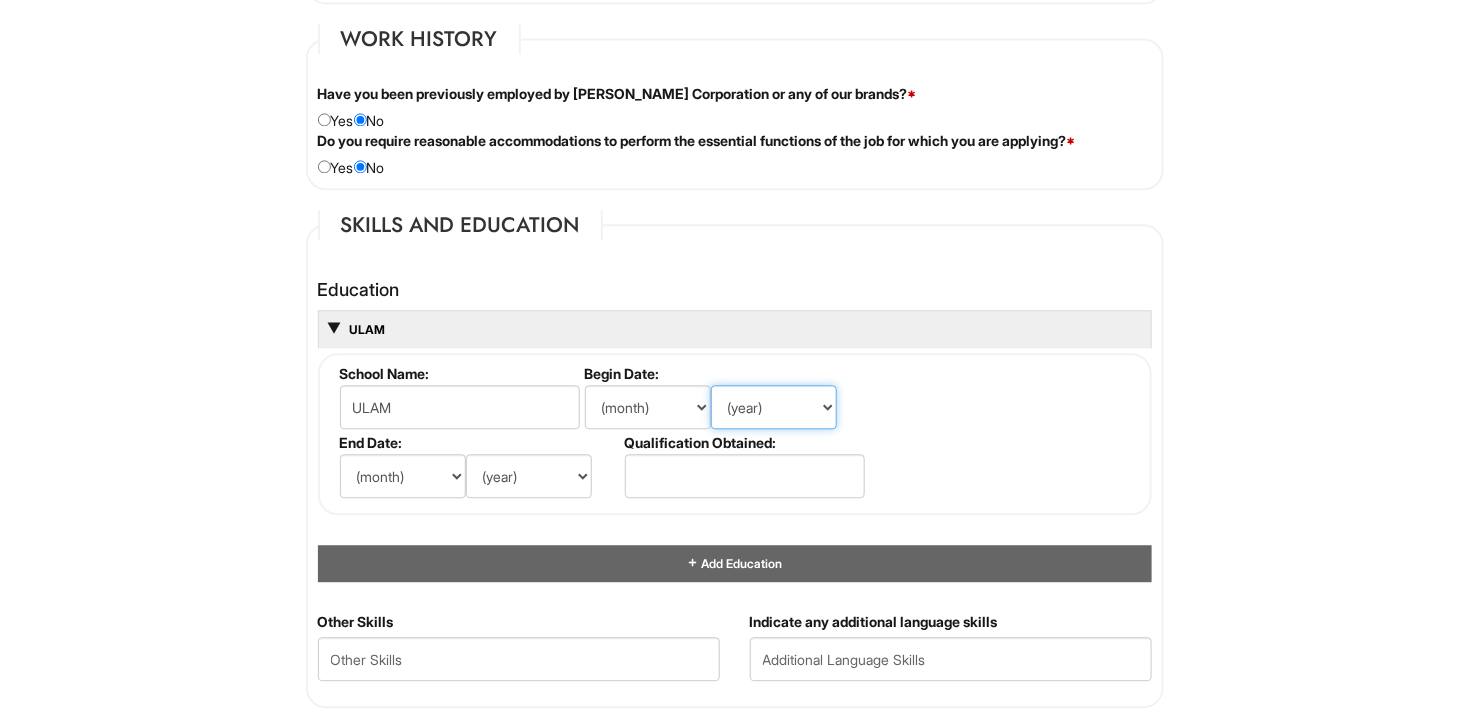 click on "(year) 2029 2028 2027 2026 2025 2024 2023 2022 2021 2020 2019 2018 2017 2016 2015 2014 2013 2012 2011 2010 2009 2008 2007 2006 2005 2004 2003 2002 2001 2000 1999 1998 1997 1996 1995 1994 1993 1992 1991 1990 1989 1988 1987 1986 1985 1984 1983 1982 1981 1980 1979 1978 1977 1976 1975 1974 1973 1972 1971 1970 1969 1968 1967 1966 1965 1964 1963 1962 1961 1960 1959 1958 1957 1956 1955 1954 1953 1952 1951 1950 1949 1948 1947 1946  --  2030 2031 2032 2033 2034 2035 2036 2037 2038 2039 2040 2041 2042 2043 2044 2045 2046 2047 2048 2049 2050 2051 2052 2053 2054 2055 2056 2057 2058 2059 2060 2061 2062 2063 2064" at bounding box center [774, 407] 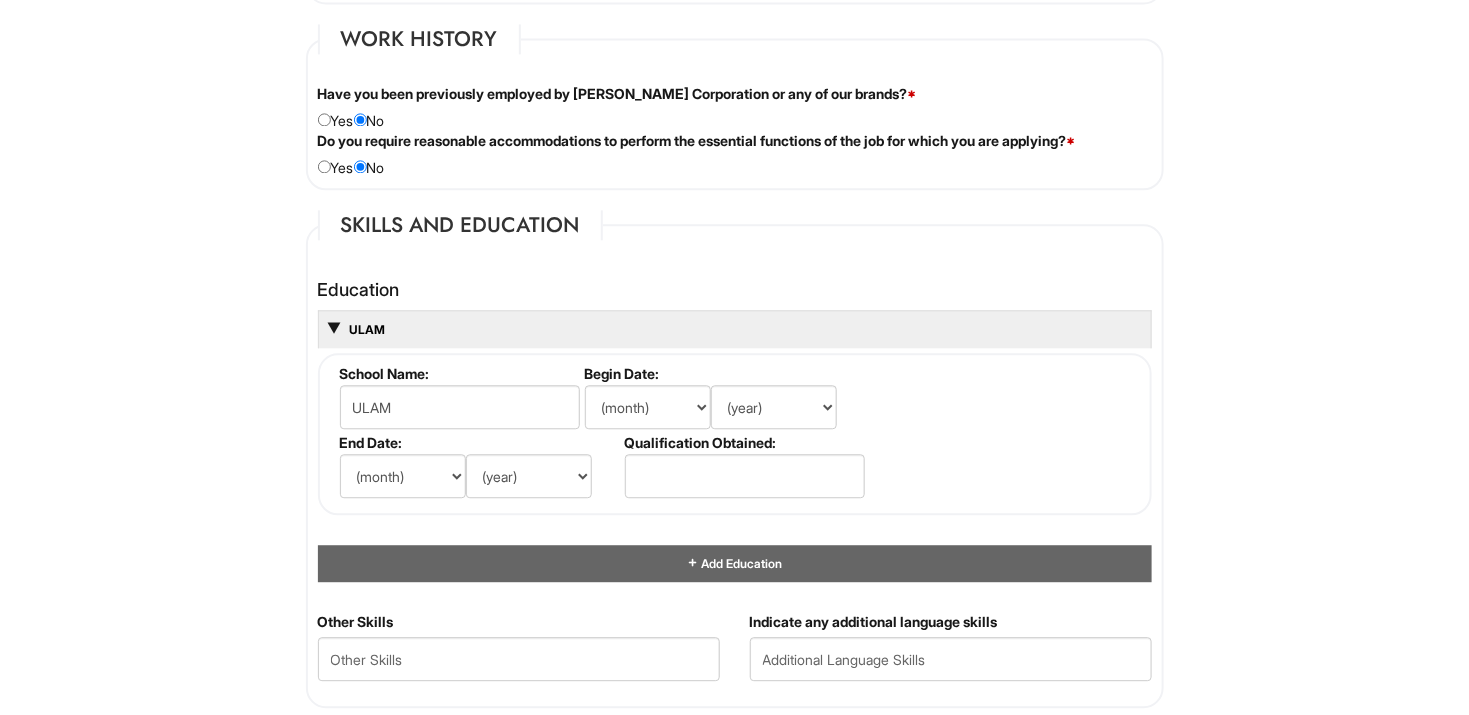 click on "School Name:
ULAM
Begin Date:
(month) Jan Feb Mar Apr May Jun [DATE] Aug Sep Oct Nov Dec (year) 2029 2028 2027 2026 2025 2024 2023 2022 2021 2020 2019 2018 2017 2016 2015 2014 2013 2012 2011 2010 2009 2008 2007 2006 2005 2004 2003 2002 2001 2000 1999 1998 1997 1996 1995 1994 1993 1992 1991 1990 1989 1988 1987 1986 1985 1984 1983 1982 1981 1980 1979 1978 1977 1976 1975 1974 1973 1972 1971 1970 1969 1968 1967 1966 1965 1964 1963 1962 1961 1960 1959 1958 1957 1956 1955 1954 1953 1952 1951 1950 1949 1948 1947 1946  --  2030 2031 2032 2033 2034 2035 2036 2037 2038 2039 2040 2041 2042 2043 2044 2045 2046 2047 2048 2049 2050 2051 2052 2053 2054 2055 2056 2057 2058 2059 2060 2061 2062 2063 2064
End Date:
(month) Jan Feb Mar Apr May Jun [DATE] Aug Sep Oct Nov Dec (year) 2029 2028 2027 2026 2025 2024 2023 2022 2021 2020 2019 2018 2017 2016 2015 2014 2013 2012 2011 2010 2009 2008 2007 2006 2005 2004 2003 2002 2001 2000 1999 1998 1997 1996 1995 1994 1993 1992 1991 1990 1989 1988 1987 1986 1985 1984" at bounding box center (735, 434) 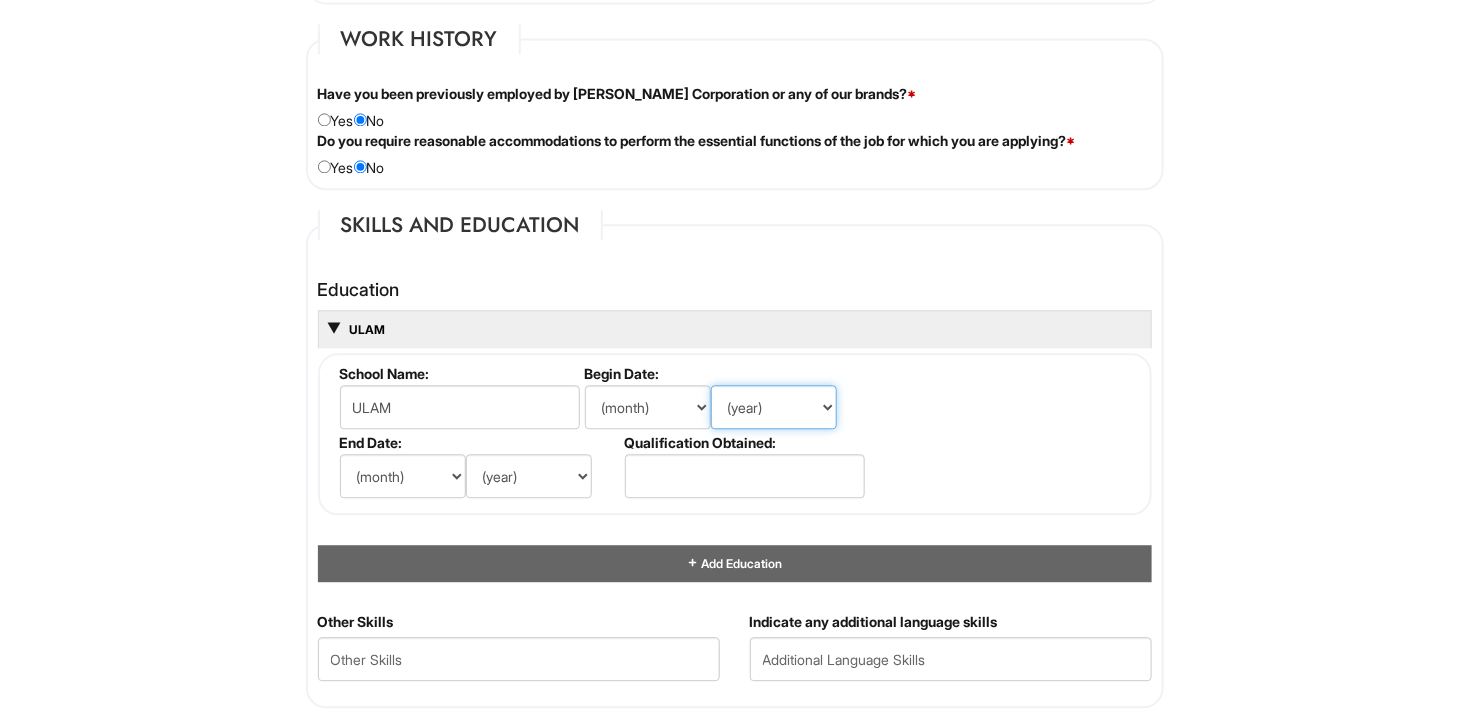 click on "(year) 2029 2028 2027 2026 2025 2024 2023 2022 2021 2020 2019 2018 2017 2016 2015 2014 2013 2012 2011 2010 2009 2008 2007 2006 2005 2004 2003 2002 2001 2000 1999 1998 1997 1996 1995 1994 1993 1992 1991 1990 1989 1988 1987 1986 1985 1984 1983 1982 1981 1980 1979 1978 1977 1976 1975 1974 1973 1972 1971 1970 1969 1968 1967 1966 1965 1964 1963 1962 1961 1960 1959 1958 1957 1956 1955 1954 1953 1952 1951 1950 1949 1948 1947 1946  --  2030 2031 2032 2033 2034 2035 2036 2037 2038 2039 2040 2041 2042 2043 2044 2045 2046 2047 2048 2049 2050 2051 2052 2053 2054 2055 2056 2057 2058 2059 2060 2061 2062 2063 2064" at bounding box center (774, 407) 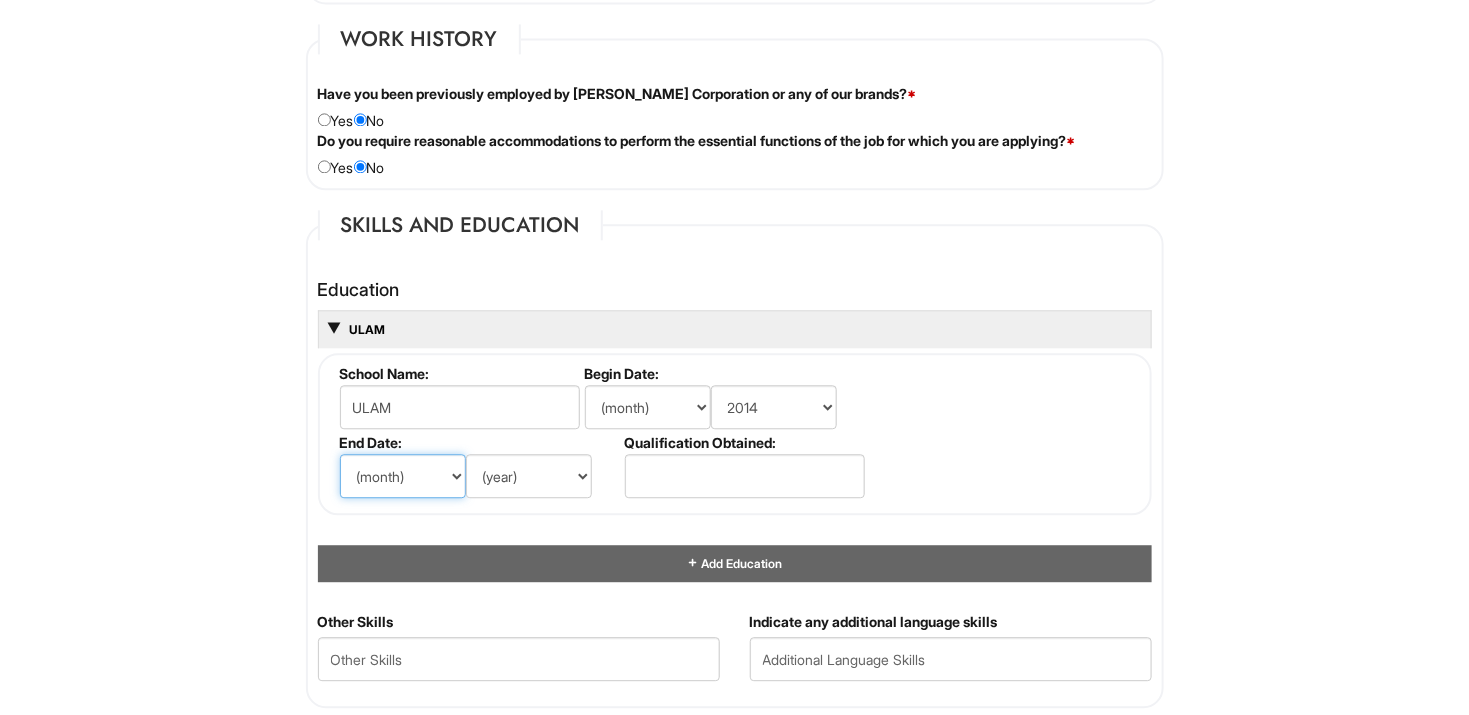 click on "(month) Jan Feb Mar Apr May Jun [DATE] Aug Sep Oct Nov Dec" at bounding box center (403, 476) 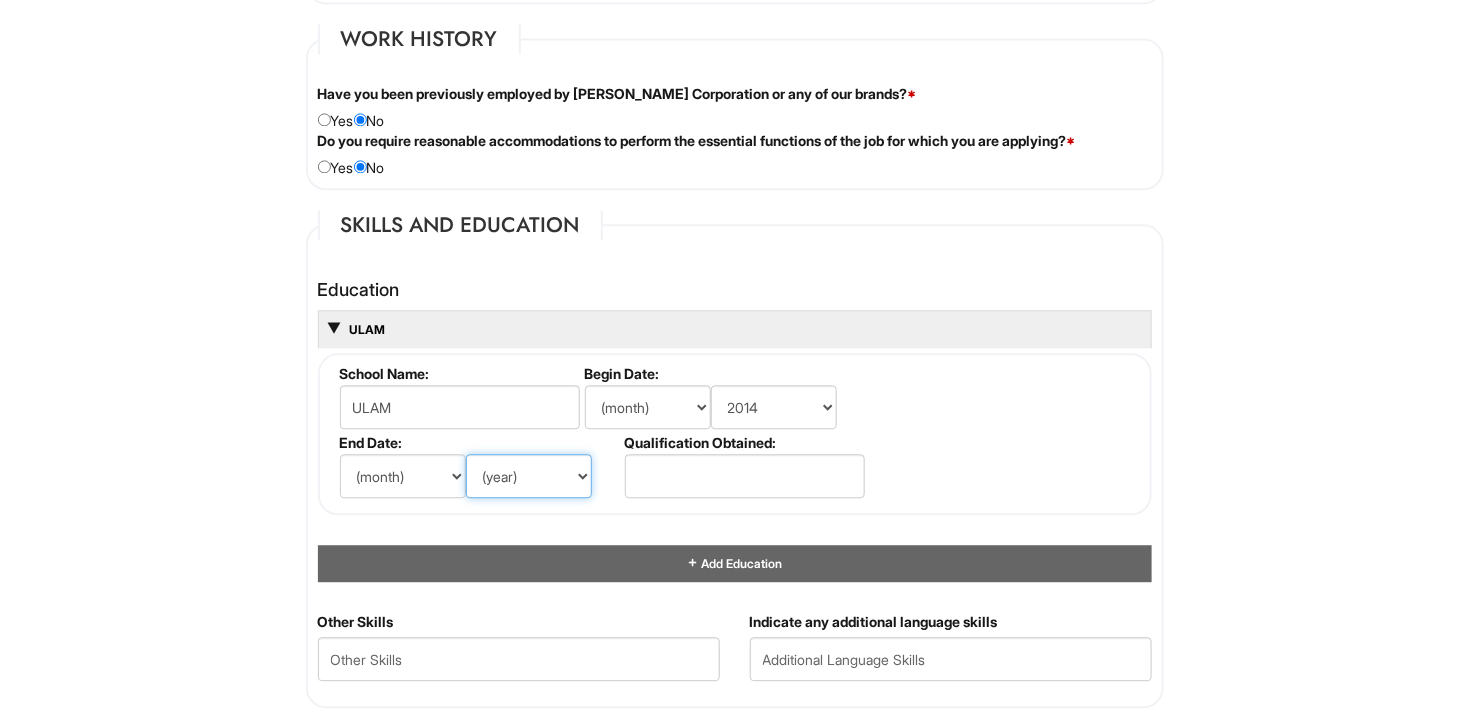 click on "(year) 2029 2028 2027 2026 2025 2024 2023 2022 2021 2020 2019 2018 2017 2016 2015 2014 2013 2012 2011 2010 2009 2008 2007 2006 2005 2004 2003 2002 2001 2000 1999 1998 1997 1996 1995 1994 1993 1992 1991 1990 1989 1988 1987 1986 1985 1984 1983 1982 1981 1980 1979 1978 1977 1976 1975 1974 1973 1972 1971 1970 1969 1968 1967 1966 1965 1964 1963 1962 1961 1960 1959 1958 1957 1956 1955 1954 1953 1952 1951 1950 1949 1948 1947 1946  --  2030 2031 2032 2033 2034 2035 2036 2037 2038 2039 2040 2041 2042 2043 2044 2045 2046 2047 2048 2049 2050 2051 2052 2053 2054 2055 2056 2057 2058 2059 2060 2061 2062 2063 2064" at bounding box center (529, 476) 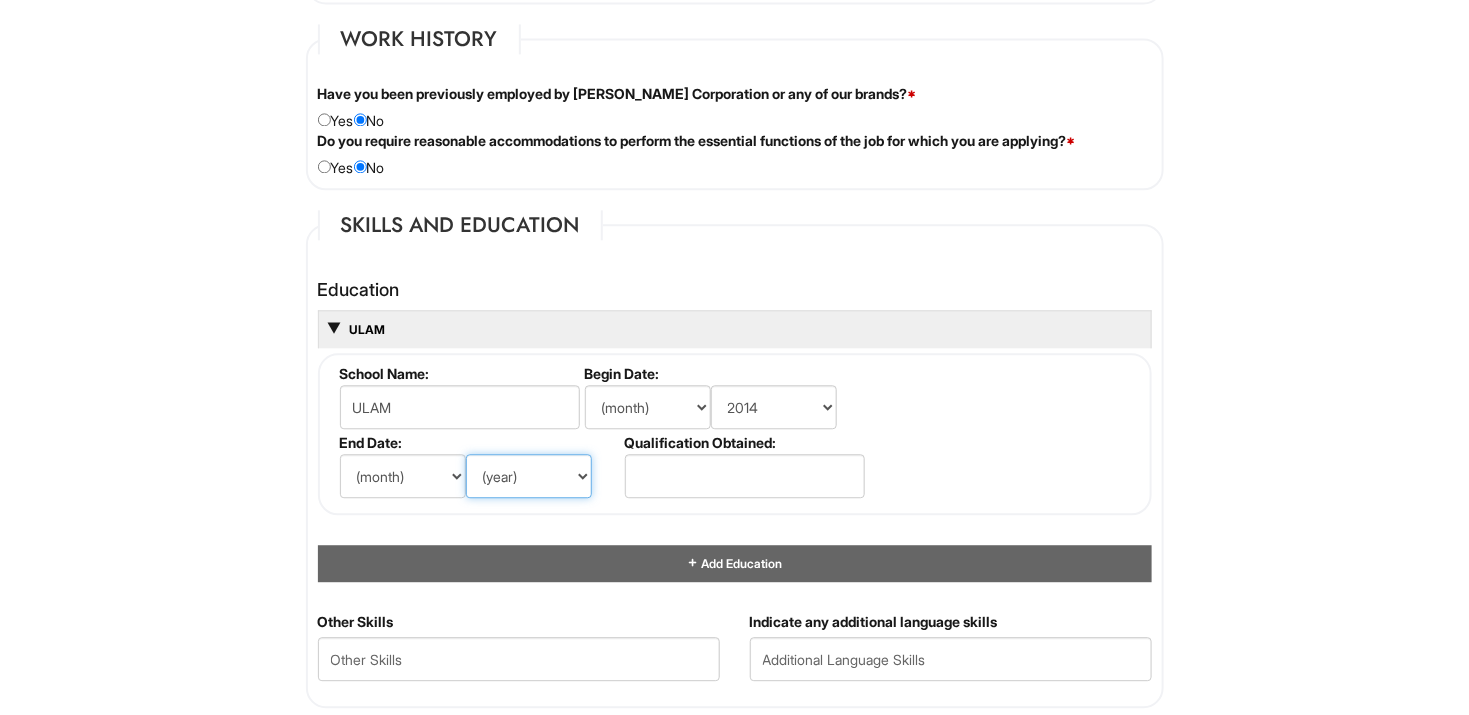 select on "2017" 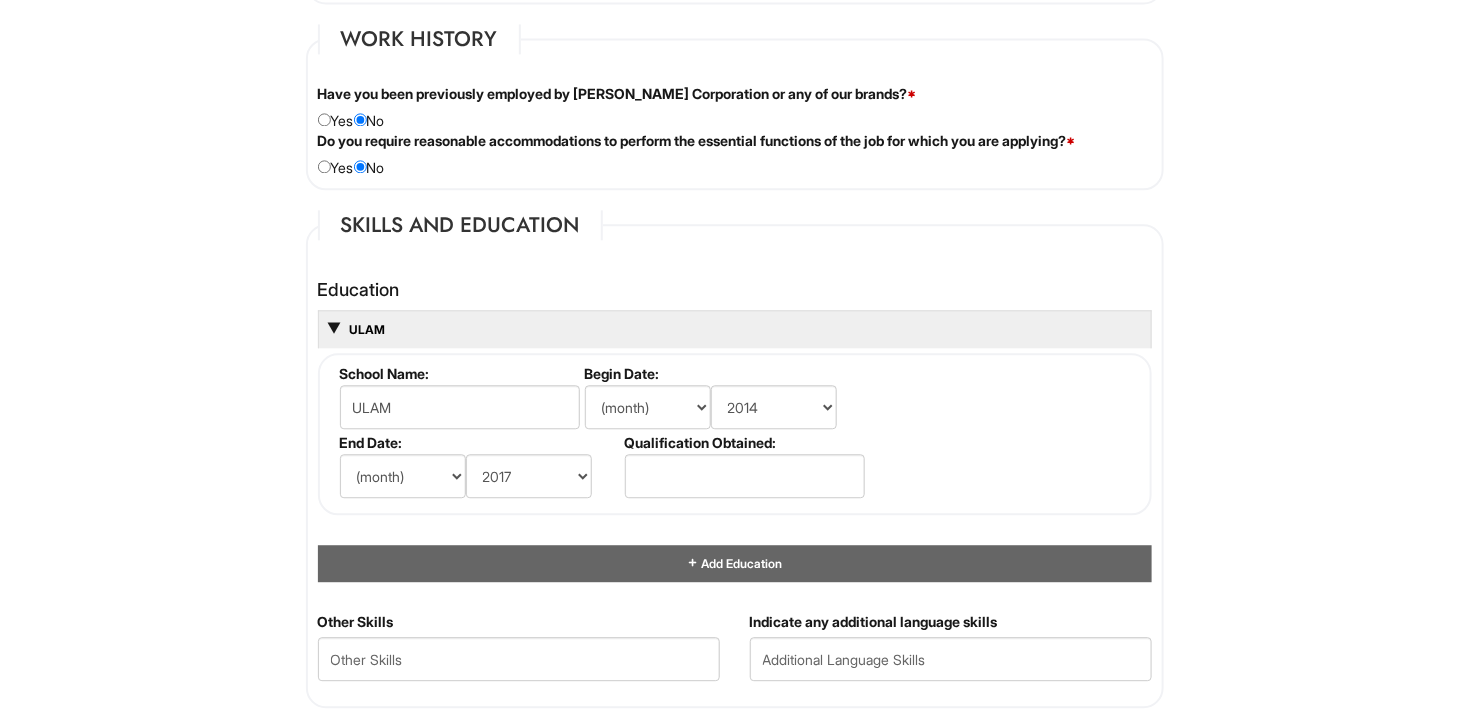 click on "School Name:
ULAM
Begin Date:
(month) Jan Feb Mar Apr May Jun [DATE] Aug Sep Oct Nov Dec (year) 2029 2028 2027 2026 2025 2024 2023 2022 2021 2020 2019 2018 2017 2016 2015 2014 2013 2012 2011 2010 2009 2008 2007 2006 2005 2004 2003 2002 2001 2000 1999 1998 1997 1996 1995 1994 1993 1992 1991 1990 1989 1988 1987 1986 1985 1984 1983 1982 1981 1980 1979 1978 1977 1976 1975 1974 1973 1972 1971 1970 1969 1968 1967 1966 1965 1964 1963 1962 1961 1960 1959 1958 1957 1956 1955 1954 1953 1952 1951 1950 1949 1948 1947 1946  --  2030 2031 2032 2033 2034 2035 2036 2037 2038 2039 2040 2041 2042 2043 2044 2045 2046 2047 2048 2049 2050 2051 2052 2053 2054 2055 2056 2057 2058 2059 2060 2061 2062 2063 2064
End Date:
(month) Jan Feb Mar Apr May Jun [DATE] Aug Sep Oct Nov Dec (year) 2029 2028 2027 2026 2025 2024 2023 2022 2021 2020 2019 2018 2017 2016 2015 2014 2013 2012 2011 2010 2009 2008 2007 2006 2005 2004 2003 2002 2001 2000 1999 1998 1997 1996 1995 1994 1993 1992 1991 1990 1989 1988 1987 1986 1985 1984" at bounding box center [735, 434] 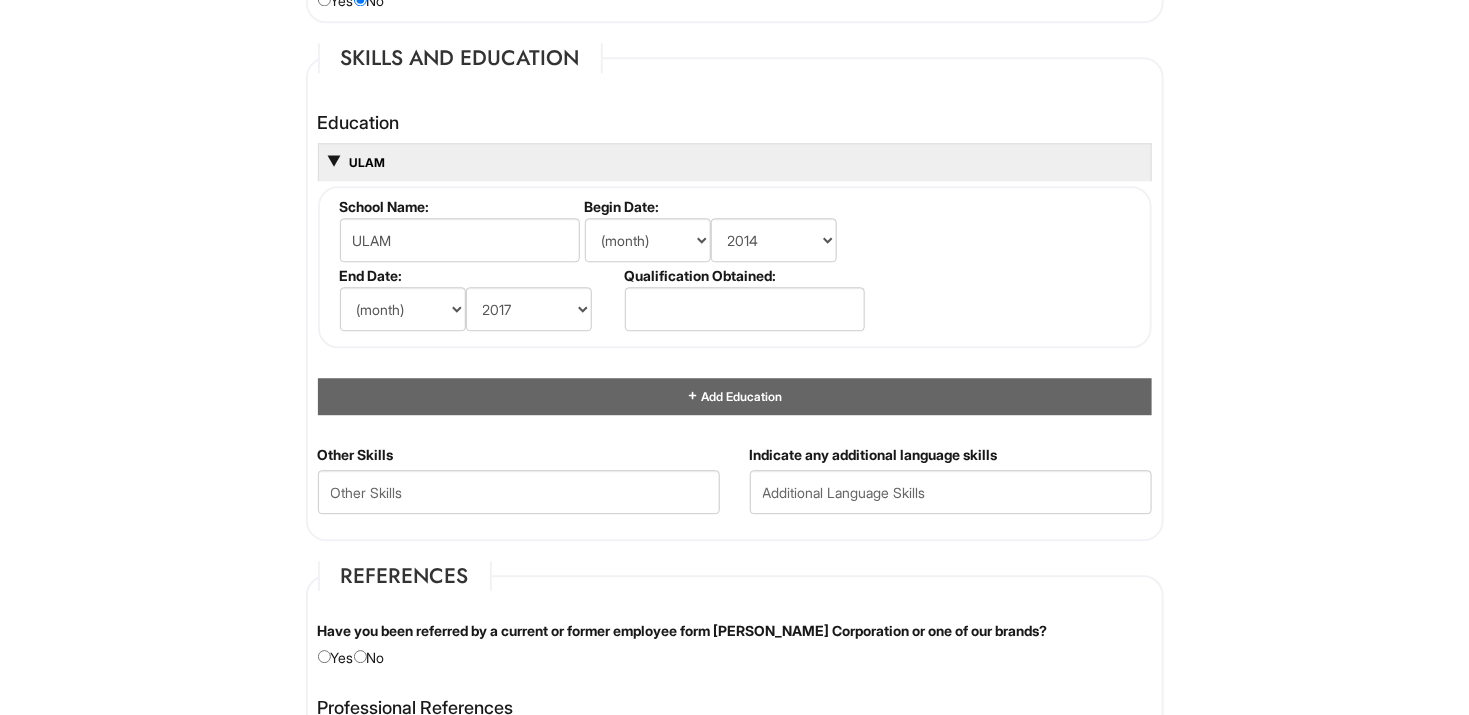 scroll, scrollTop: 1856, scrollLeft: 0, axis: vertical 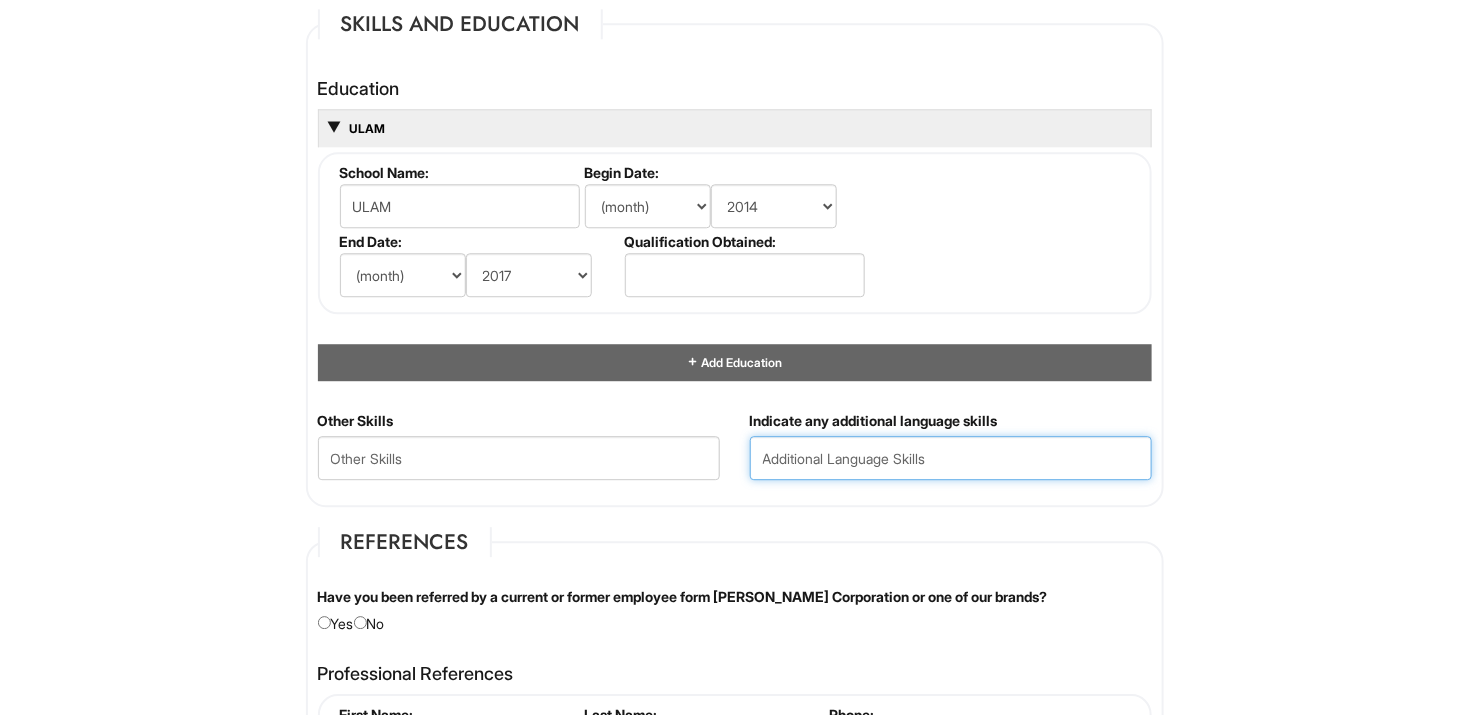 click at bounding box center (951, 458) 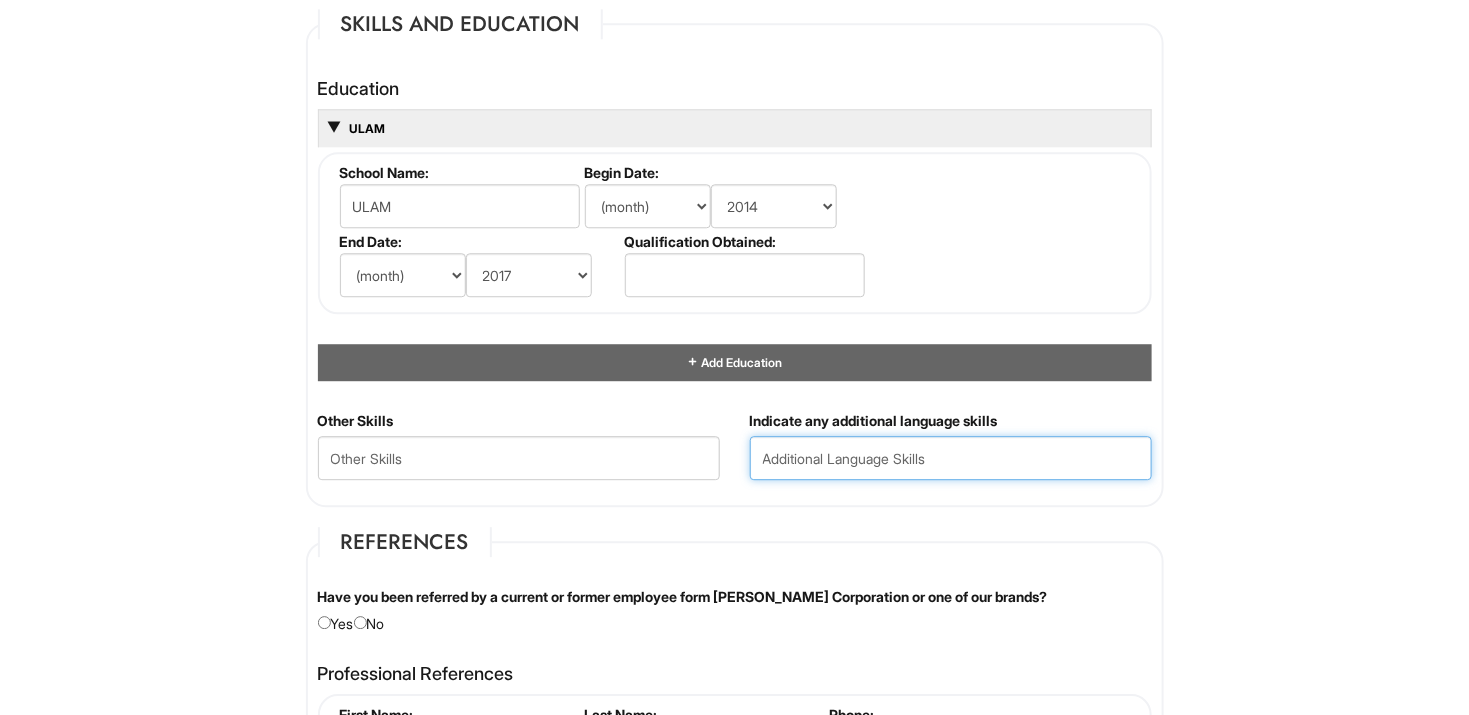 click at bounding box center (951, 458) 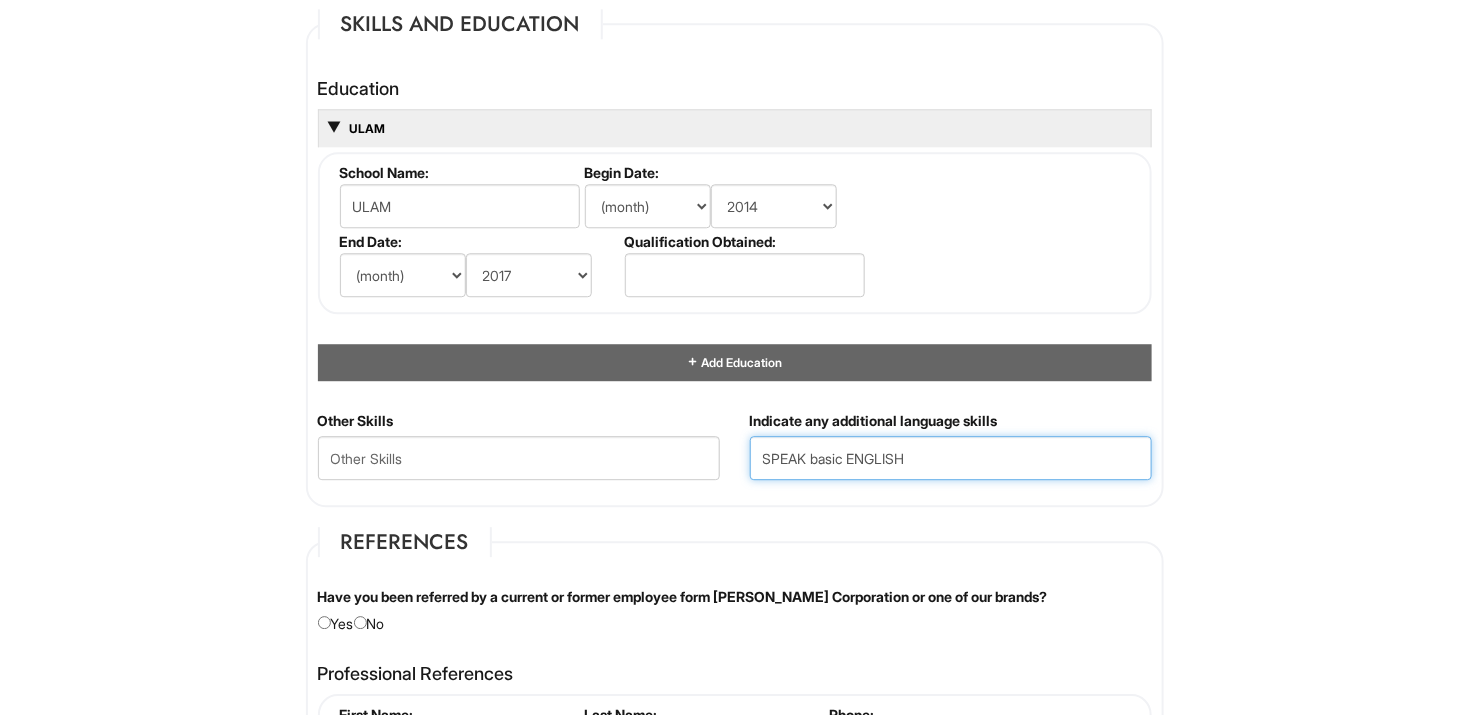 click on "SPEAK basic ENGLISH" at bounding box center (951, 458) 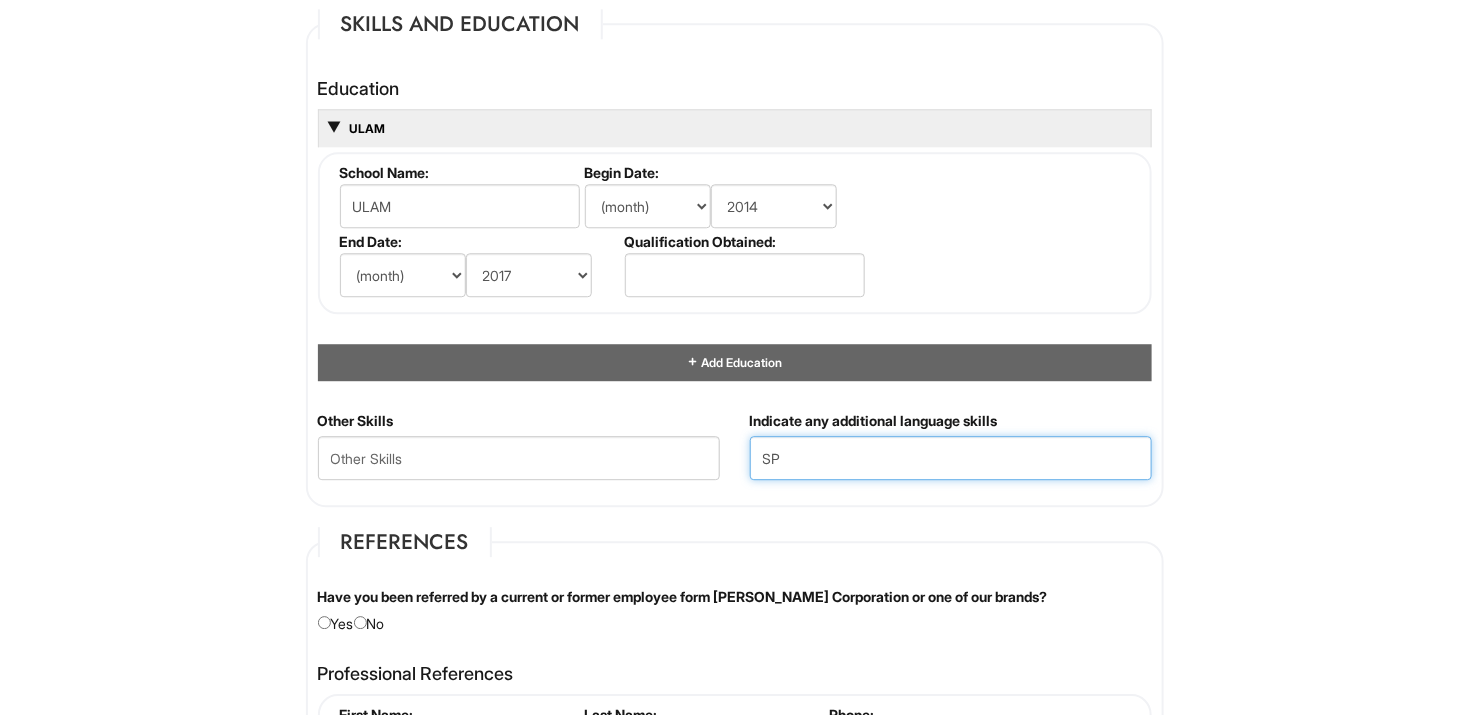 type on "S" 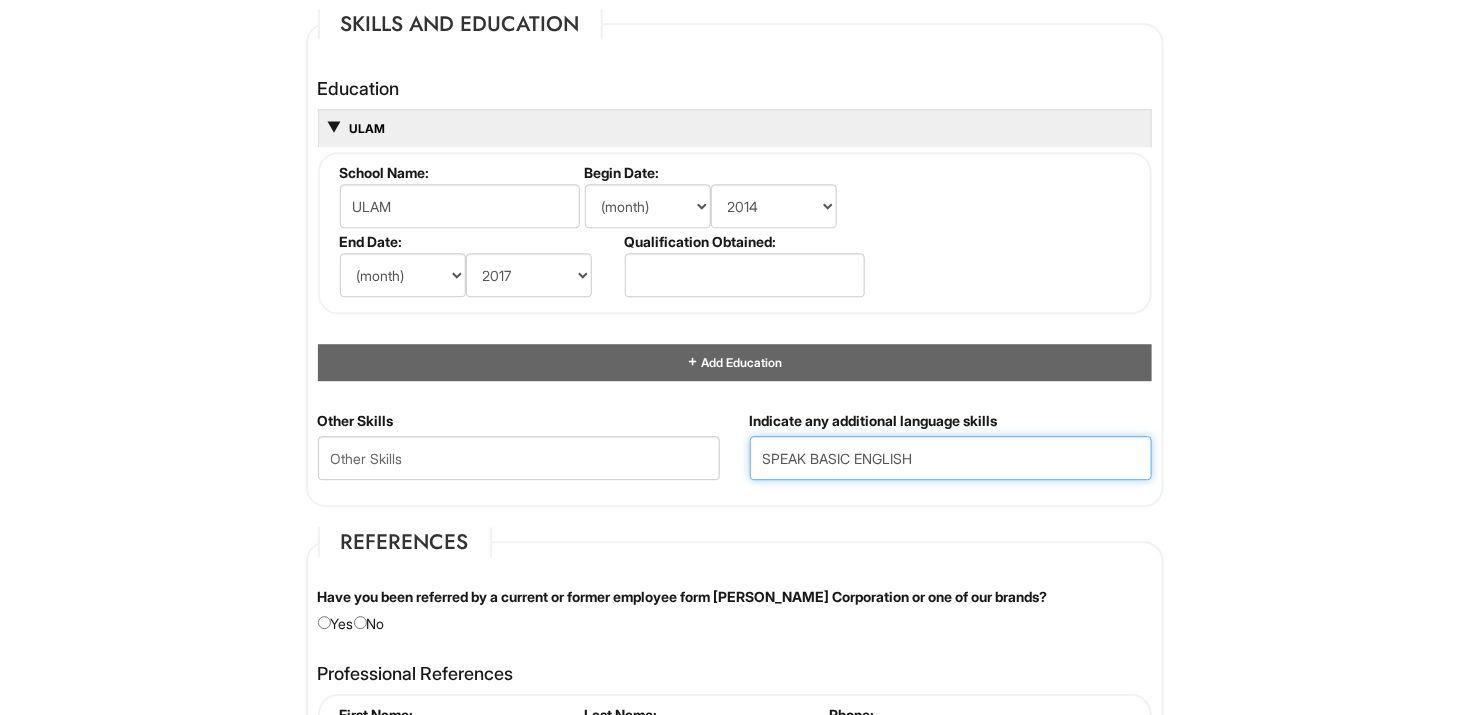 type on "SPEAK BASIC ENGLISH" 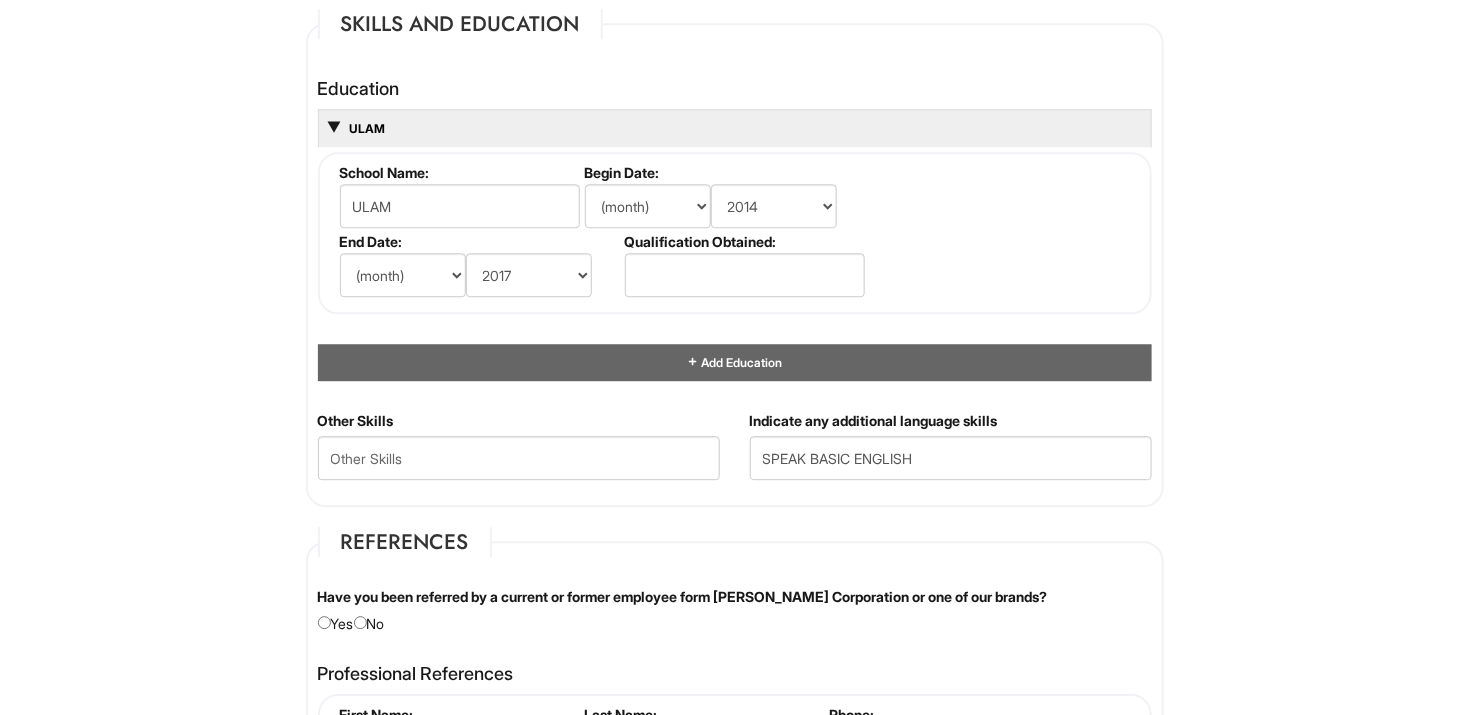 click on "Skills and Education
Education
ULAM
School Name:
ULAM
Begin Date:
(month) Jan Feb Mar Apr May Jun [DATE] Aug Sep Oct Nov Dec (year) 2029 2028 2027 2026 2025 2024 2023 2022 2021 2020 2019 2018 2017 2016 2015 2014 2013 2012 2011 2010 2009 2008 2007 2006 2005 2004 2003 2002 2001 2000 1999 1998 1997 1996 1995 1994 1993 1992 1991 1990 1989 1988 1987 1986 1985 1984 1983 1982 1981 1980 1979 1978 1977 1976 1975 1974 1973 1972 1971 1970 1969 1968 1967 1966 1965 1964 1963 1962 1961 1960 1959 1958 1957 1956 1955 1954 1953 1952 1951 1950 1949 1948 1947 1946  --  2030 2031 2032 2033 2034 2035 2036 2037 2038 2039 2040 2041 2042 2043 2044 2045 2046 2047 2048 2049 2050 2051 2052 2053 2054 2055 2056 2057 2058 2059 2060 2061 2062 2063 2064
End Date:
(month) Jan Feb Mar Apr May Jun [DATE] Aug Sep Oct Nov Dec (year) 2029 2028 2027 2026 2025 2024 2023 2022 2021 2020 2019 2018 2017 2016 2015 2014 2013 2012 2011 2010 2009 2008 2007 2006 2005 2004 2003 2002 2001 2000 1999 1998 1997" at bounding box center [735, 258] 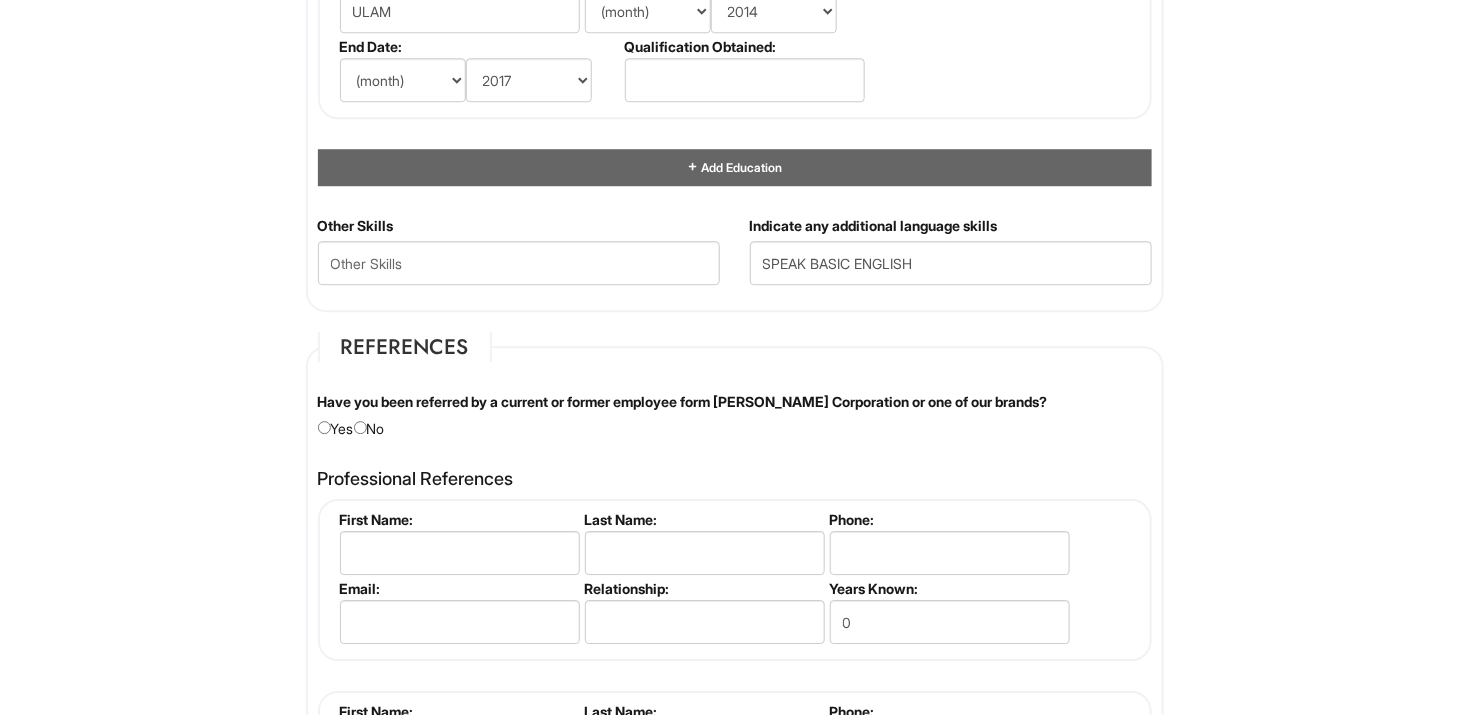scroll, scrollTop: 2055, scrollLeft: 0, axis: vertical 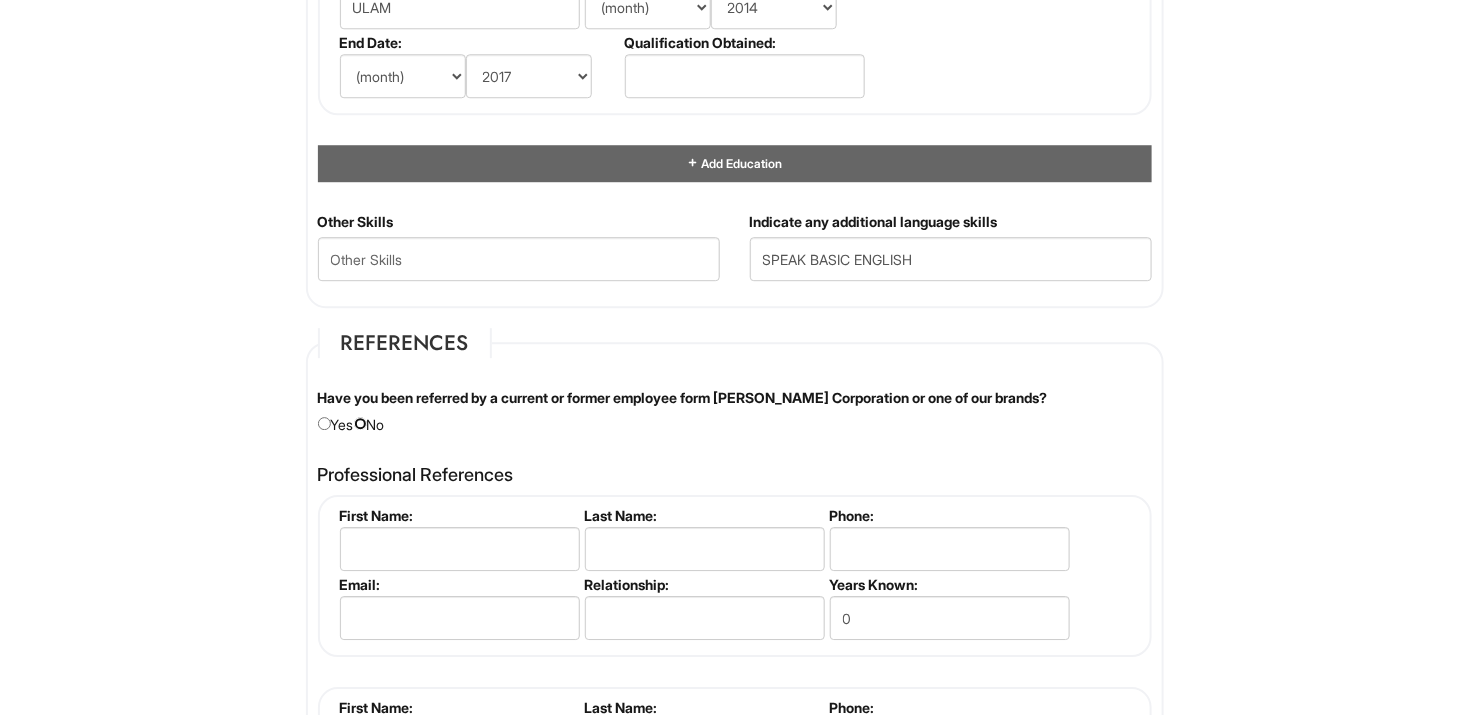 click at bounding box center [360, 423] 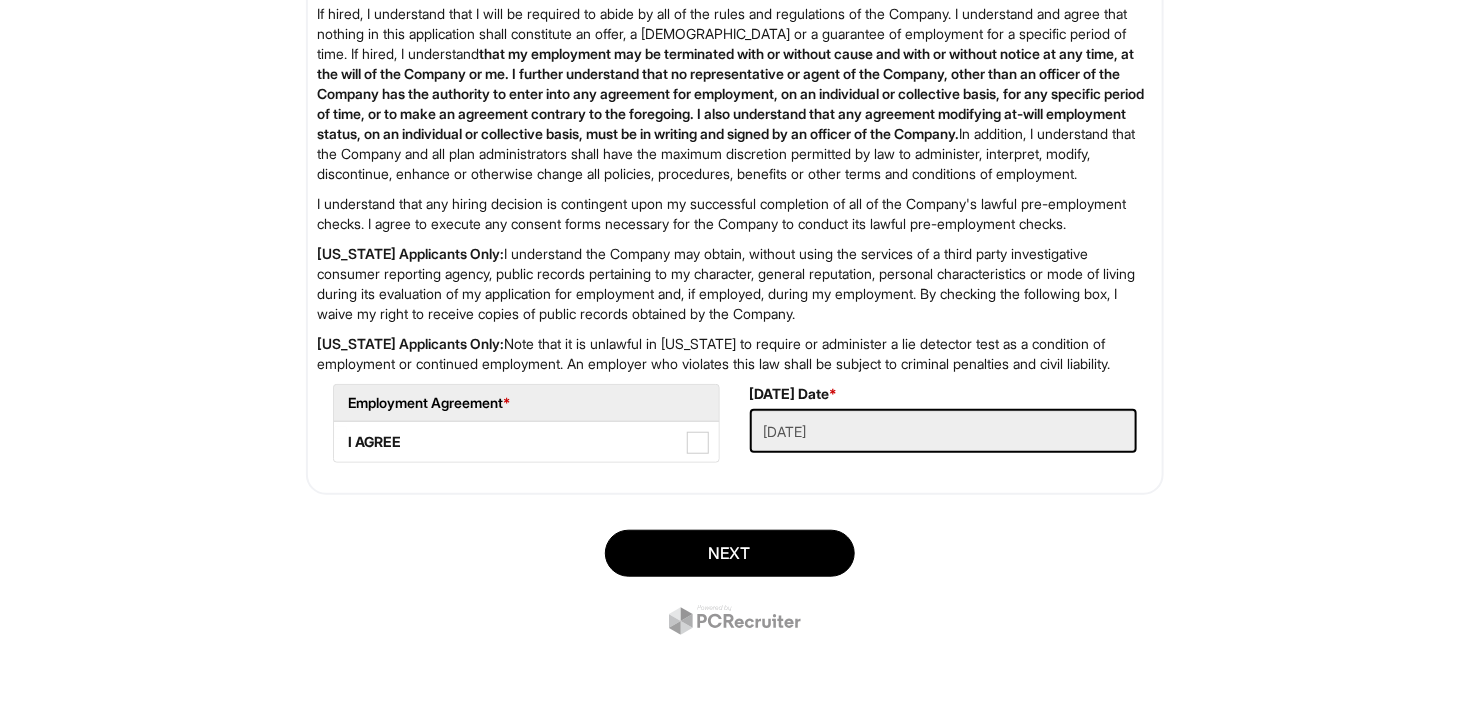 scroll, scrollTop: 3255, scrollLeft: 0, axis: vertical 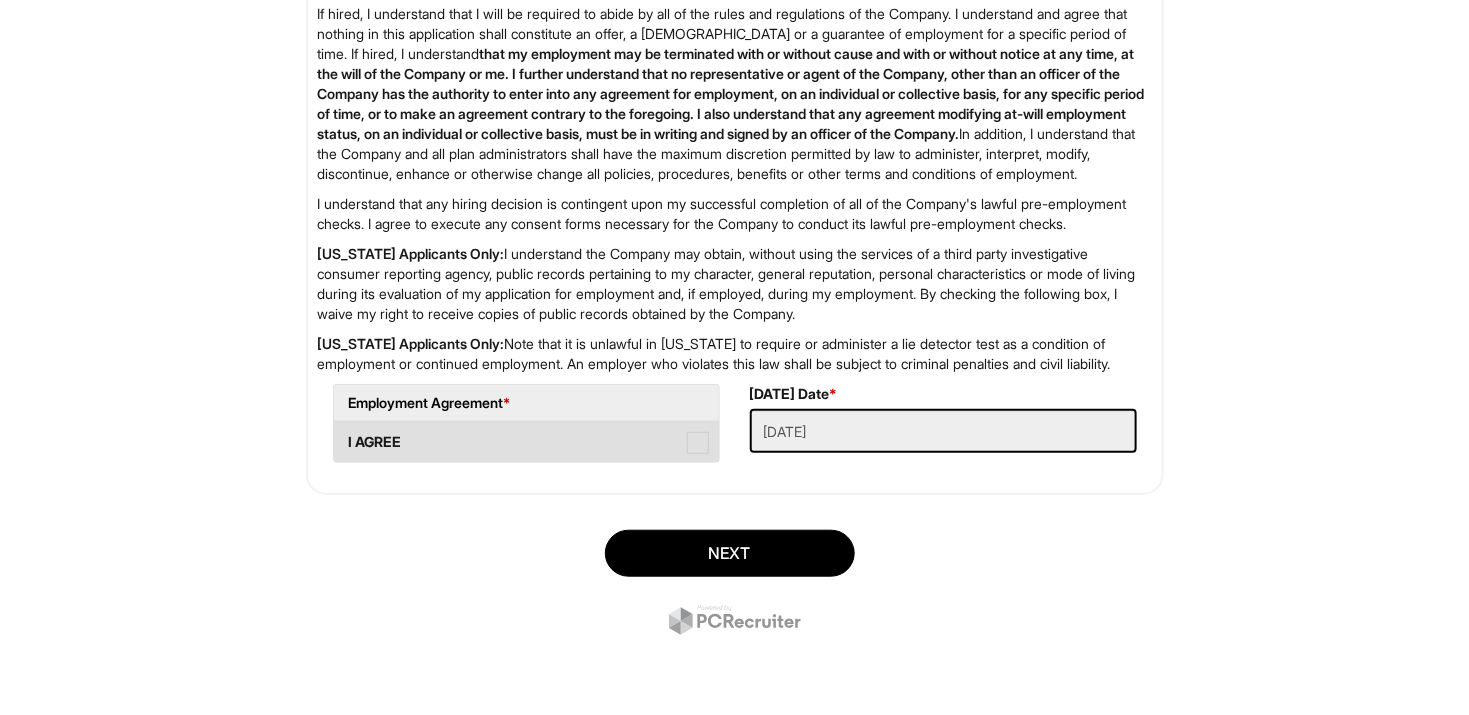 click on "I AGREE" at bounding box center [526, 442] 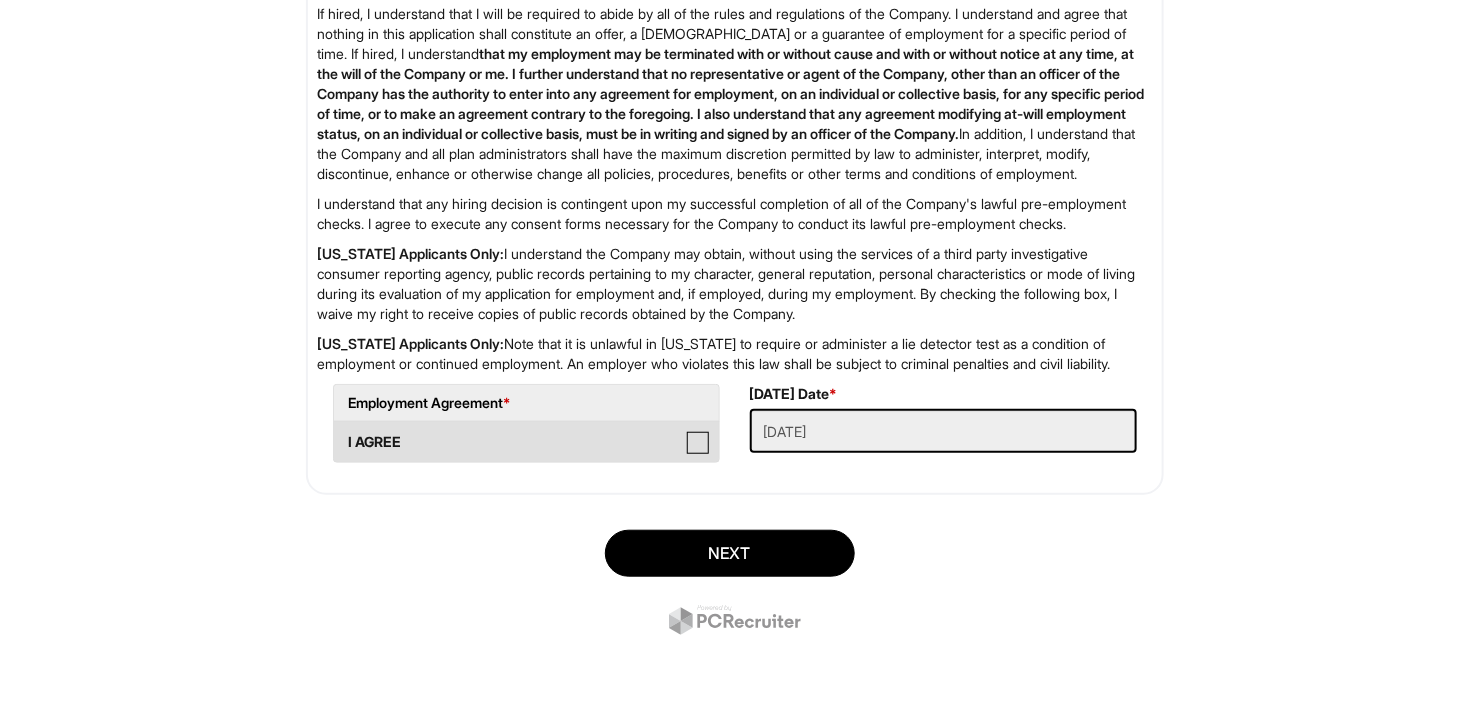 click on "I AGREE" at bounding box center [340, 432] 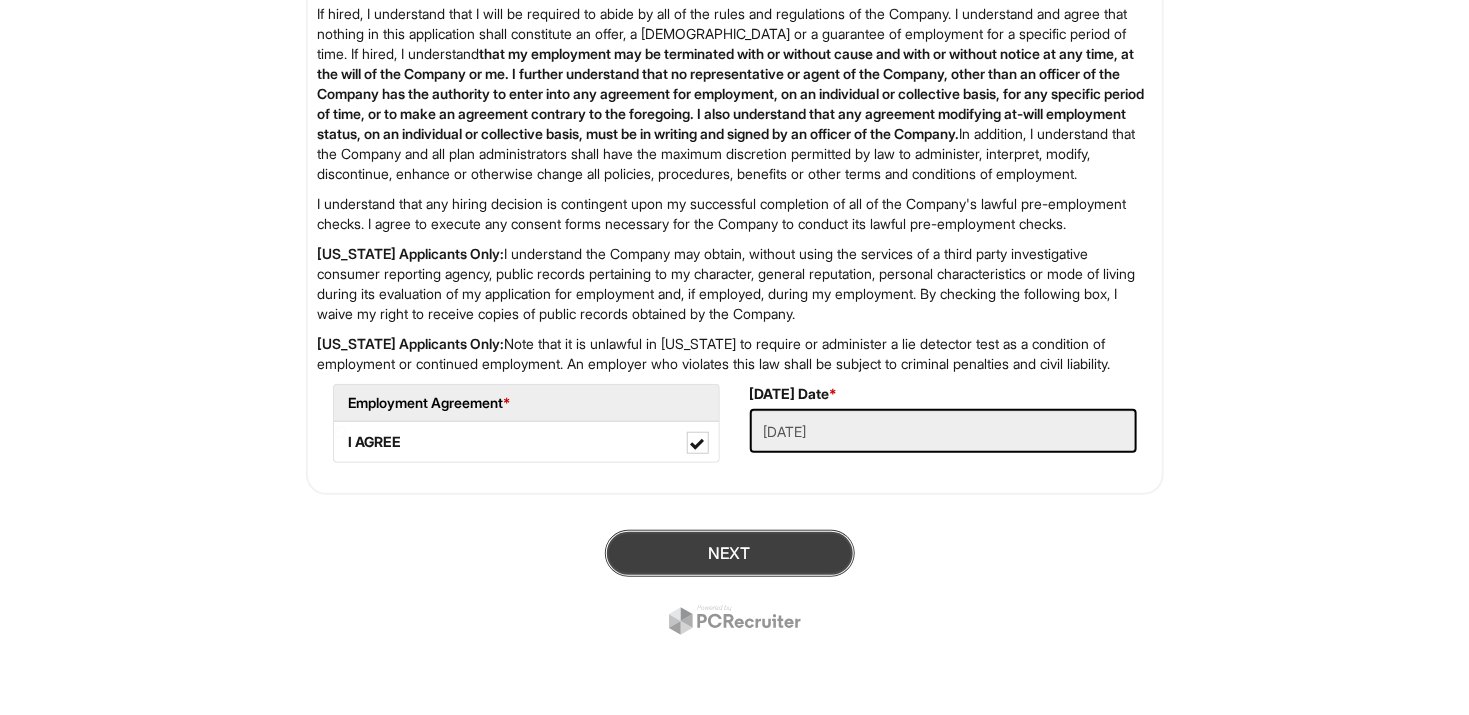 click on "Next" at bounding box center [730, 553] 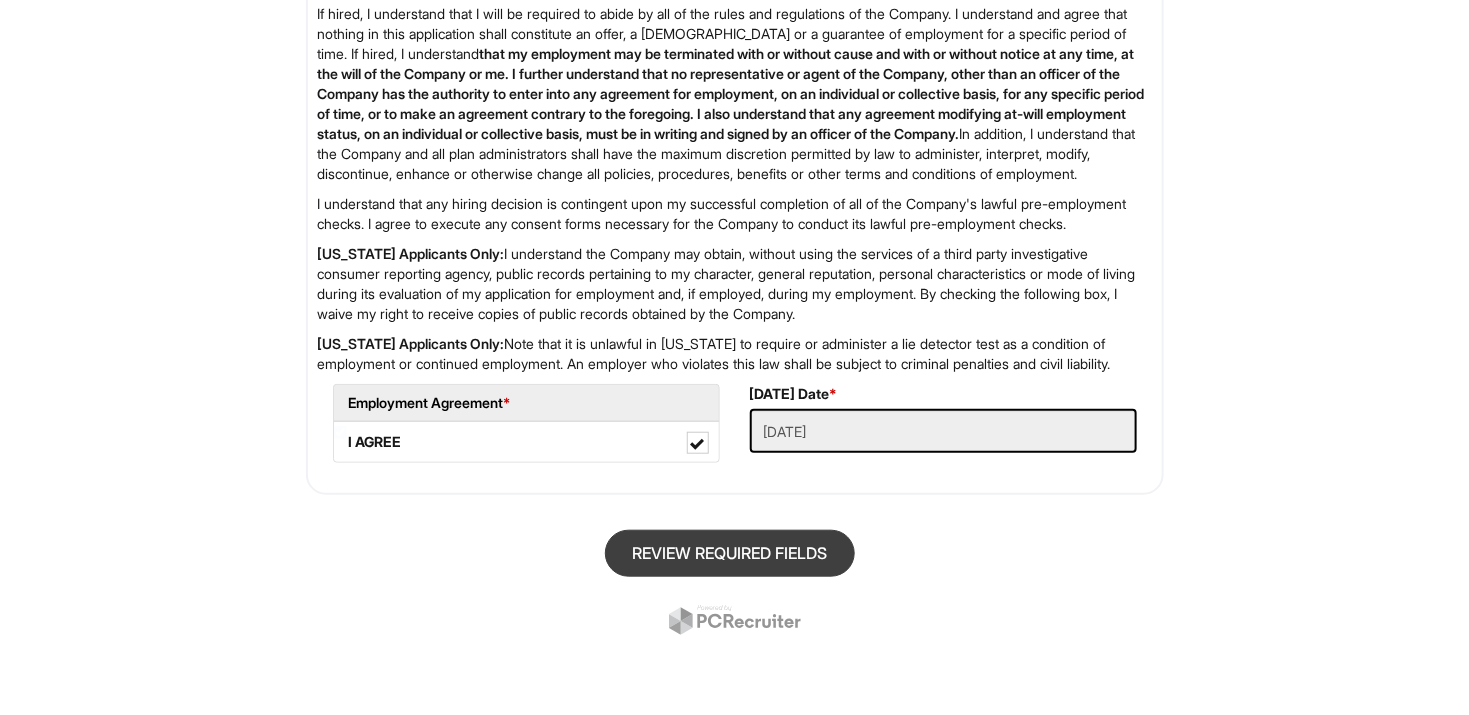 scroll, scrollTop: 121, scrollLeft: 0, axis: vertical 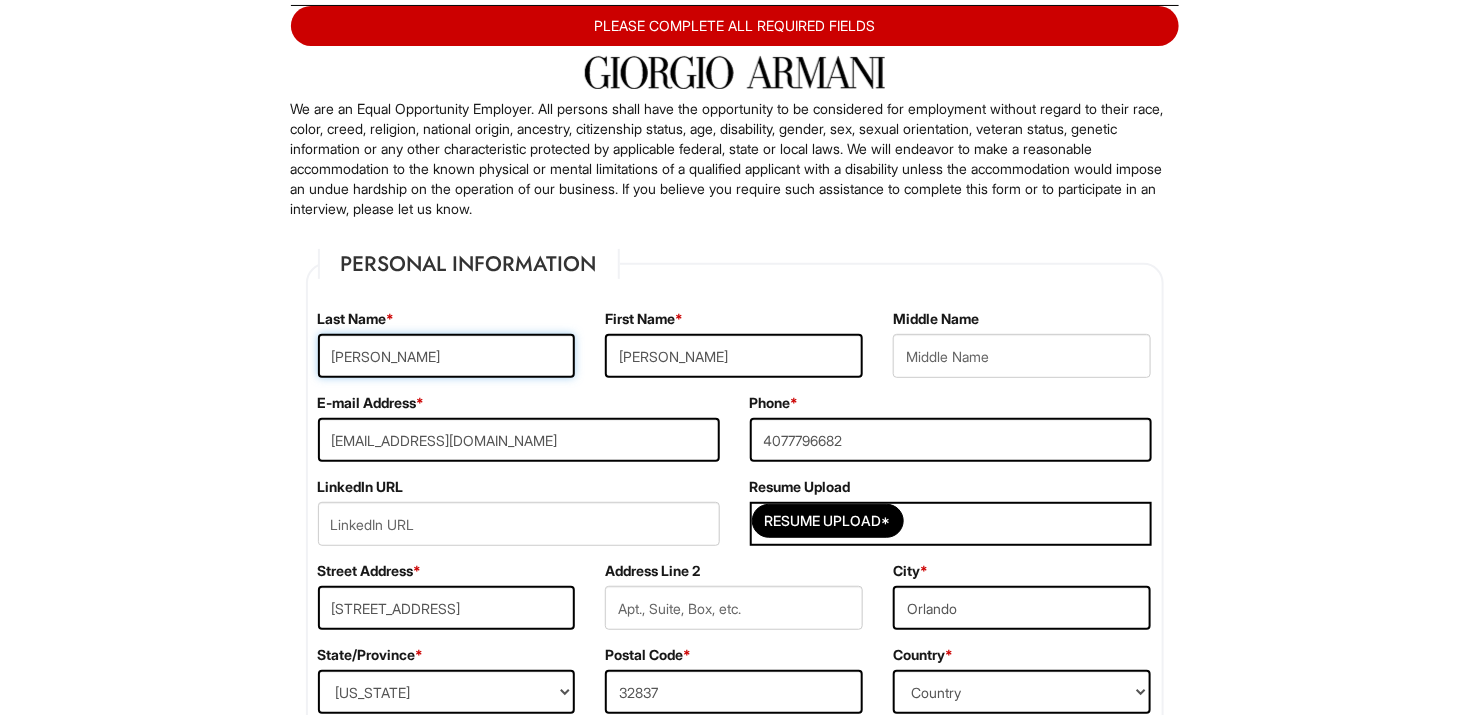 click on "[PERSON_NAME]" at bounding box center (447, 356) 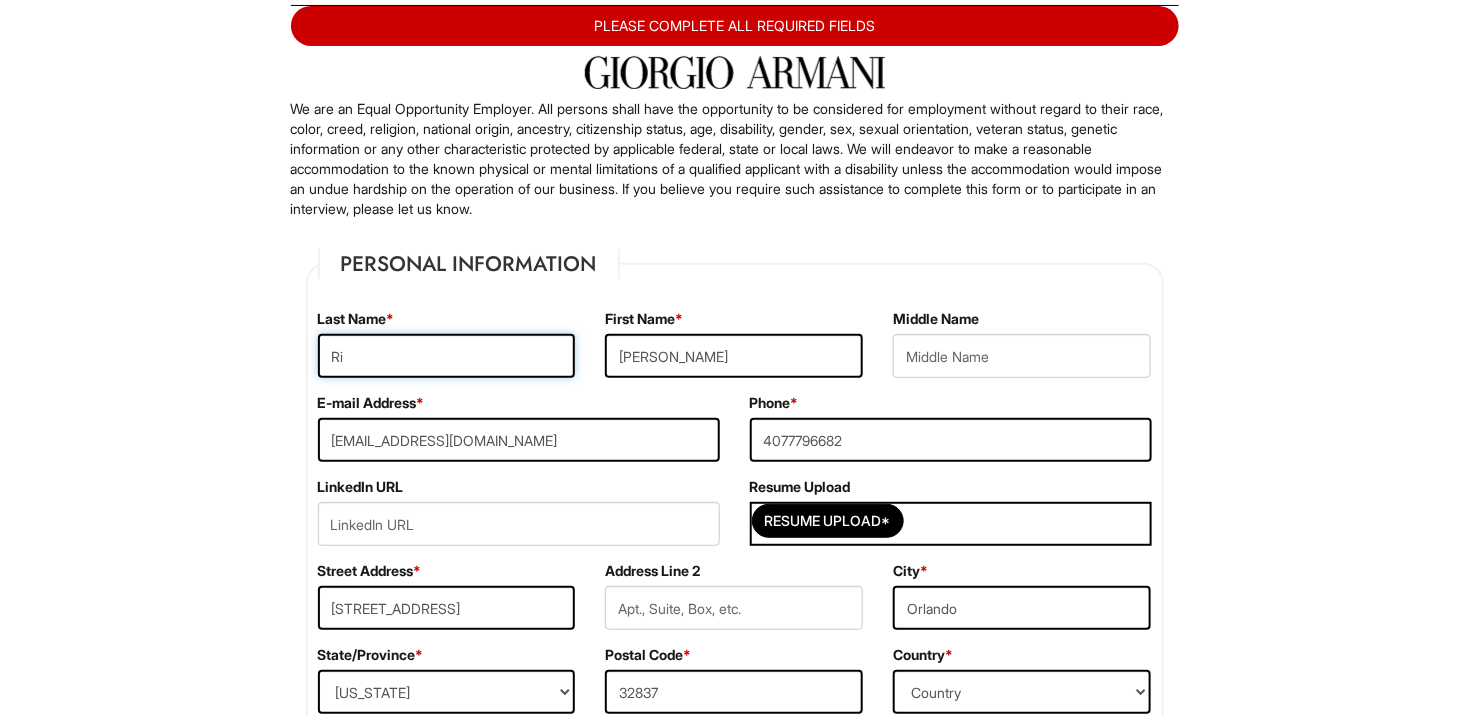 type on "R" 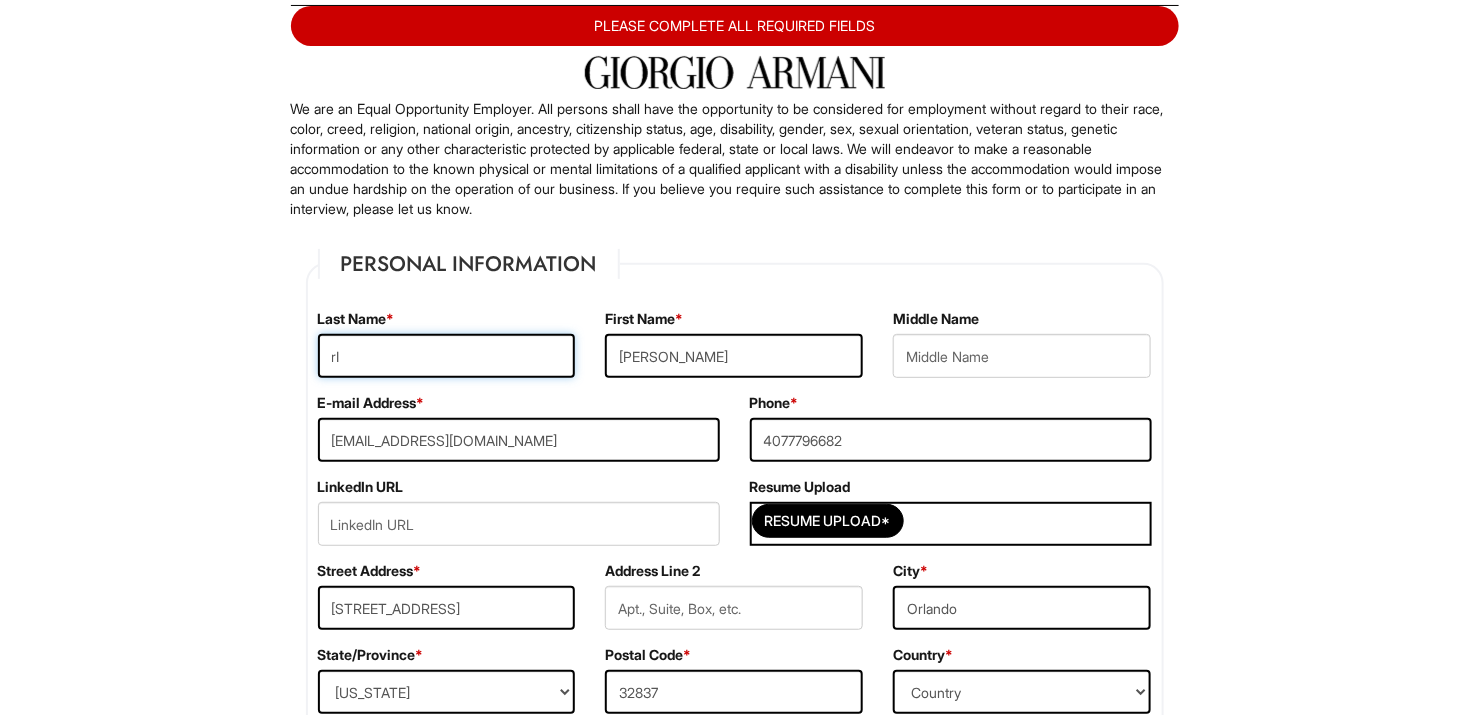 type on "r" 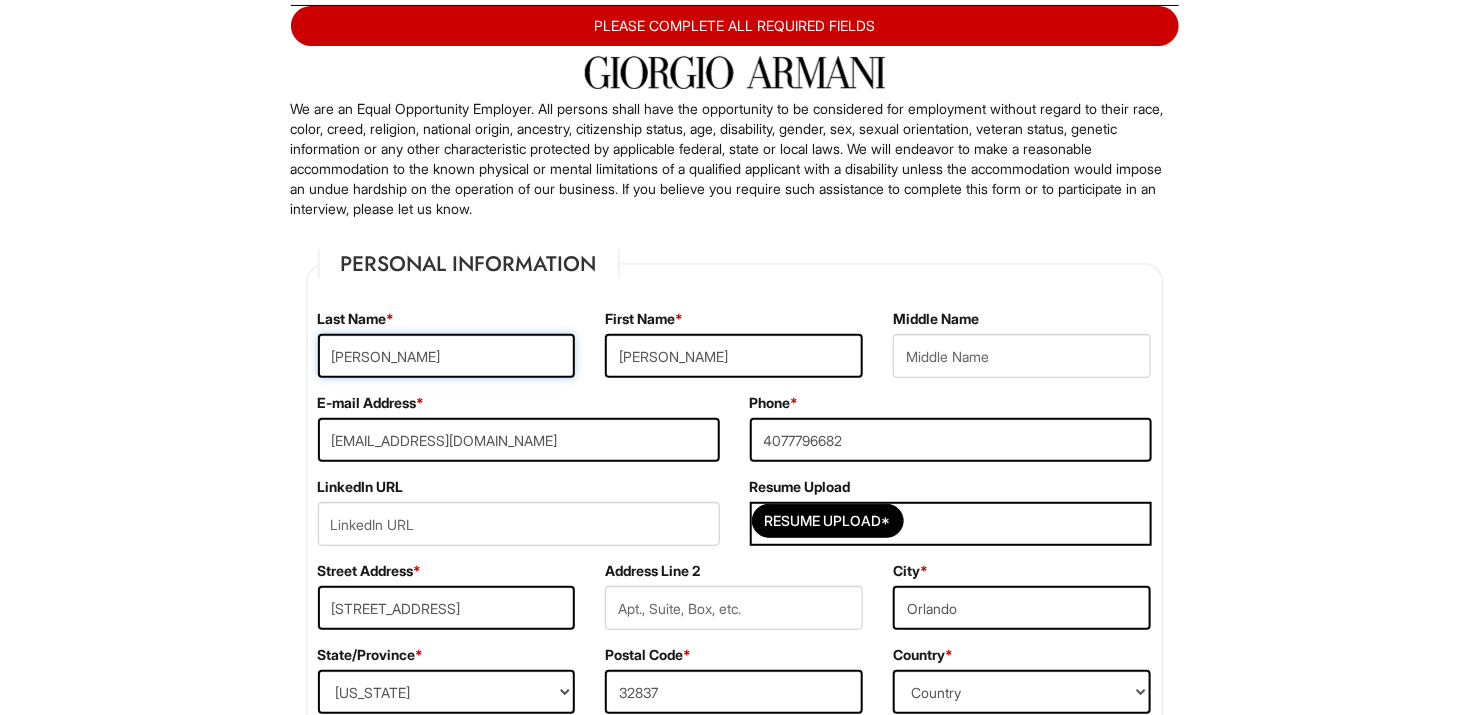 type on "[PERSON_NAME]" 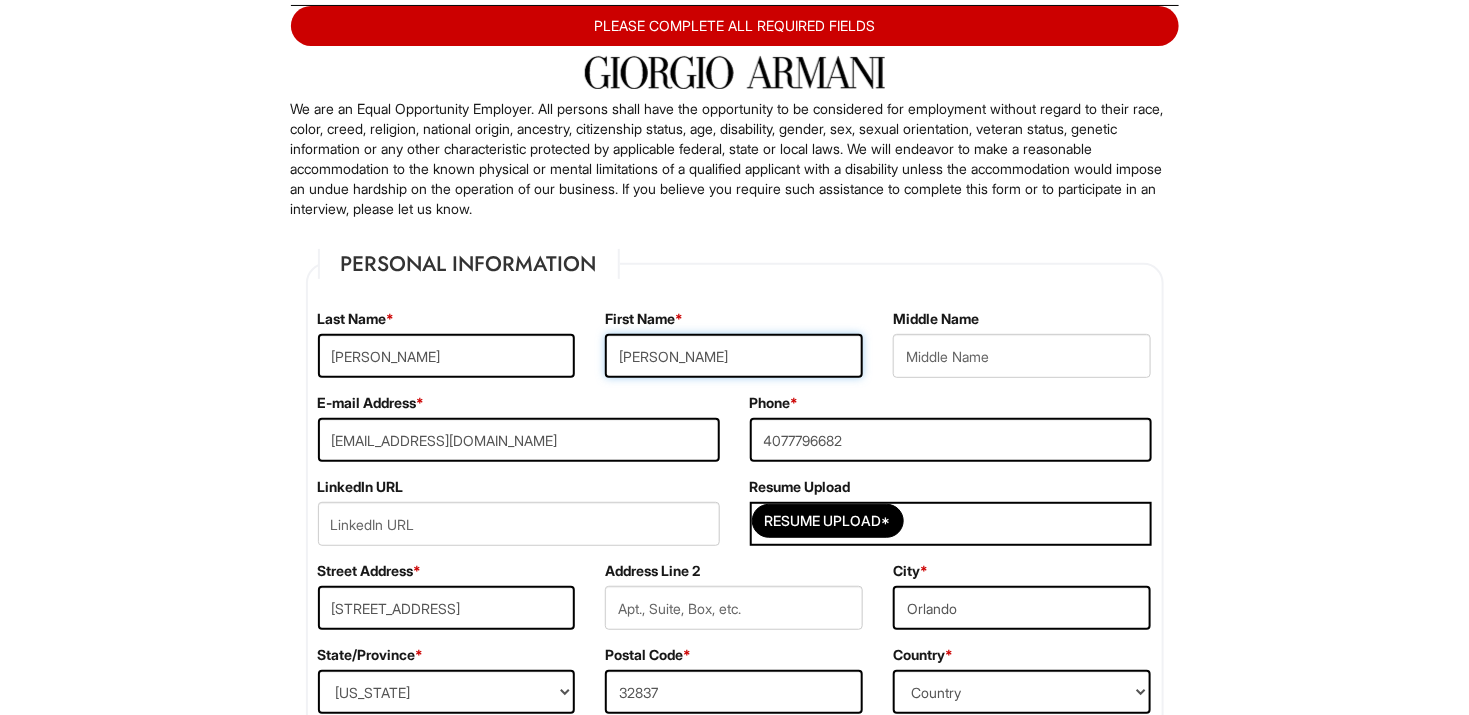 type on "[PERSON_NAME]" 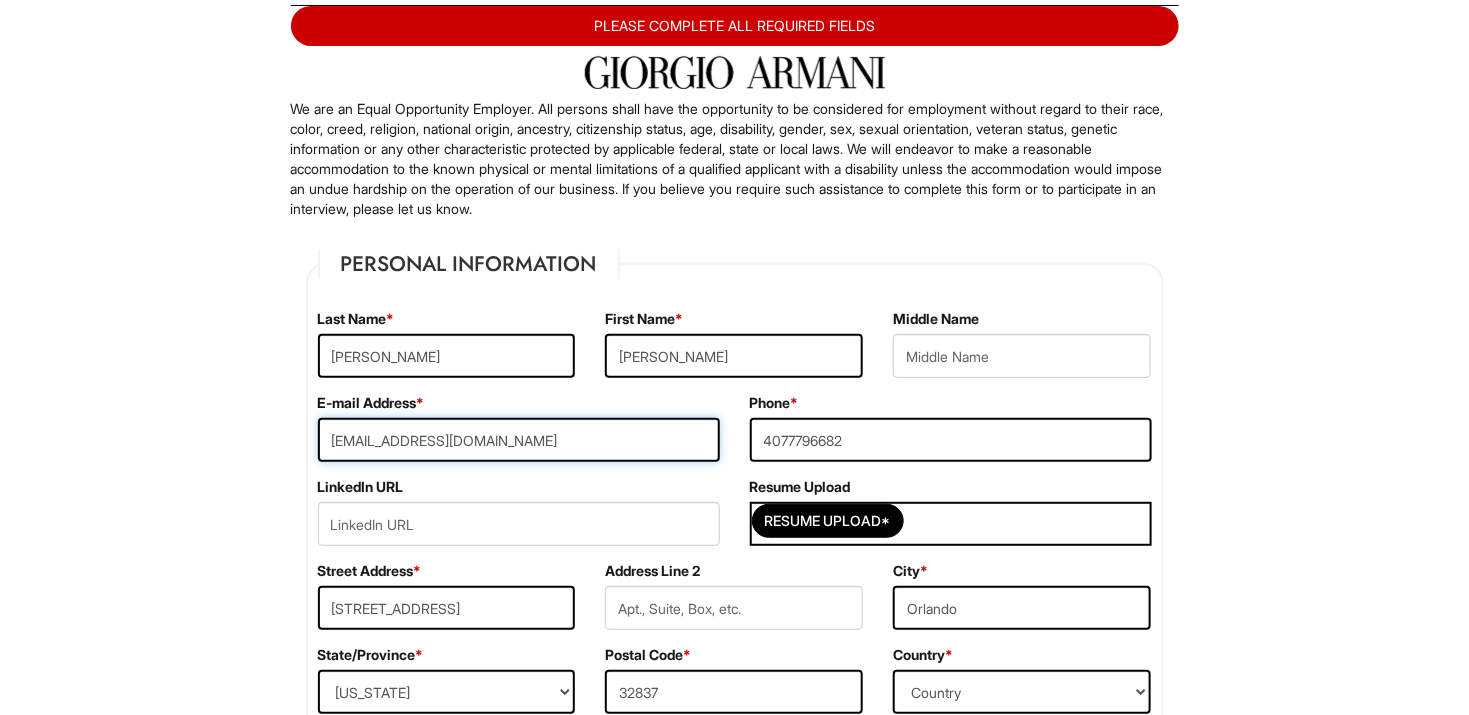type on "[EMAIL_ADDRESS][DOMAIN_NAME]" 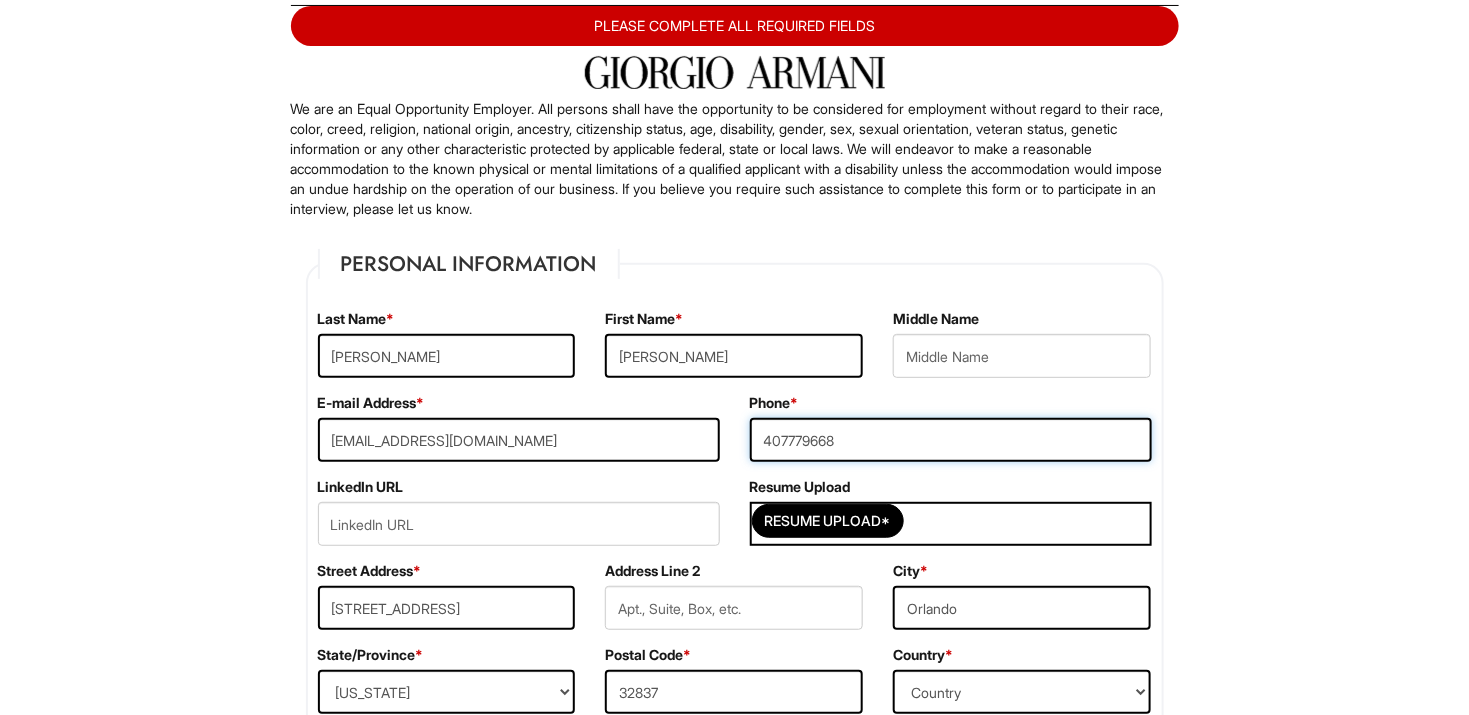type on "4077796682" 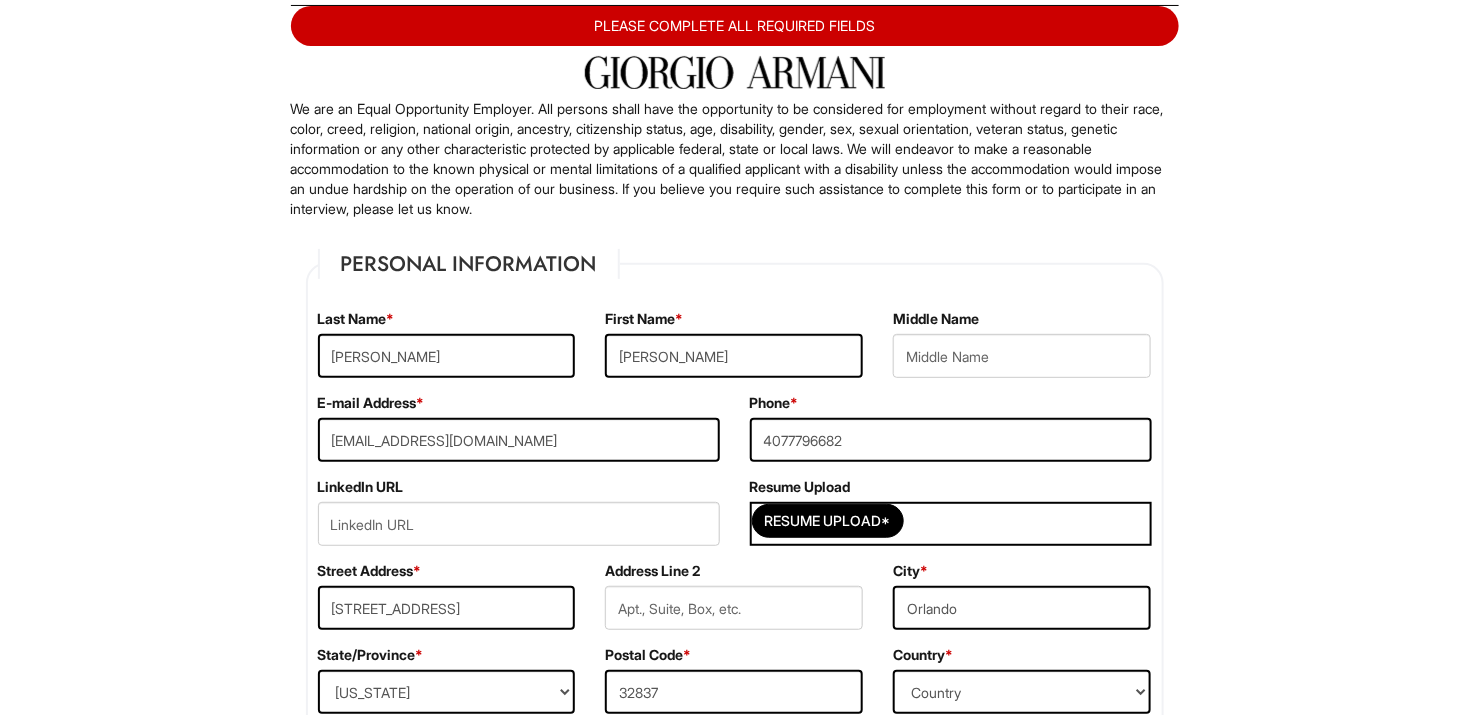 click on "Please Complete This Form 1 2 3 Stock Associate (Full-time), A|X Armani Exchange PLEASE COMPLETE ALL REQUIRED FIELDS
We are an Equal Opportunity Employer. All persons shall have the opportunity to be considered for employment without regard to their race, color, creed, religion, national origin, ancestry, citizenship status, age, disability, gender, sex, sexual orientation, veteran status, genetic information or any other characteristic protected by applicable federal, state or local laws. We will endeavor to make a reasonable accommodation to the known physical or mental limitations of a qualified applicant with a disability unless the accommodation would impose an undue hardship on the operation of our business. If you believe you require such assistance to complete this form or to participate in an interview, please let us know.
Personal Information
Last Name  *   [PERSON_NAME]
First Name  *   [PERSON_NAME]
Middle Name
E-mail Address  *   [EMAIL_ADDRESS][DOMAIN_NAME]
Phone  *   [PHONE_NUMBER]" at bounding box center (734, 1852) 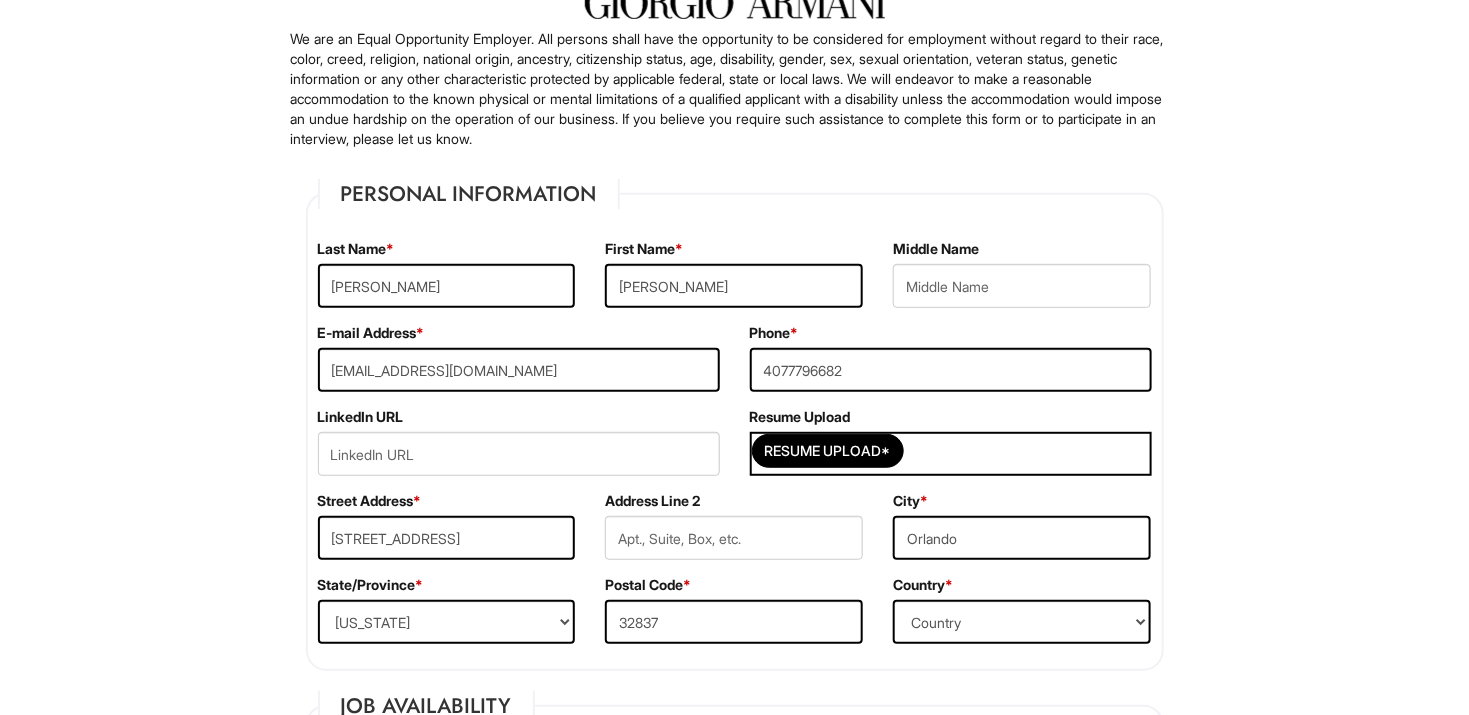 scroll, scrollTop: 222, scrollLeft: 0, axis: vertical 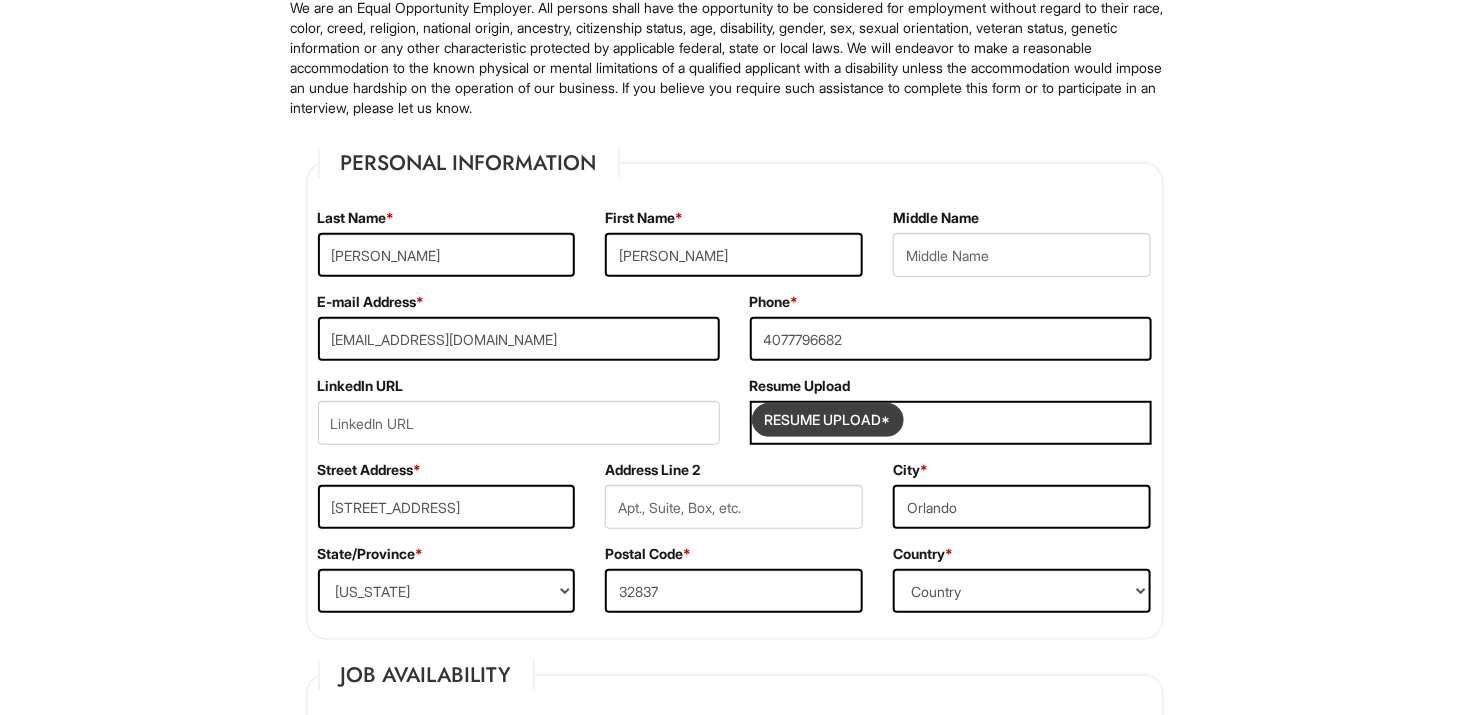 click at bounding box center (828, 420) 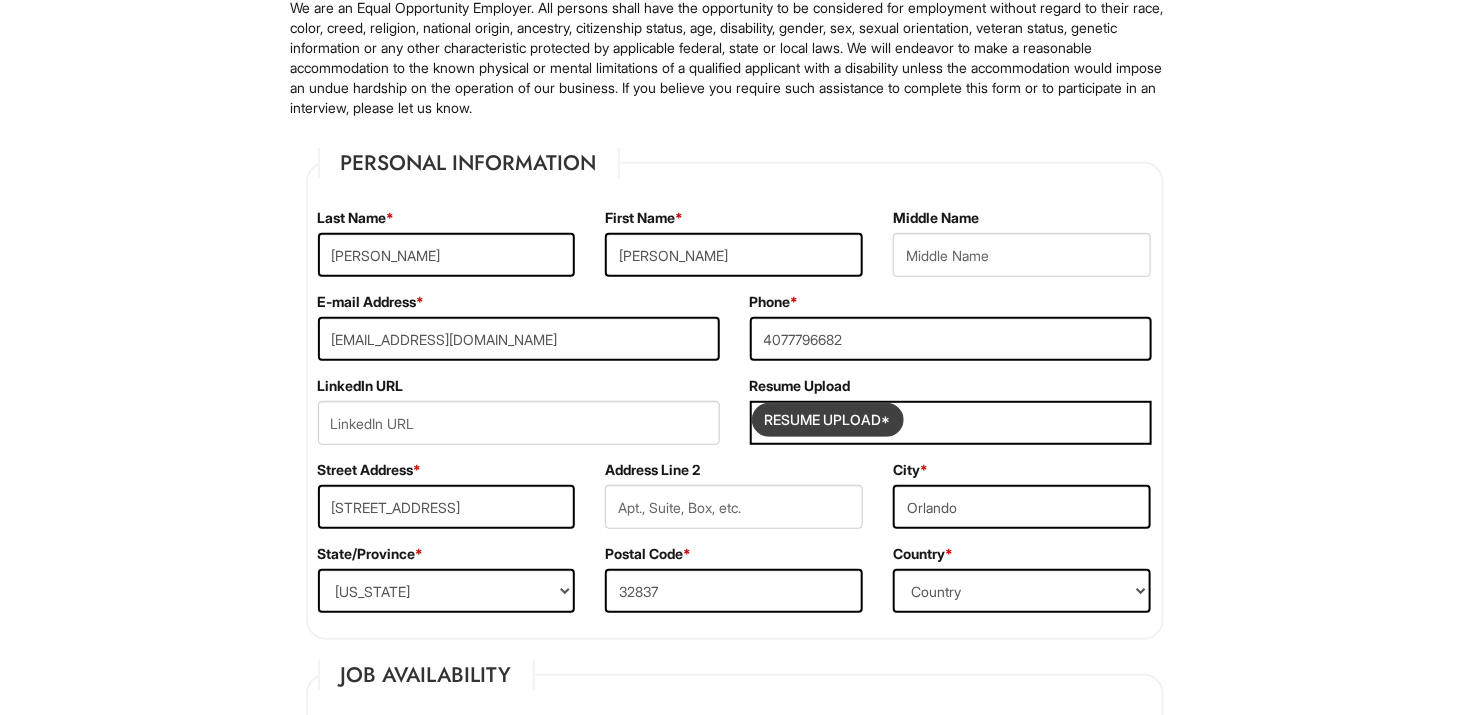 type on "C:\fakepath\CinthiaRiveraResume.docx" 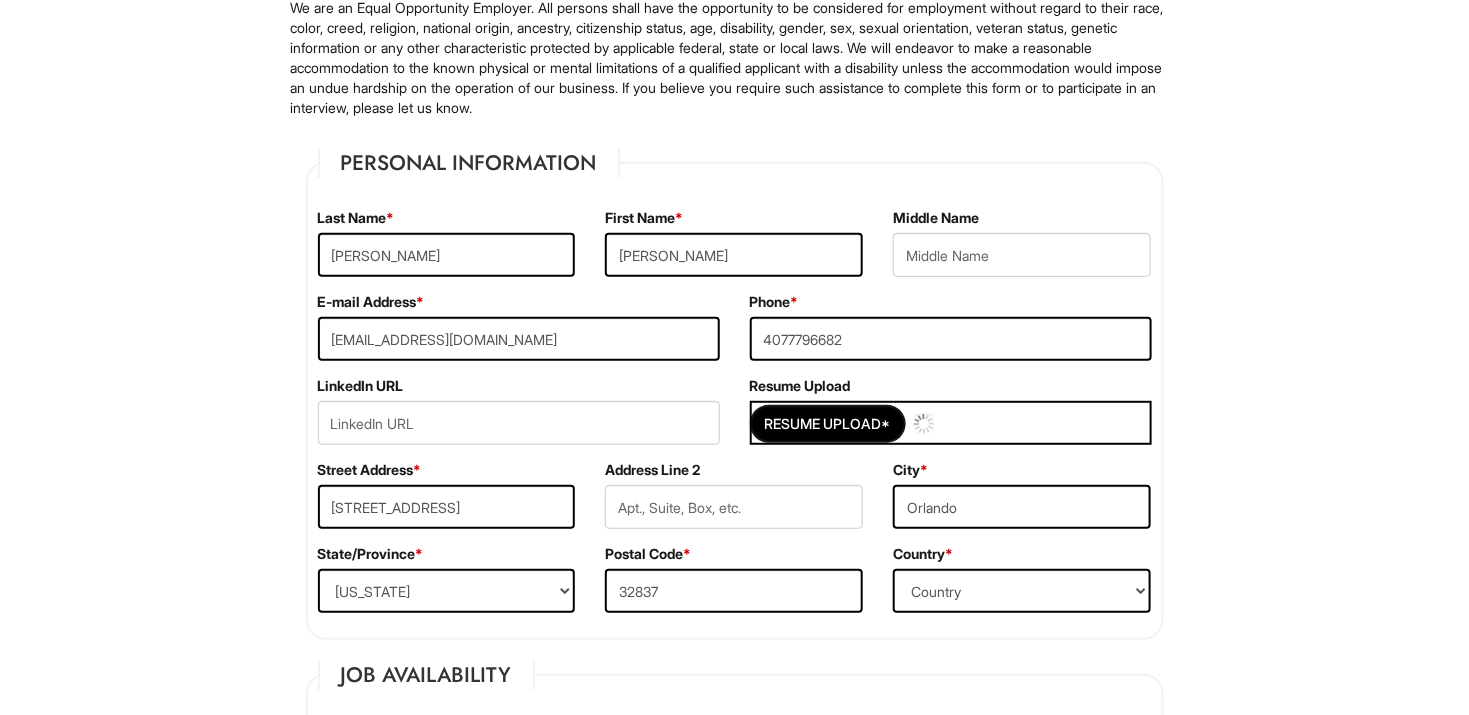 type 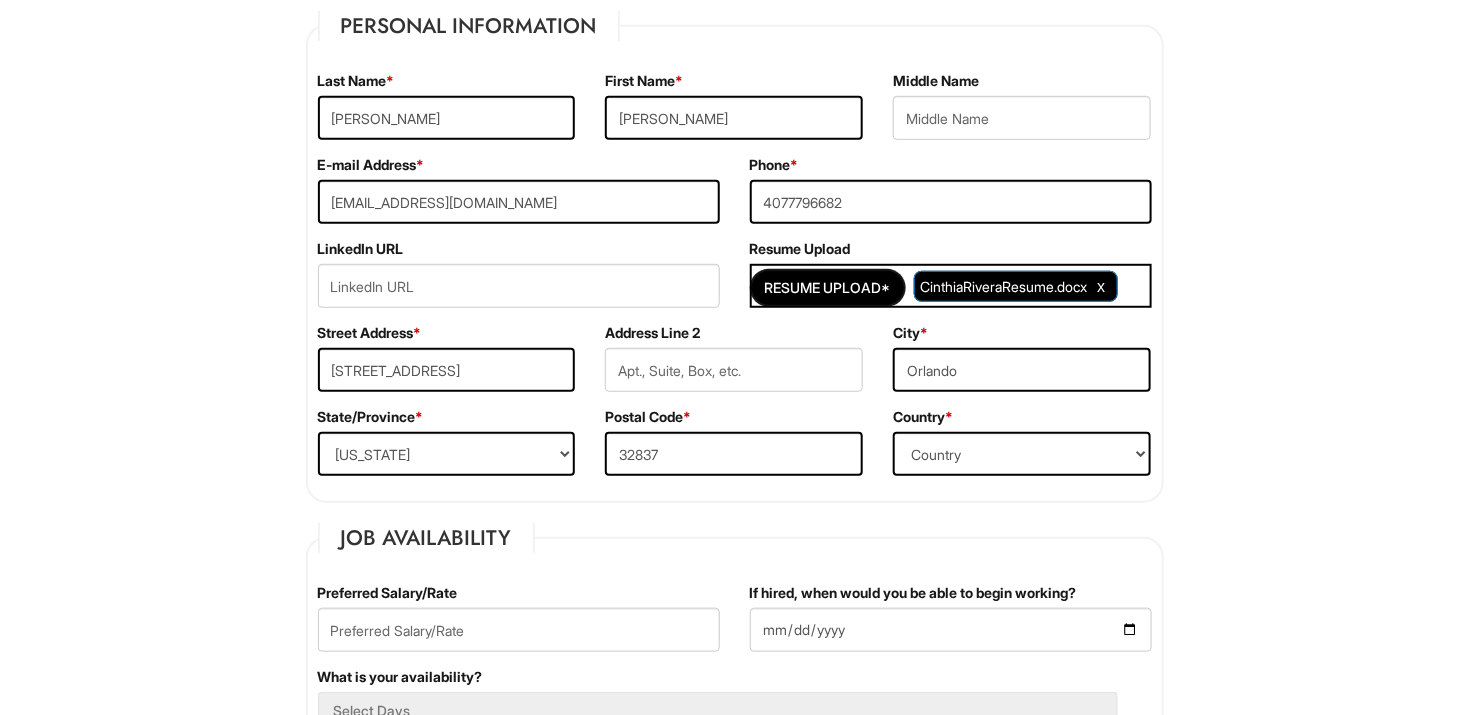 scroll, scrollTop: 421, scrollLeft: 0, axis: vertical 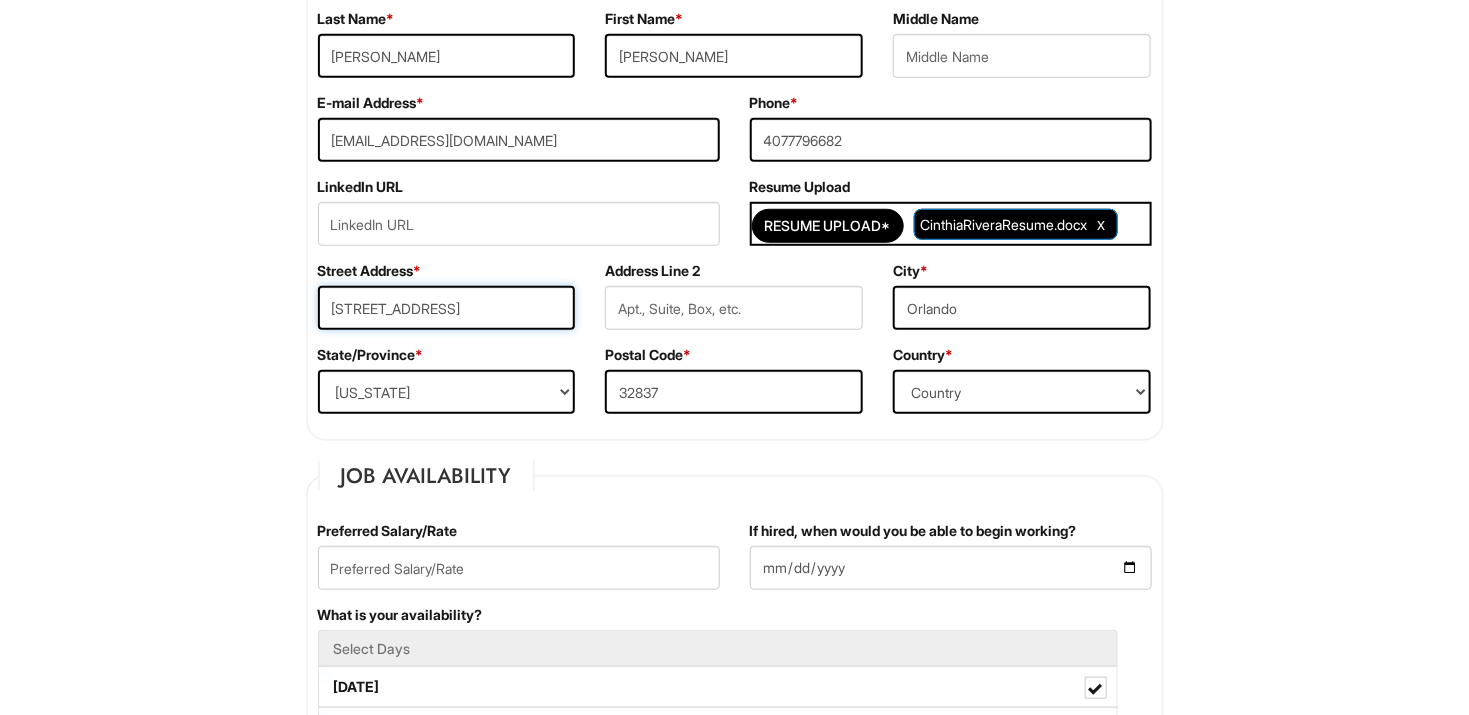 click on "[STREET_ADDRESS]" at bounding box center (447, 308) 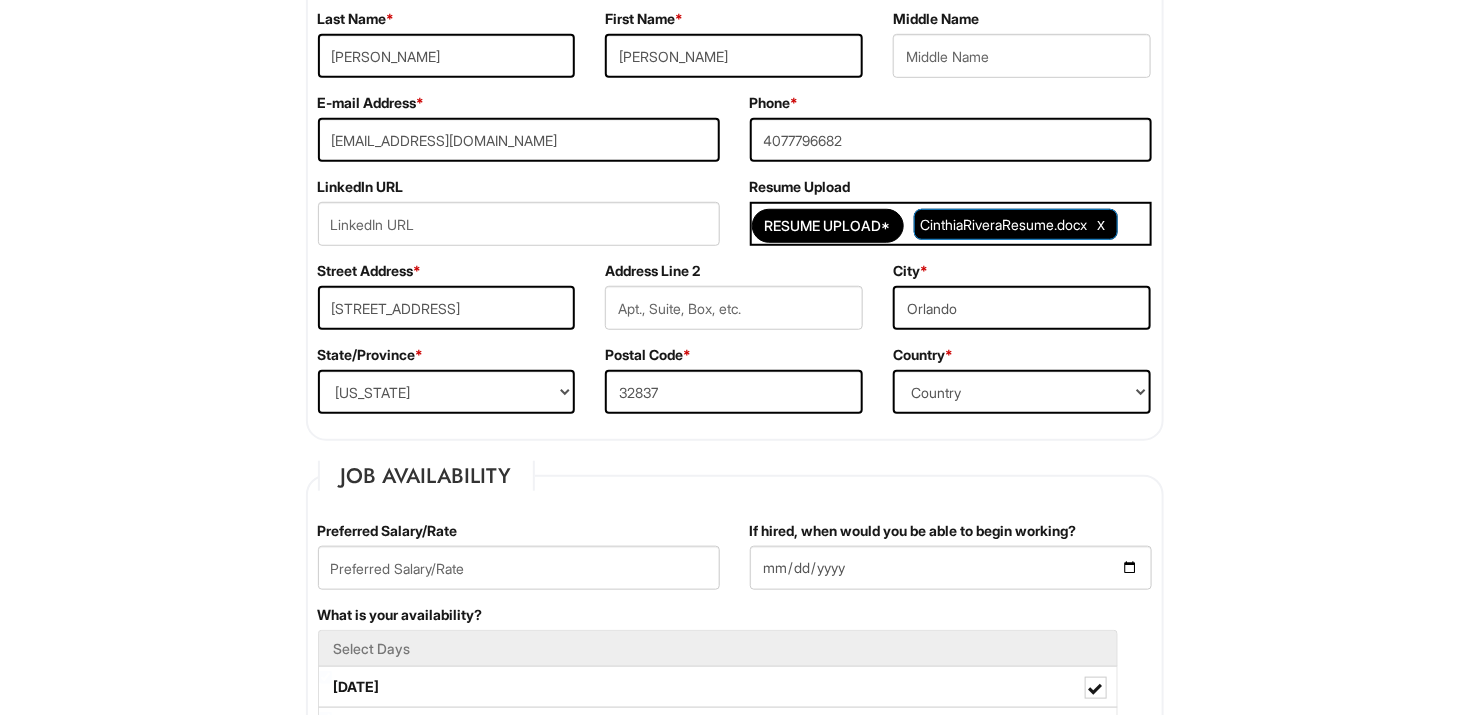 click on "Resume Upload* CinthiaRiveraResume.docx" at bounding box center (951, 224) 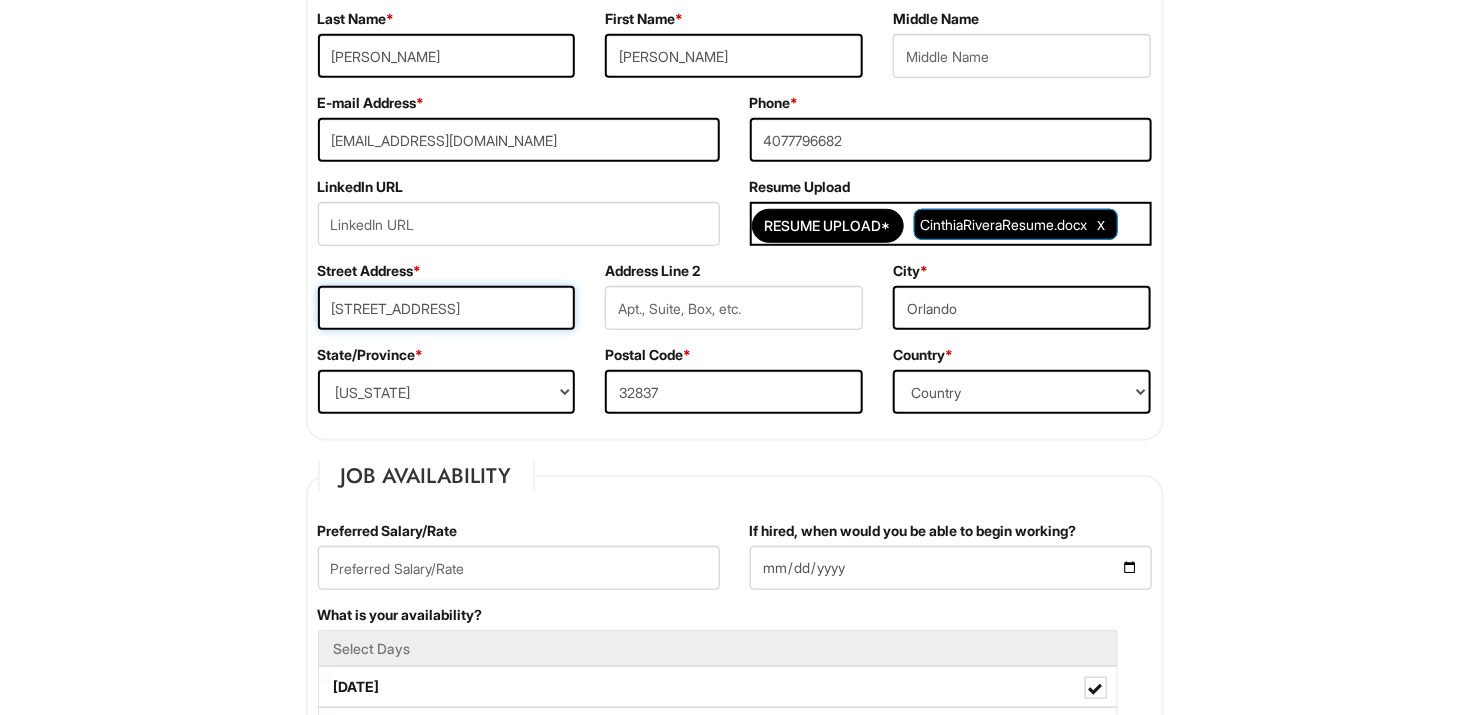 type on "[STREET_ADDRESS]" 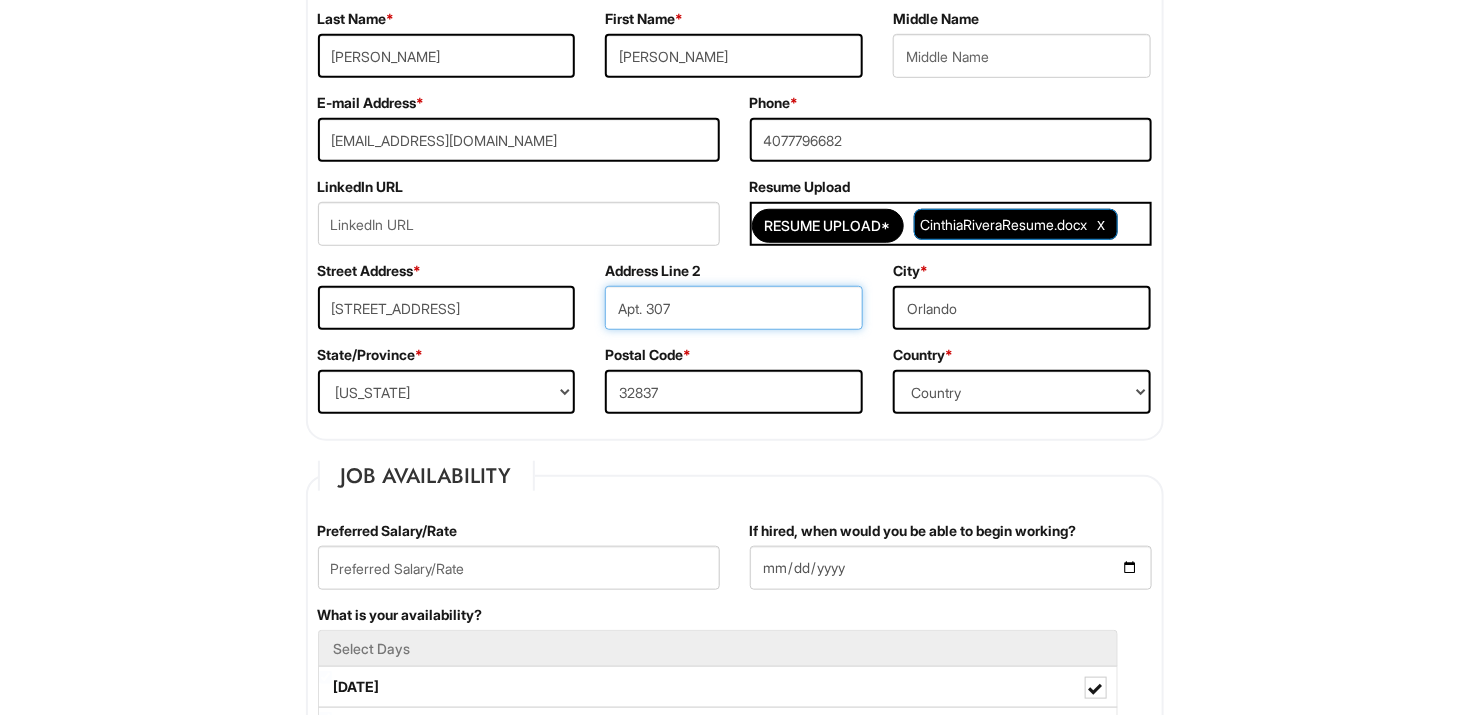 type on "Apt. 307" 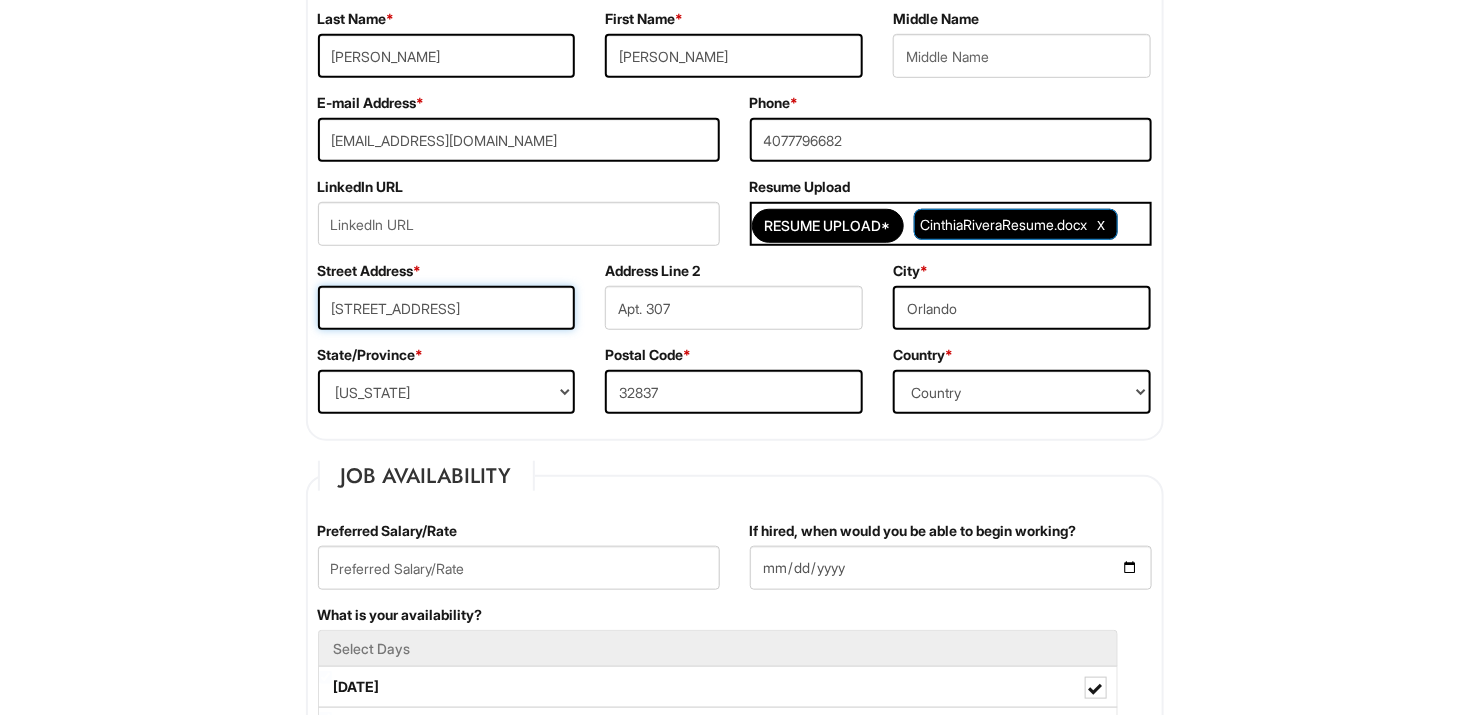 type on "[STREET_ADDRESS]" 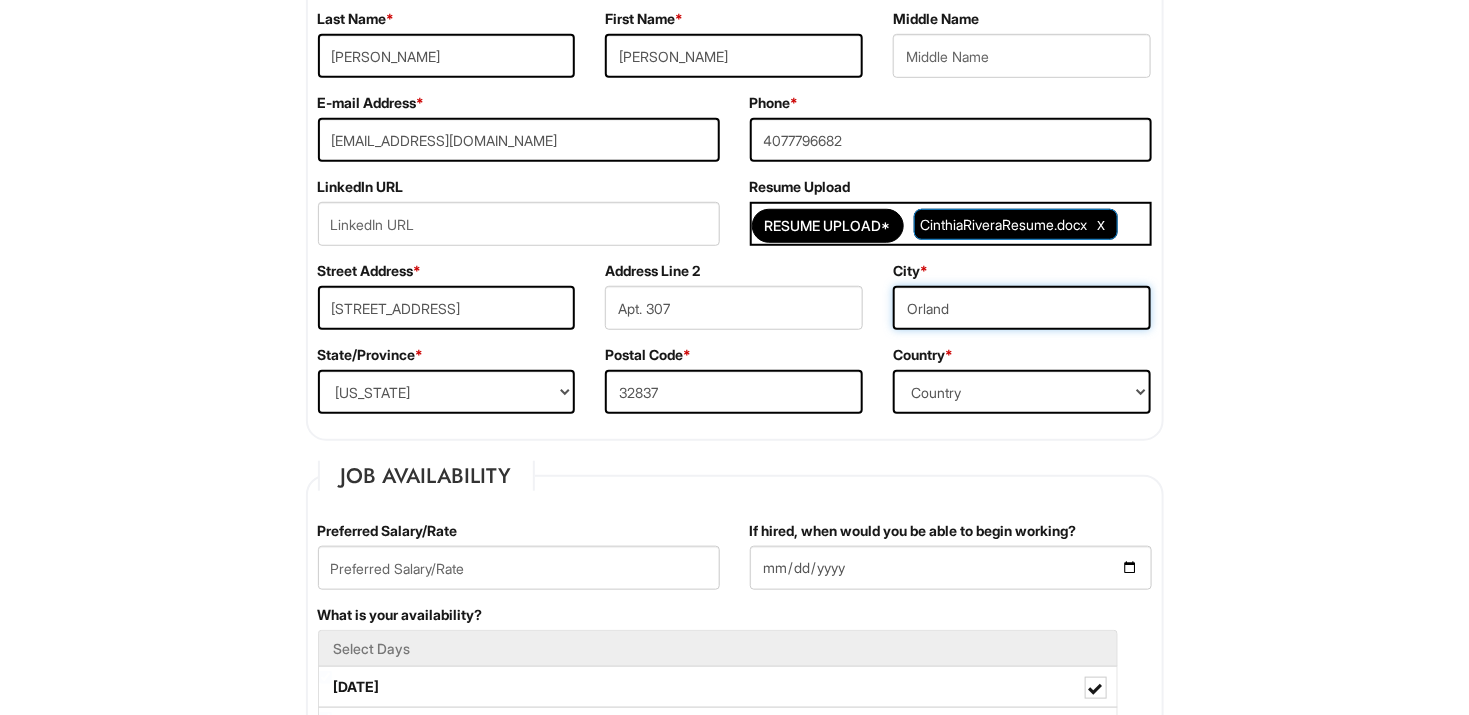 type on "Orlando" 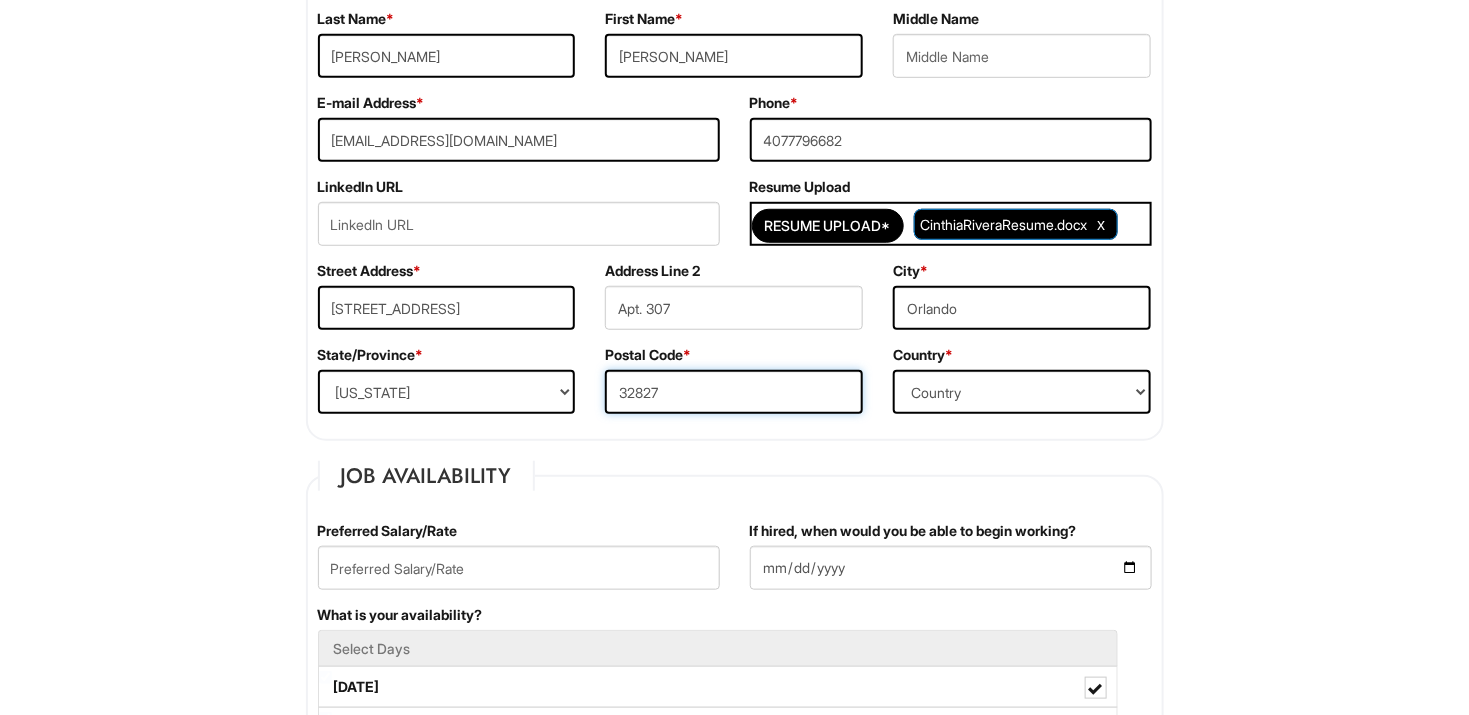 type on "32827" 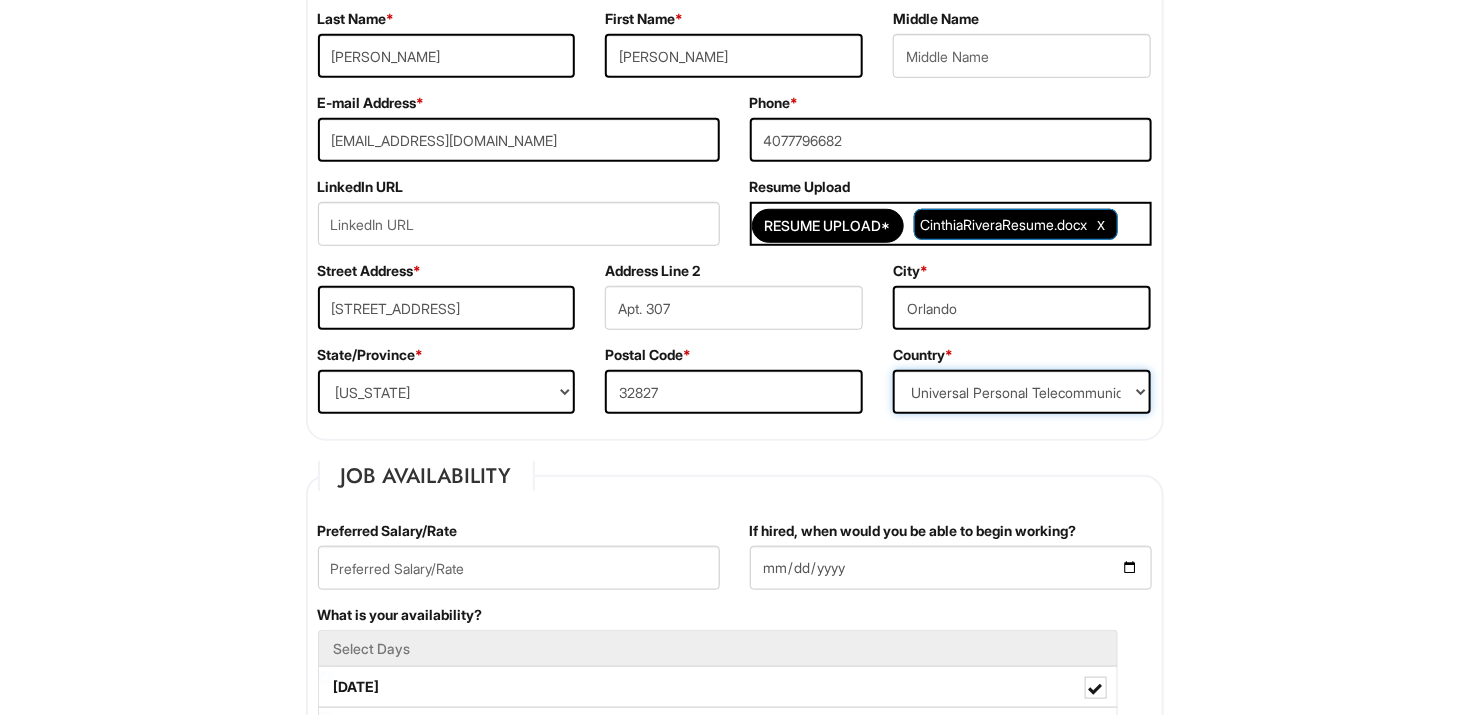 click on "Country [GEOGRAPHIC_DATA] [GEOGRAPHIC_DATA] [GEOGRAPHIC_DATA] [US_STATE] [GEOGRAPHIC_DATA] [GEOGRAPHIC_DATA] [GEOGRAPHIC_DATA] [GEOGRAPHIC_DATA] [GEOGRAPHIC_DATA] [GEOGRAPHIC_DATA] [GEOGRAPHIC_DATA] [GEOGRAPHIC_DATA] [GEOGRAPHIC_DATA] [GEOGRAPHIC_DATA] [GEOGRAPHIC_DATA] [GEOGRAPHIC_DATA] [GEOGRAPHIC_DATA] [GEOGRAPHIC_DATA] [GEOGRAPHIC_DATA] [GEOGRAPHIC_DATA] [GEOGRAPHIC_DATA] [GEOGRAPHIC_DATA] [GEOGRAPHIC_DATA] [GEOGRAPHIC_DATA] [GEOGRAPHIC_DATA] [GEOGRAPHIC_DATA] [GEOGRAPHIC_DATA] [GEOGRAPHIC_DATA] [GEOGRAPHIC_DATA] [GEOGRAPHIC_DATA] [GEOGRAPHIC_DATA] [GEOGRAPHIC_DATA] [GEOGRAPHIC_DATA] [GEOGRAPHIC_DATA] [GEOGRAPHIC_DATA] [GEOGRAPHIC_DATA] [GEOGRAPHIC_DATA] [GEOGRAPHIC_DATA] [GEOGRAPHIC_DATA] [GEOGRAPHIC_DATA] [GEOGRAPHIC_DATA] [GEOGRAPHIC_DATA] [GEOGRAPHIC_DATA] [GEOGRAPHIC_DATA][PERSON_NAME][GEOGRAPHIC_DATA] [GEOGRAPHIC_DATA] [GEOGRAPHIC_DATA] [GEOGRAPHIC_DATA] [GEOGRAPHIC_DATA] [GEOGRAPHIC_DATA] [GEOGRAPHIC_DATA] [GEOGRAPHIC_DATA] [GEOGRAPHIC_DATA] [GEOGRAPHIC_DATA] [GEOGRAPHIC_DATA] [GEOGRAPHIC_DATA] [GEOGRAPHIC_DATA] [GEOGRAPHIC_DATA] [GEOGRAPHIC_DATA] [GEOGRAPHIC_DATA] [GEOGRAPHIC_DATA] [GEOGRAPHIC_DATA][PERSON_NAME][GEOGRAPHIC_DATA] [GEOGRAPHIC_DATA] [GEOGRAPHIC_DATA] [GEOGRAPHIC_DATA] [GEOGRAPHIC_DATA] [DATE][GEOGRAPHIC_DATA] [GEOGRAPHIC_DATA] [GEOGRAPHIC_DATA] [GEOGRAPHIC_DATA] [GEOGRAPHIC_DATA] (Mobile Satellite service) [GEOGRAPHIC_DATA] (Mobile Satellite service) [GEOGRAPHIC_DATA] [GEOGRAPHIC_DATA] [GEOGRAPHIC_DATA] [GEOGRAPHIC_DATA] [GEOGRAPHIC_DATA] [GEOGRAPHIC_DATA] ([GEOGRAPHIC_DATA]) [GEOGRAPHIC_DATA] [GEOGRAPHIC_DATA] [GEOGRAPHIC_DATA] [GEOGRAPHIC_DATA] [GEOGRAPHIC_DATA] [GEOGRAPHIC_DATA] [GEOGRAPHIC_DATA] [GEOGRAPHIC_DATA] [GEOGRAPHIC_DATA] [GEOGRAPHIC_DATA] [GEOGRAPHIC_DATA] [US_STATE]" at bounding box center (1022, 392) 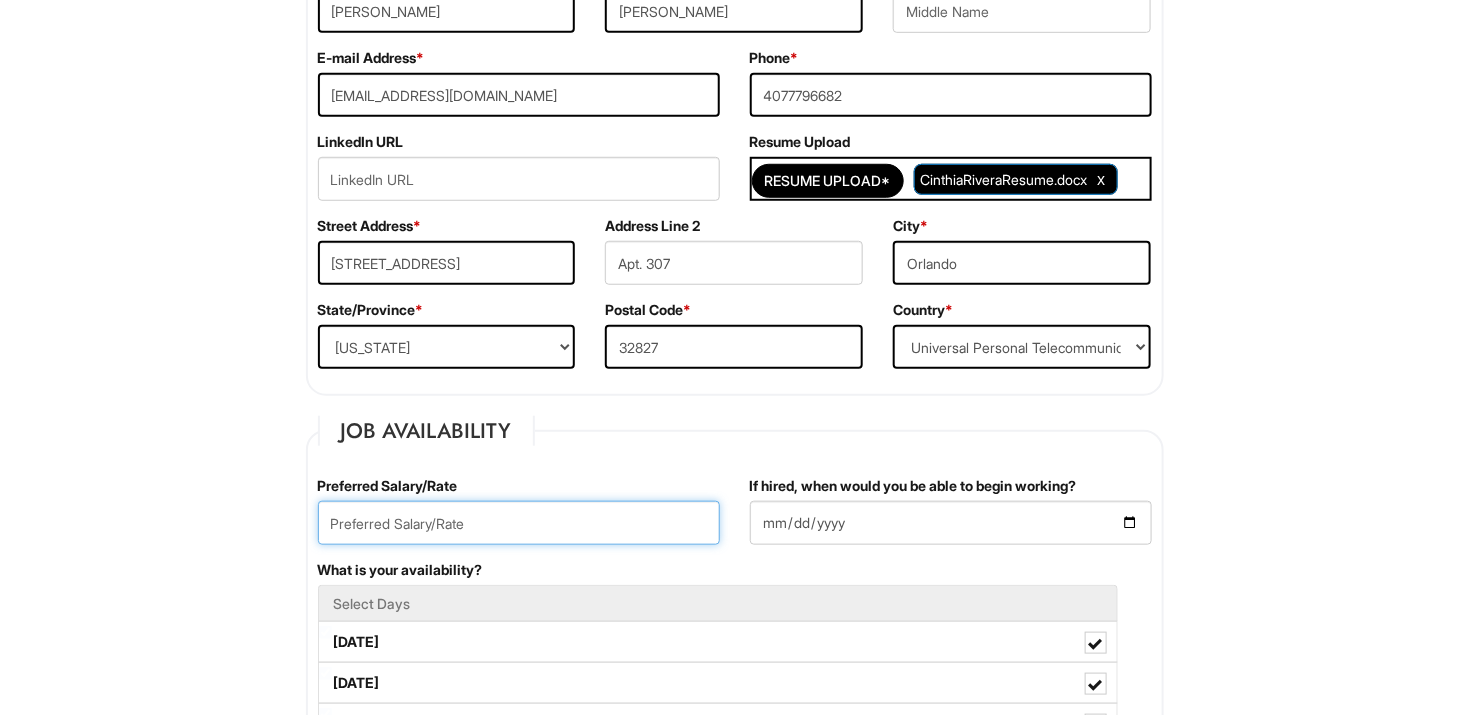 scroll, scrollTop: 500, scrollLeft: 0, axis: vertical 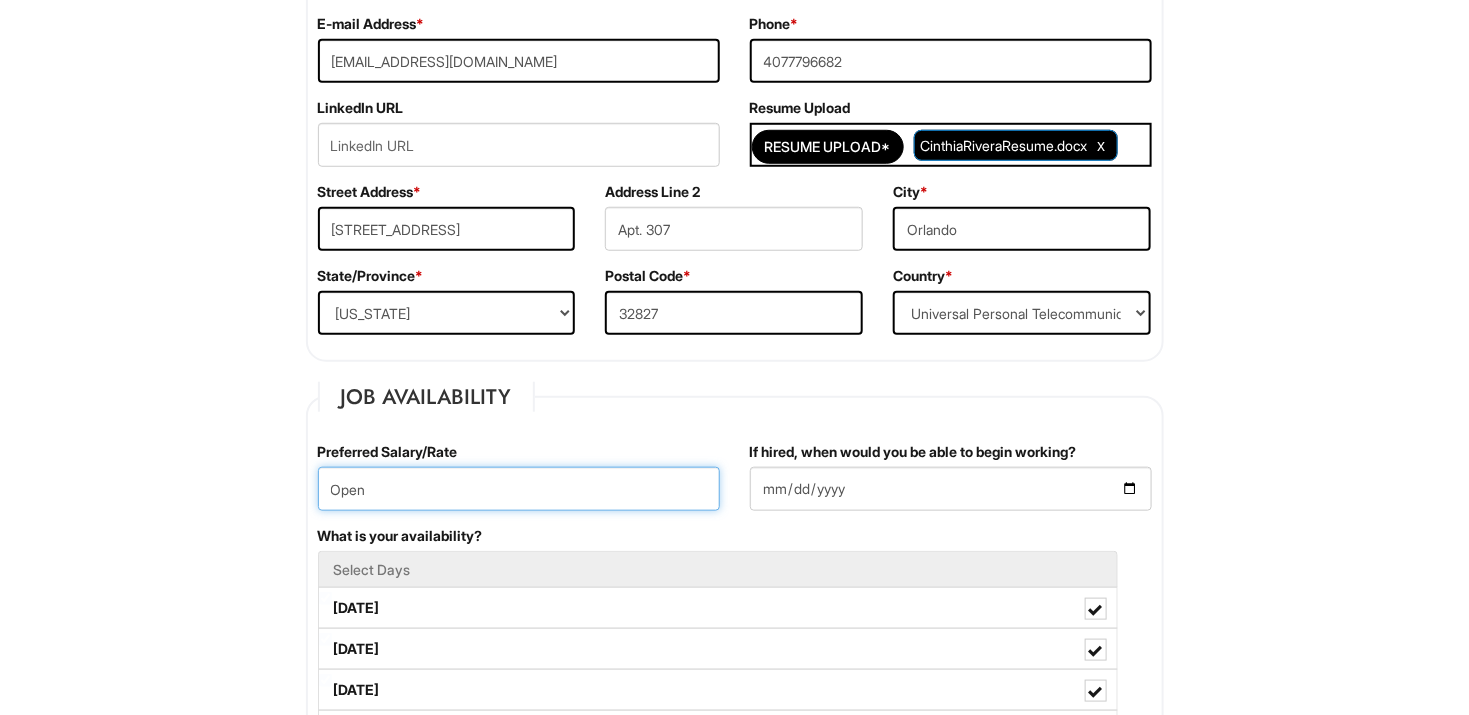 type on "Open" 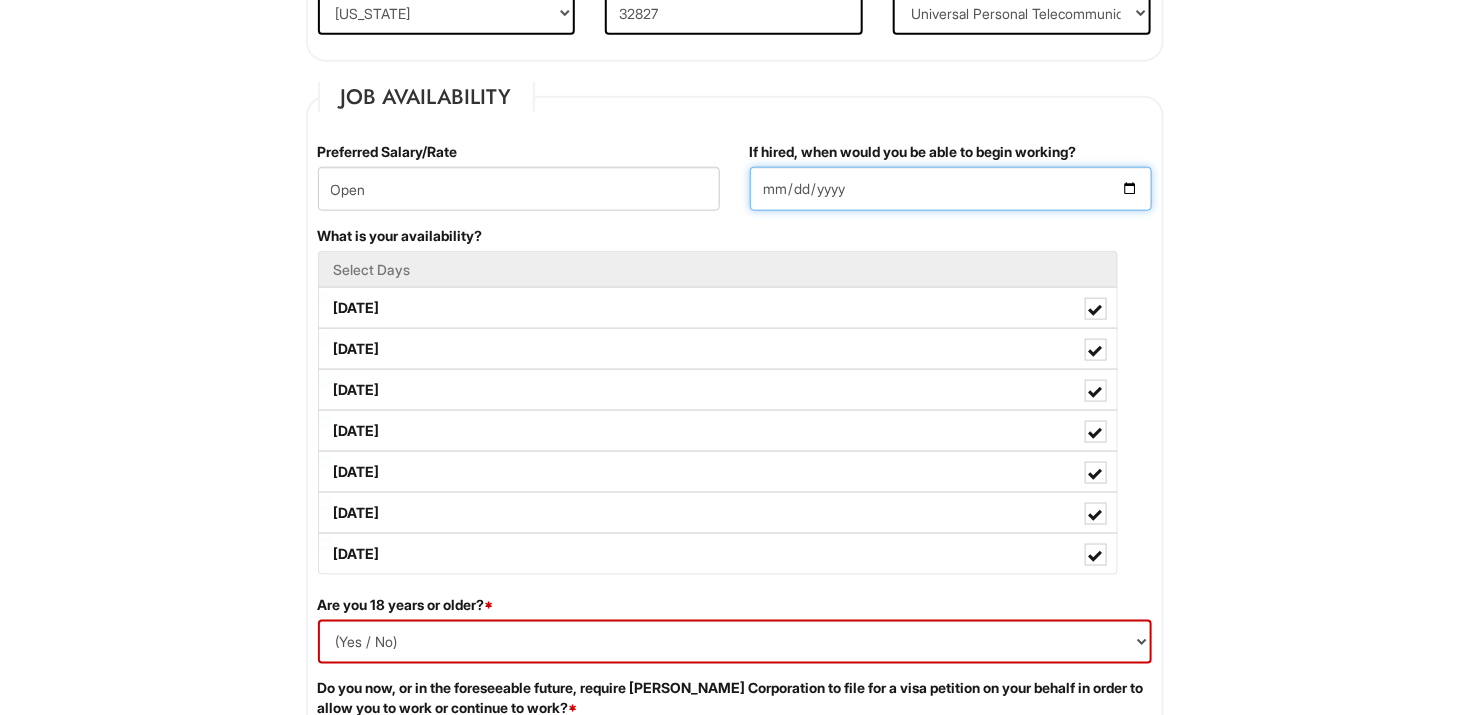 scroll, scrollTop: 900, scrollLeft: 0, axis: vertical 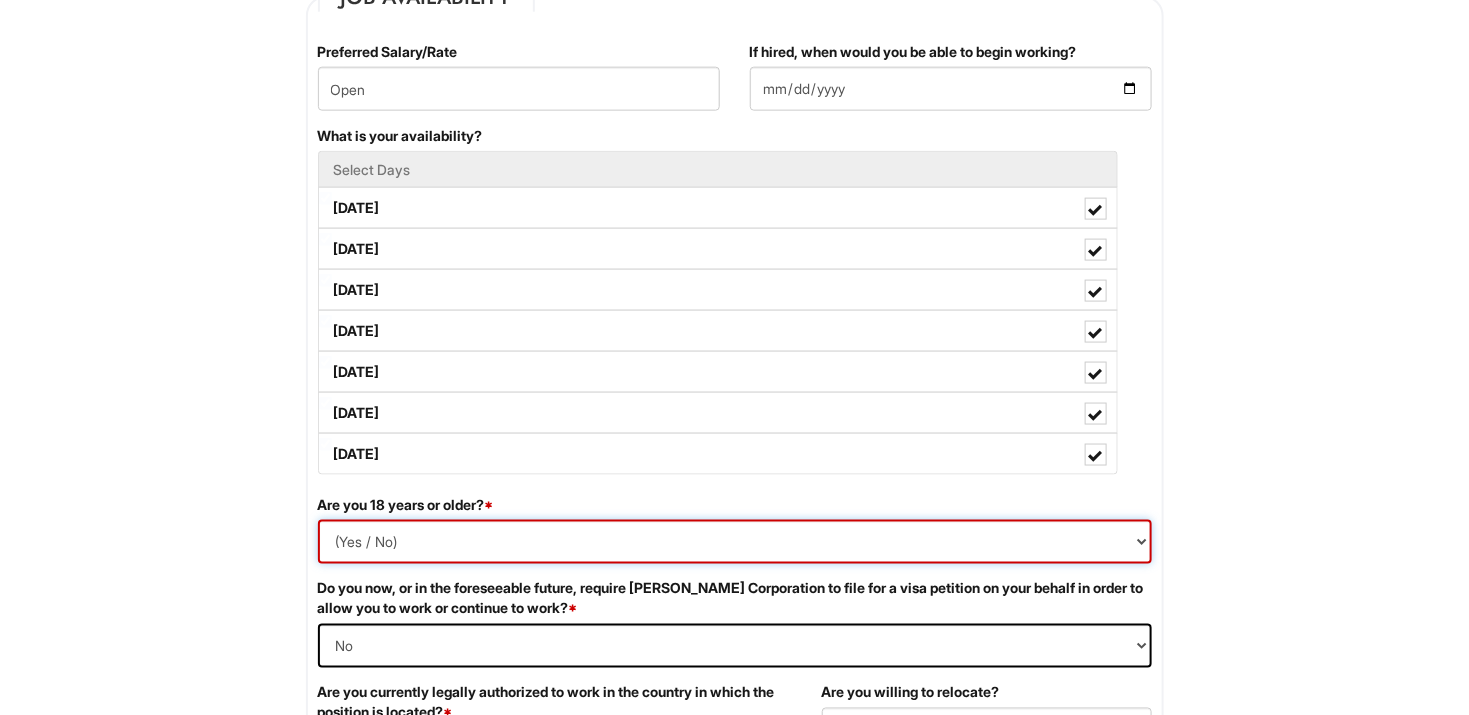 click on "(Yes / No) Yes No" at bounding box center [735, 542] 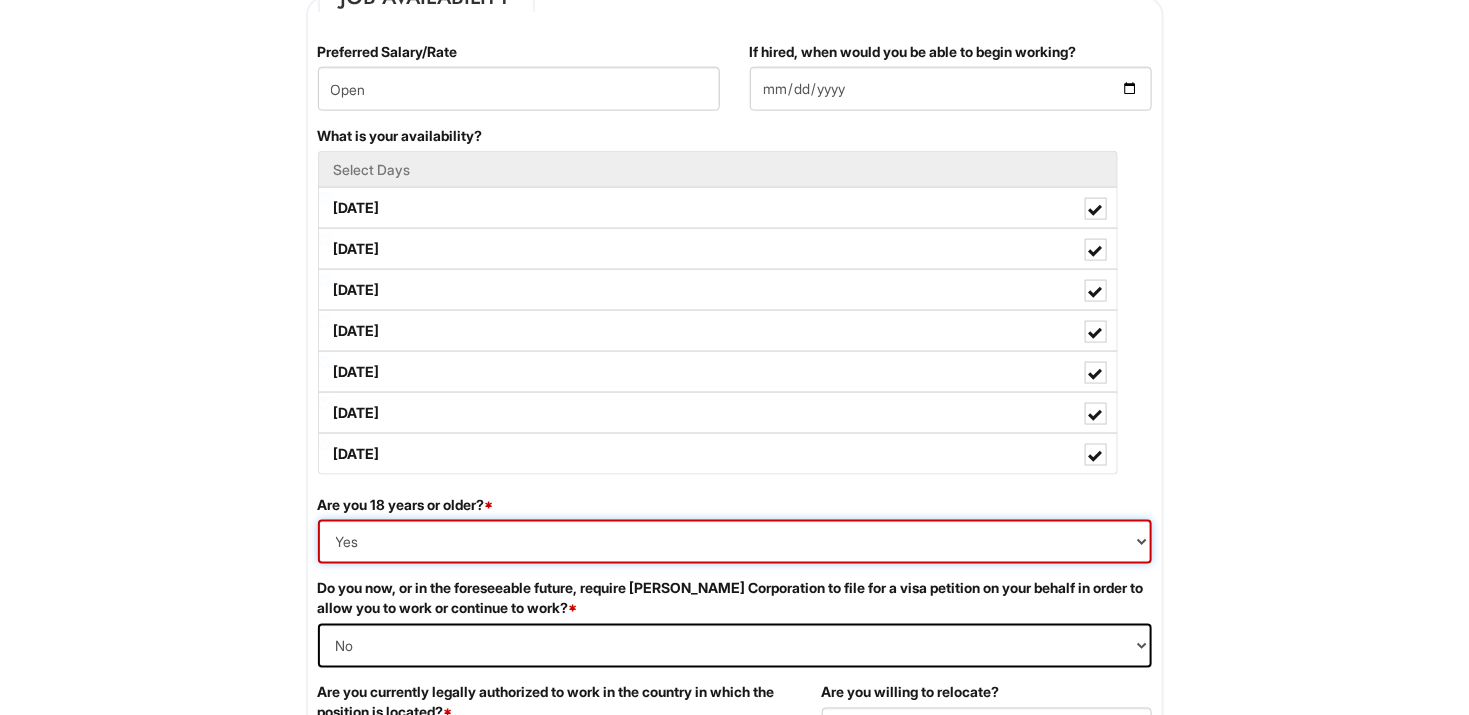 click on "(Yes / No) Yes No" at bounding box center [735, 542] 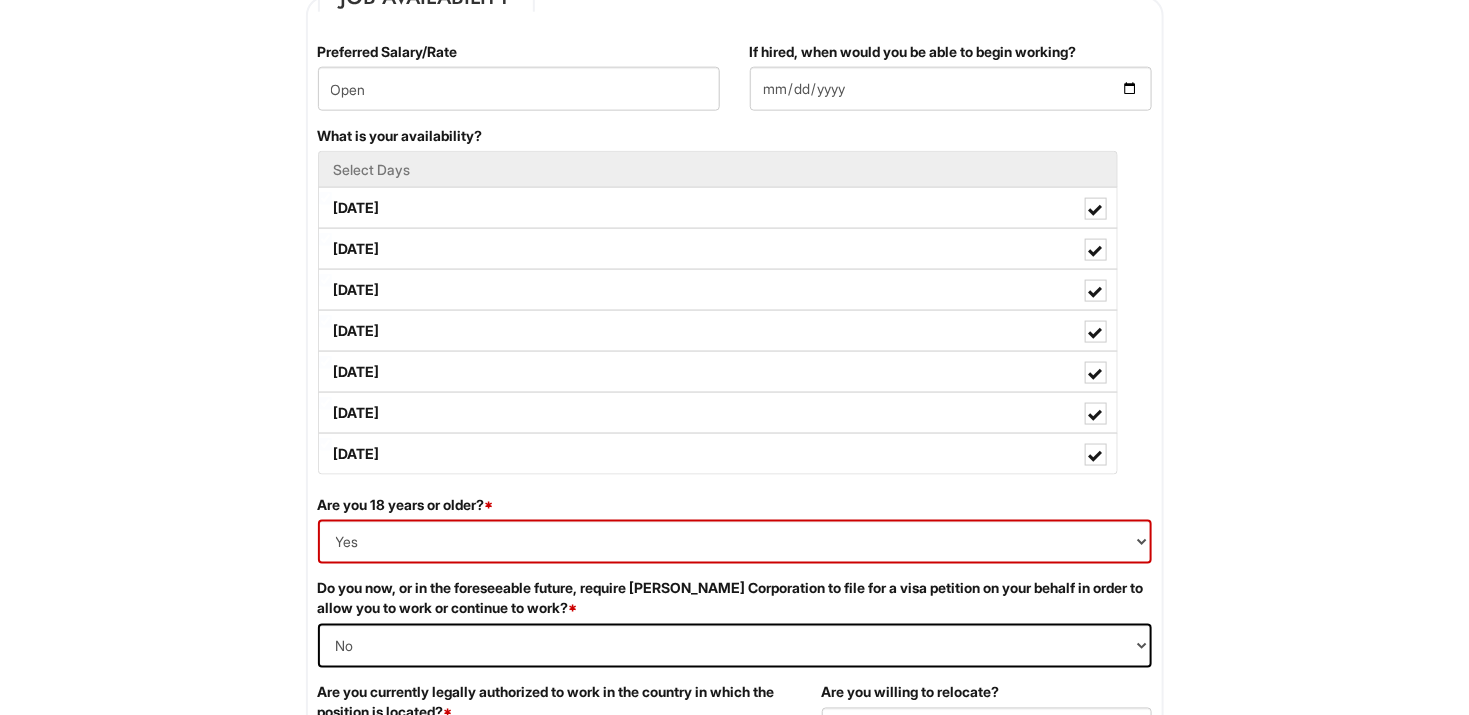 click on "1 2 3 Stock Associate (Full-time), A|X Armani Exchange PLEASE COMPLETE ALL REQUIRED FIELDS
We are an Equal Opportunity Employer. All persons shall have the opportunity to be considered for employment without regard to their race, color, creed, religion, national origin, ancestry, citizenship status, age, disability, gender, sex, sexual orientation, veteran status, genetic information or any other characteristic protected by applicable federal, state or local laws. We will endeavor to make a reasonable accommodation to the known physical or mental limitations of a qualified applicant with a disability unless the accommodation would impose an undue hardship on the operation of our business. If you believe you require such assistance to complete this form or to participate in an interview, please let us know.
Personal Information
Last Name  *   [PERSON_NAME]
First Name  *   [PERSON_NAME]
Middle Name
E-mail Address  *   [EMAIL_ADDRESS][DOMAIN_NAME]
Phone  *   [PHONE_NUMBER]
LinkedIn URL
Resume Upload" at bounding box center [735, 1078] 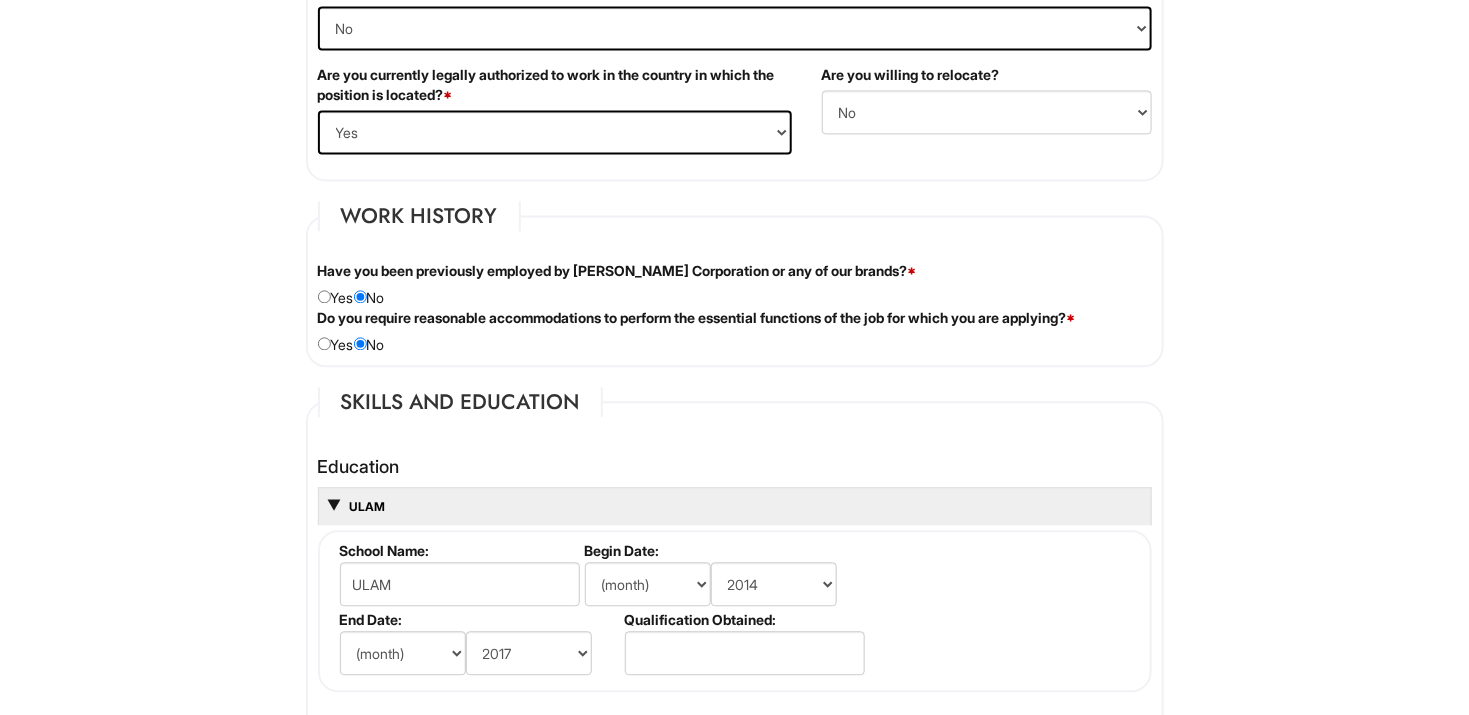 scroll, scrollTop: 1618, scrollLeft: 0, axis: vertical 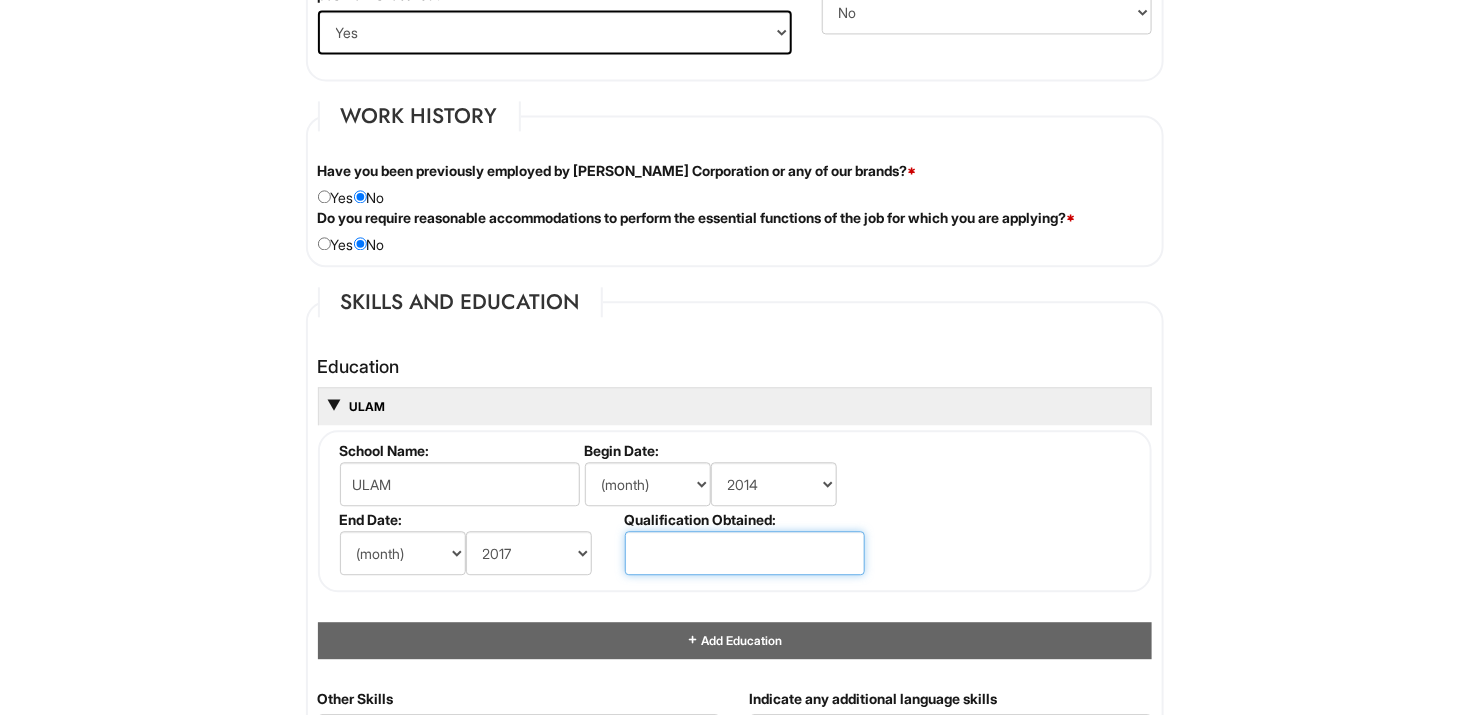 click at bounding box center (745, 553) 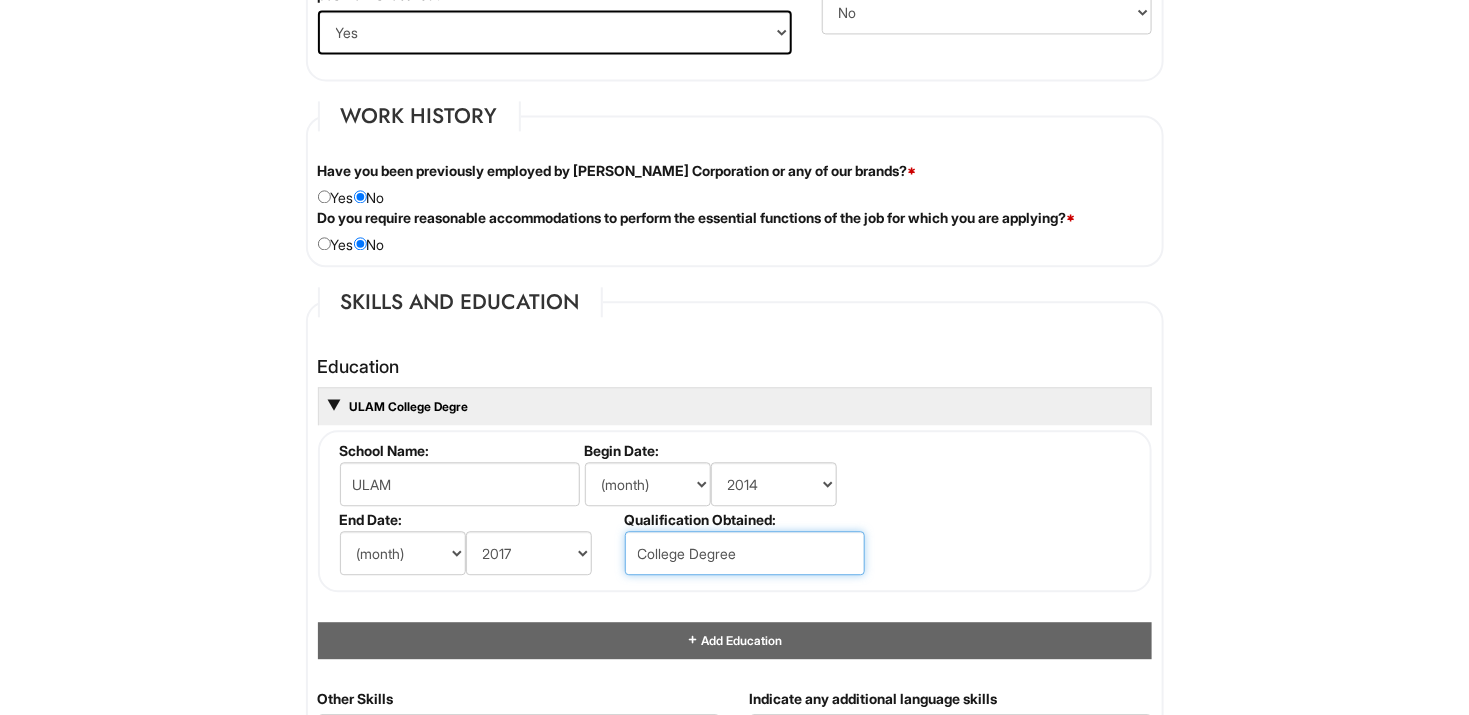 type on "College Degree" 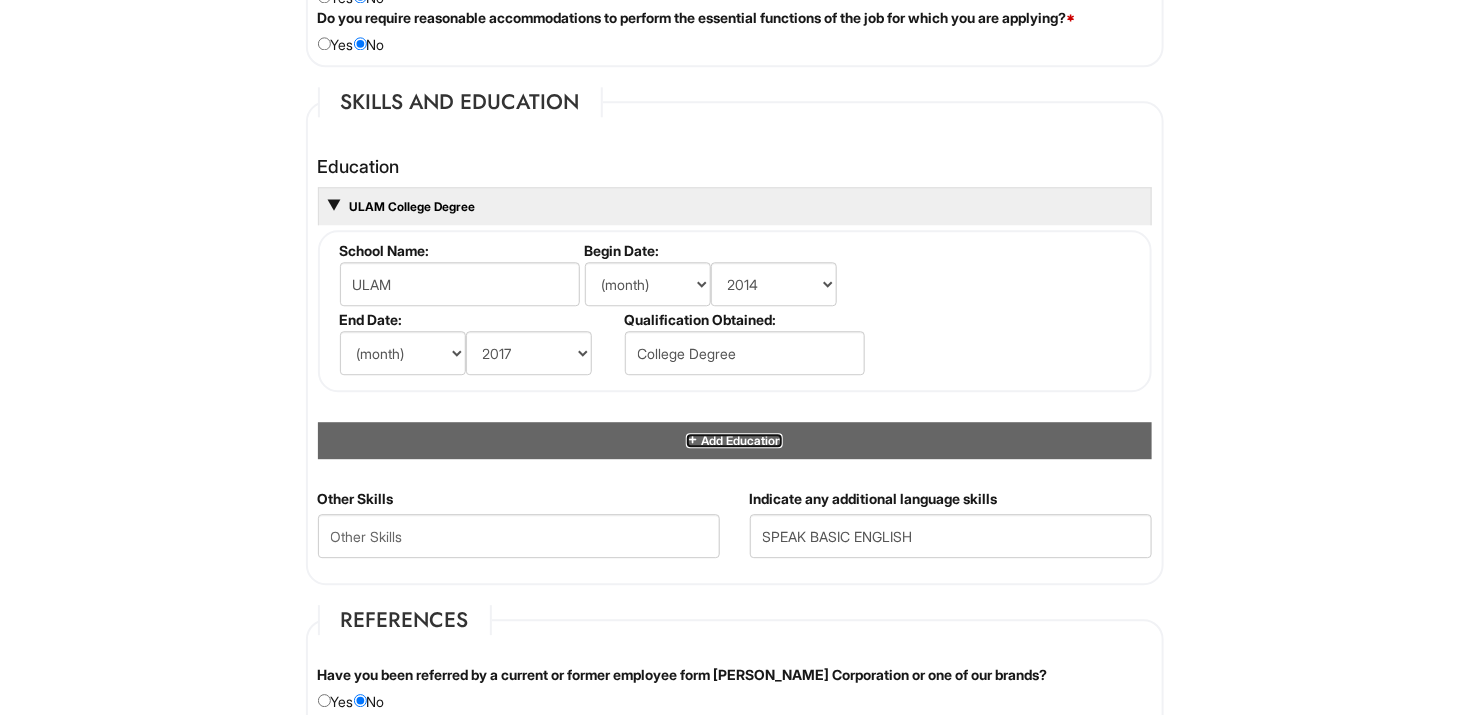 scroll, scrollTop: 1918, scrollLeft: 0, axis: vertical 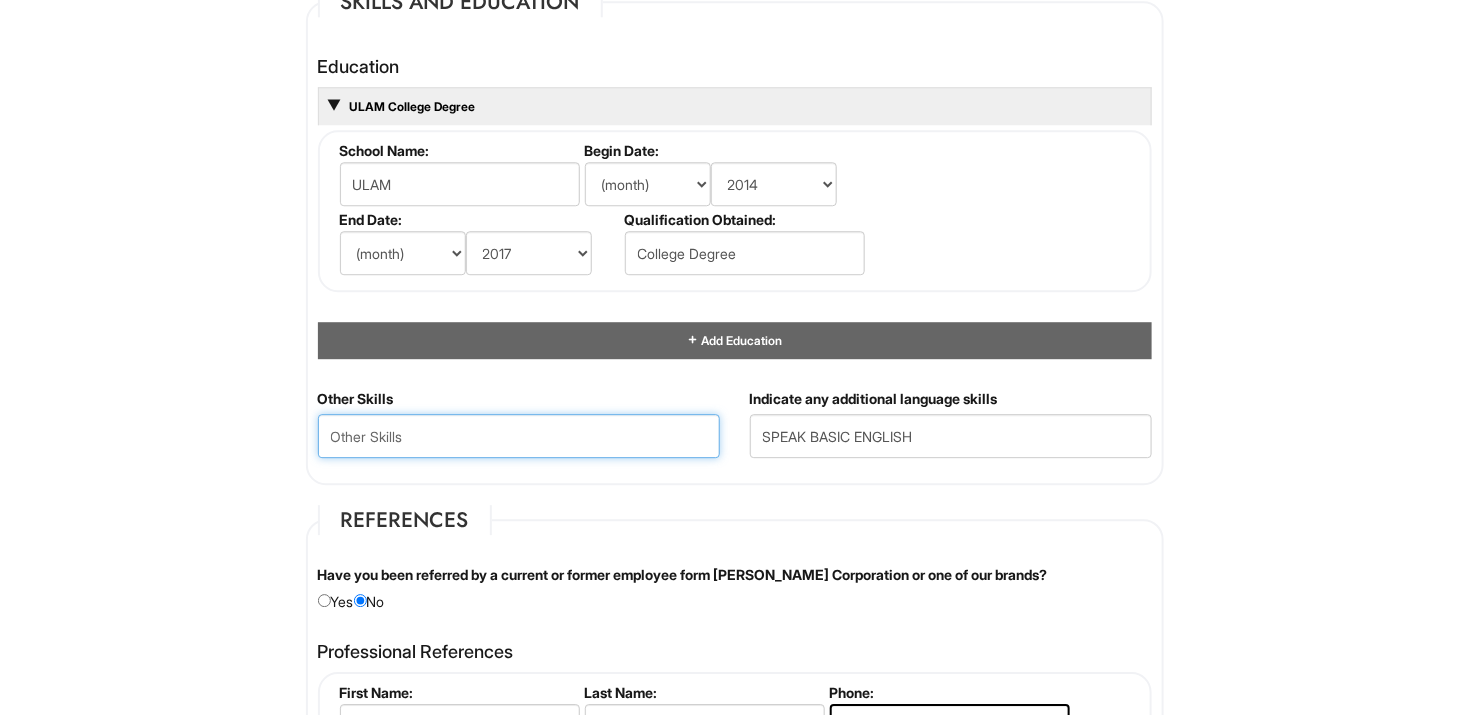 click at bounding box center (519, 436) 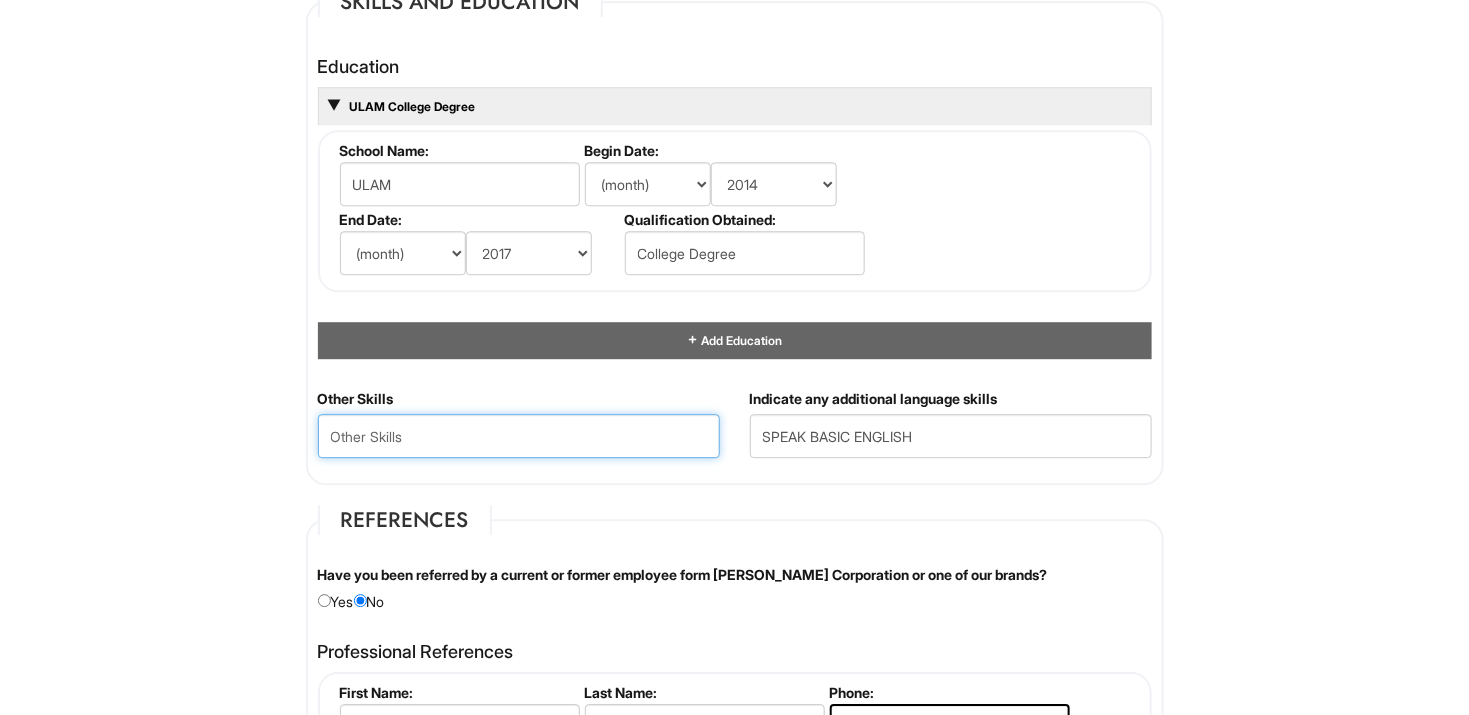 click at bounding box center (519, 436) 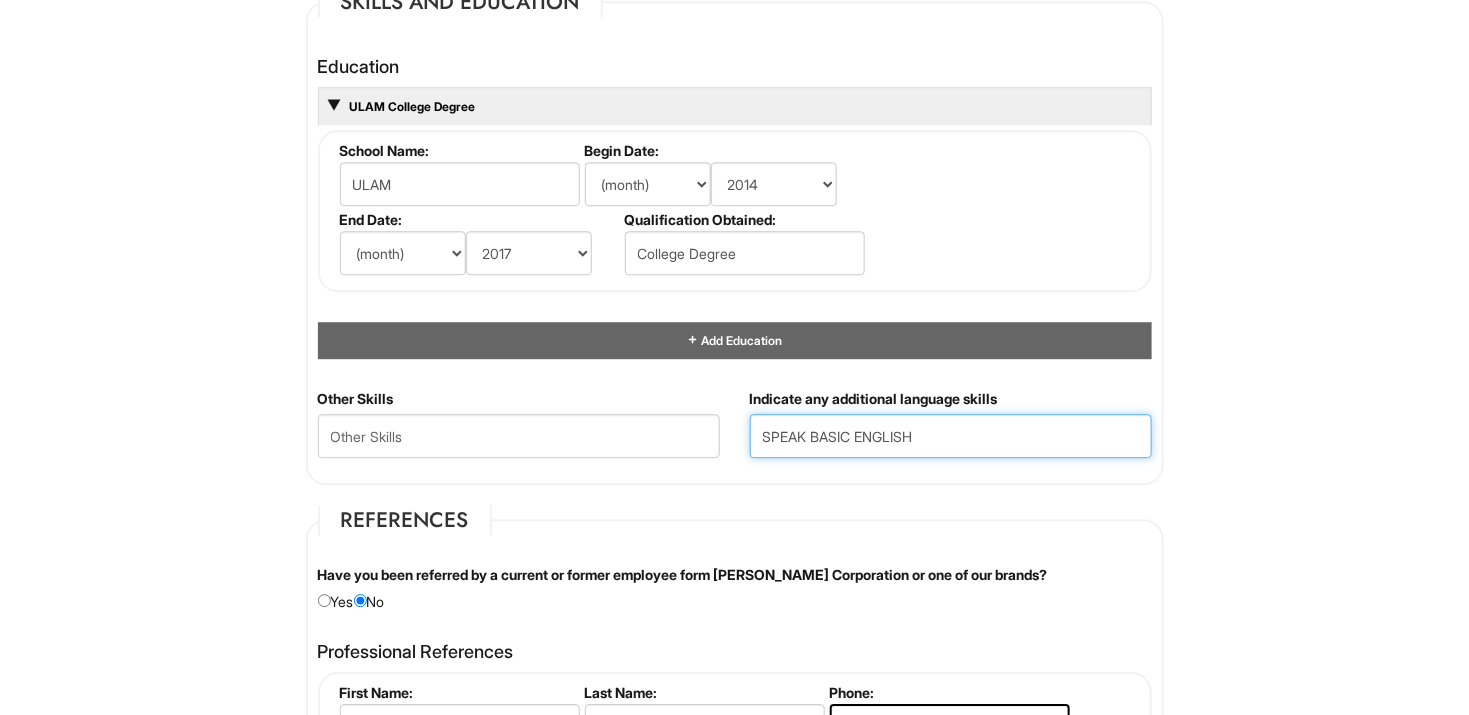 click on "SPEAK BASIC ENGLISH" at bounding box center (951, 436) 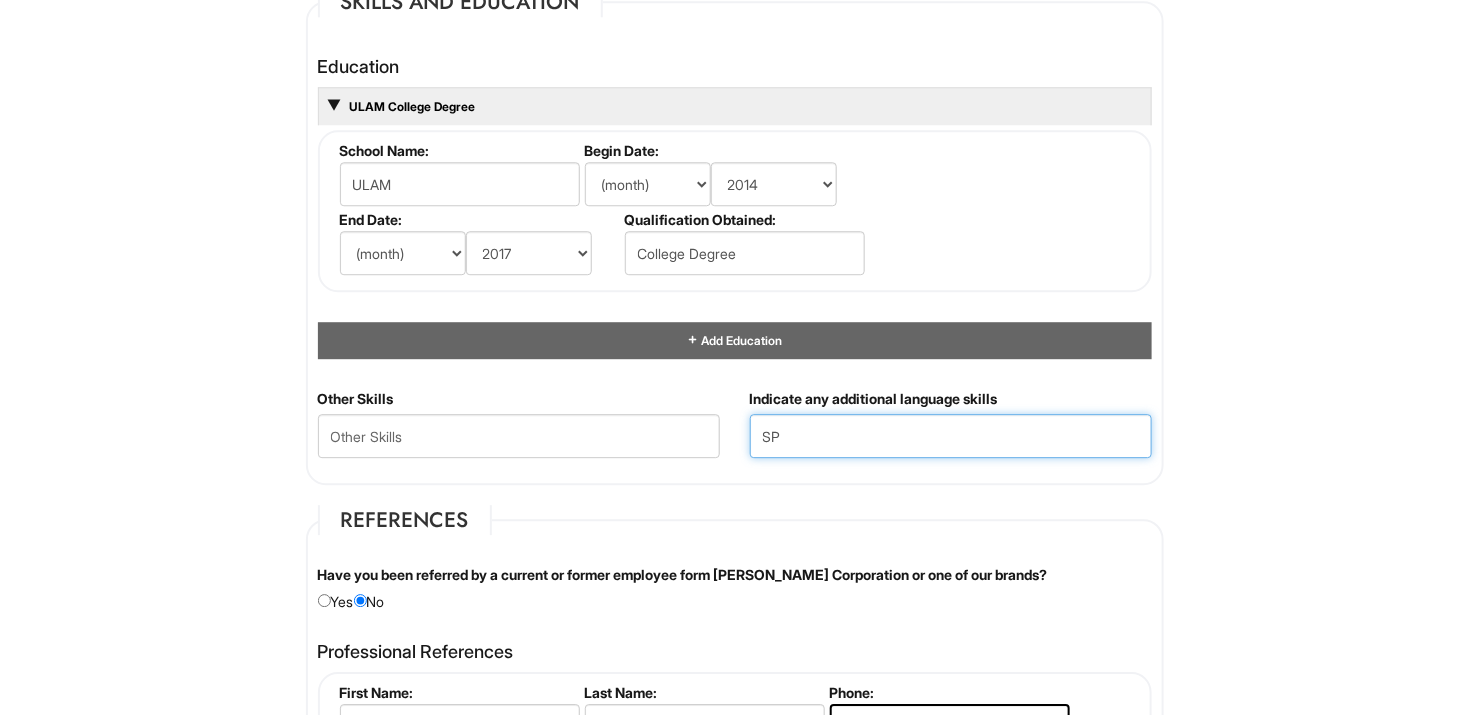 type on "S" 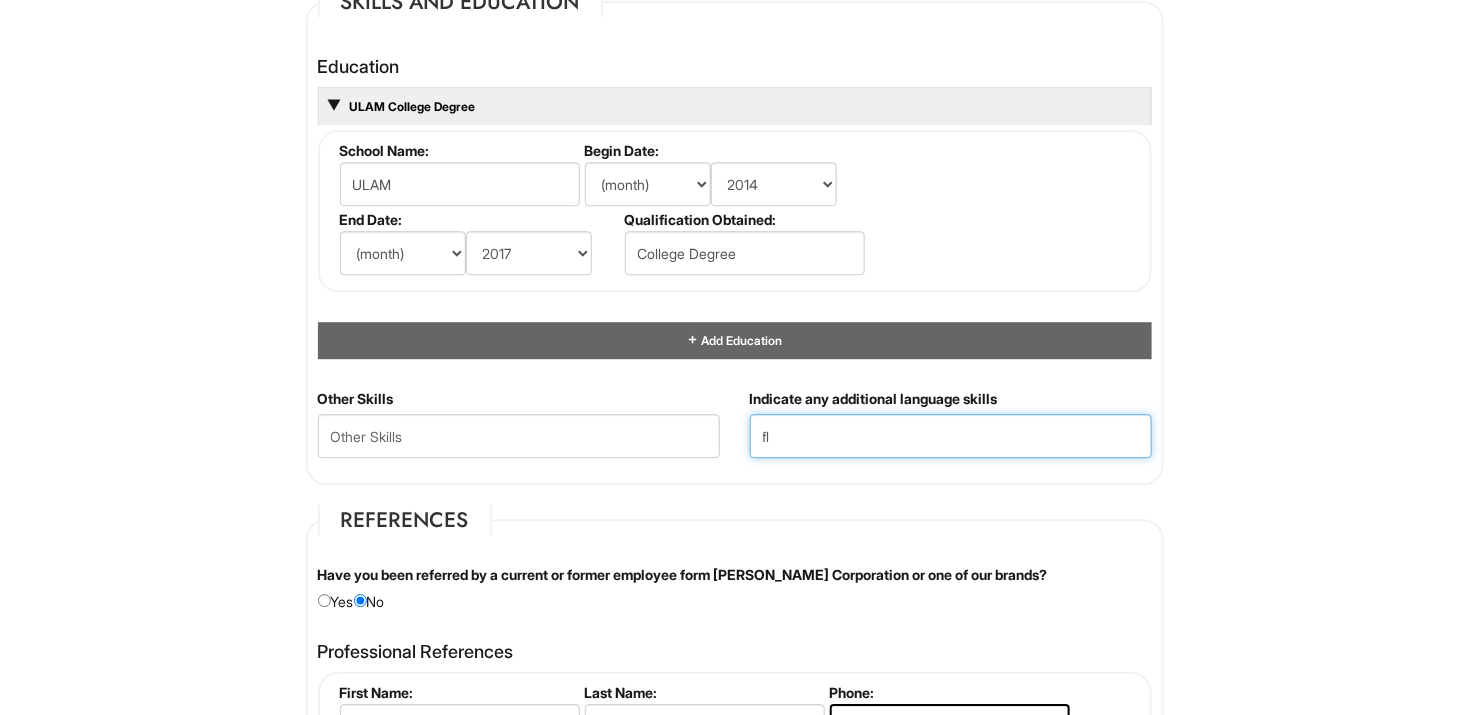 type on "f" 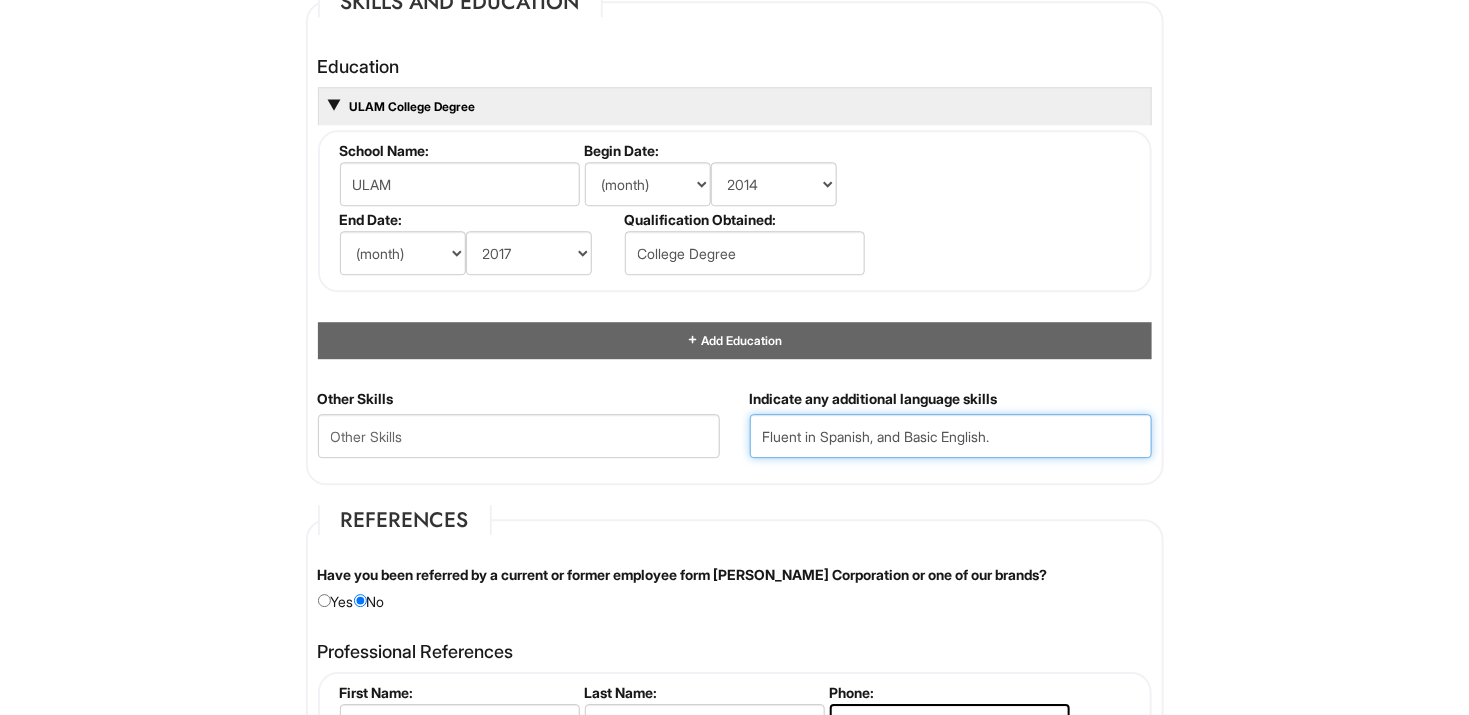 type on "Fluent in Spanish, and Basic English." 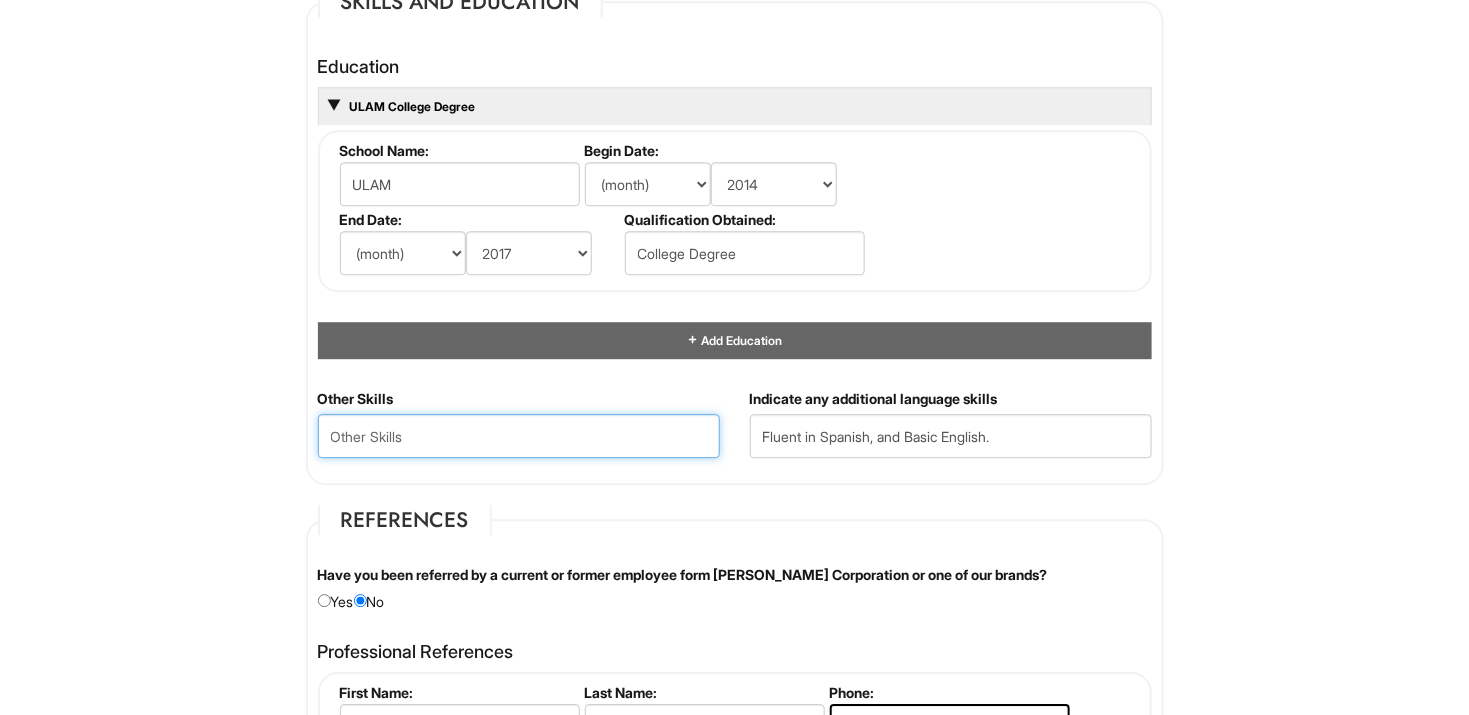 click at bounding box center (519, 436) 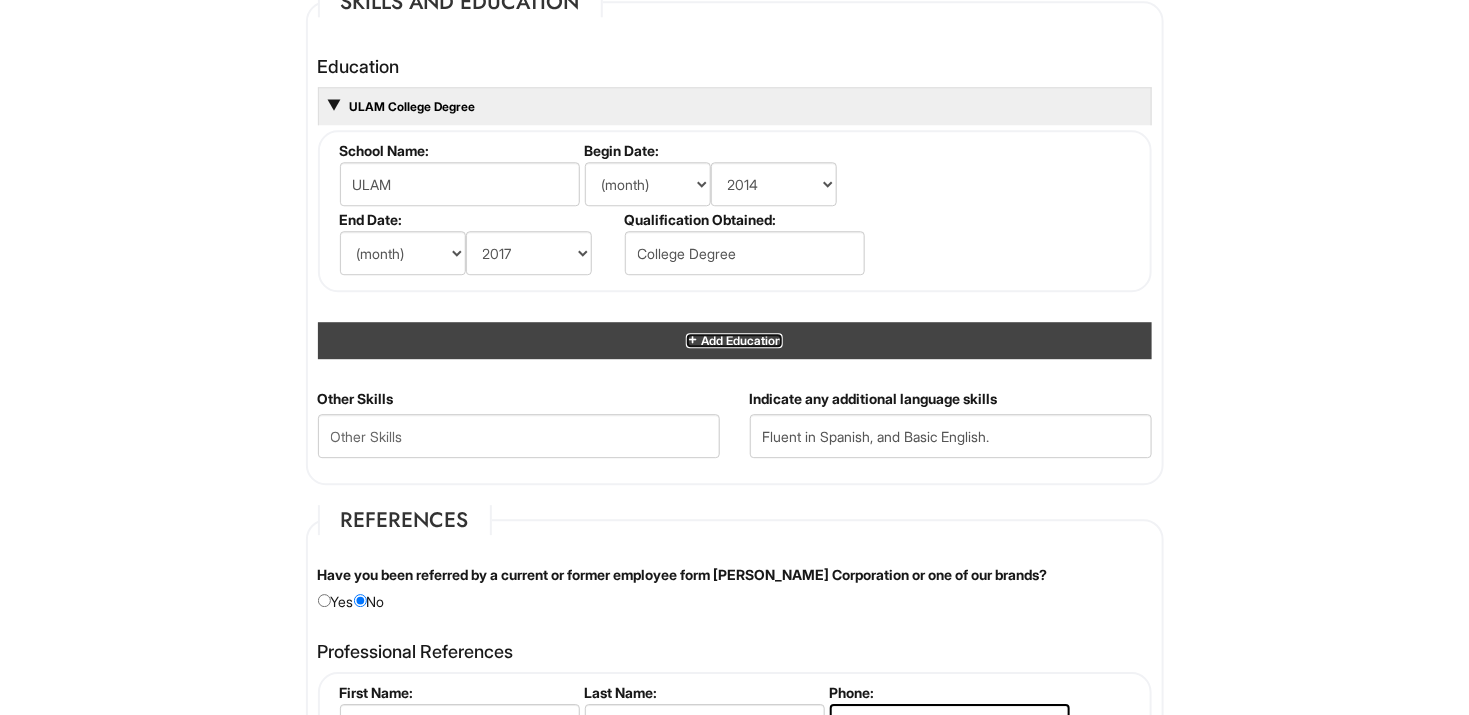 click on "Add Education" at bounding box center (740, 340) 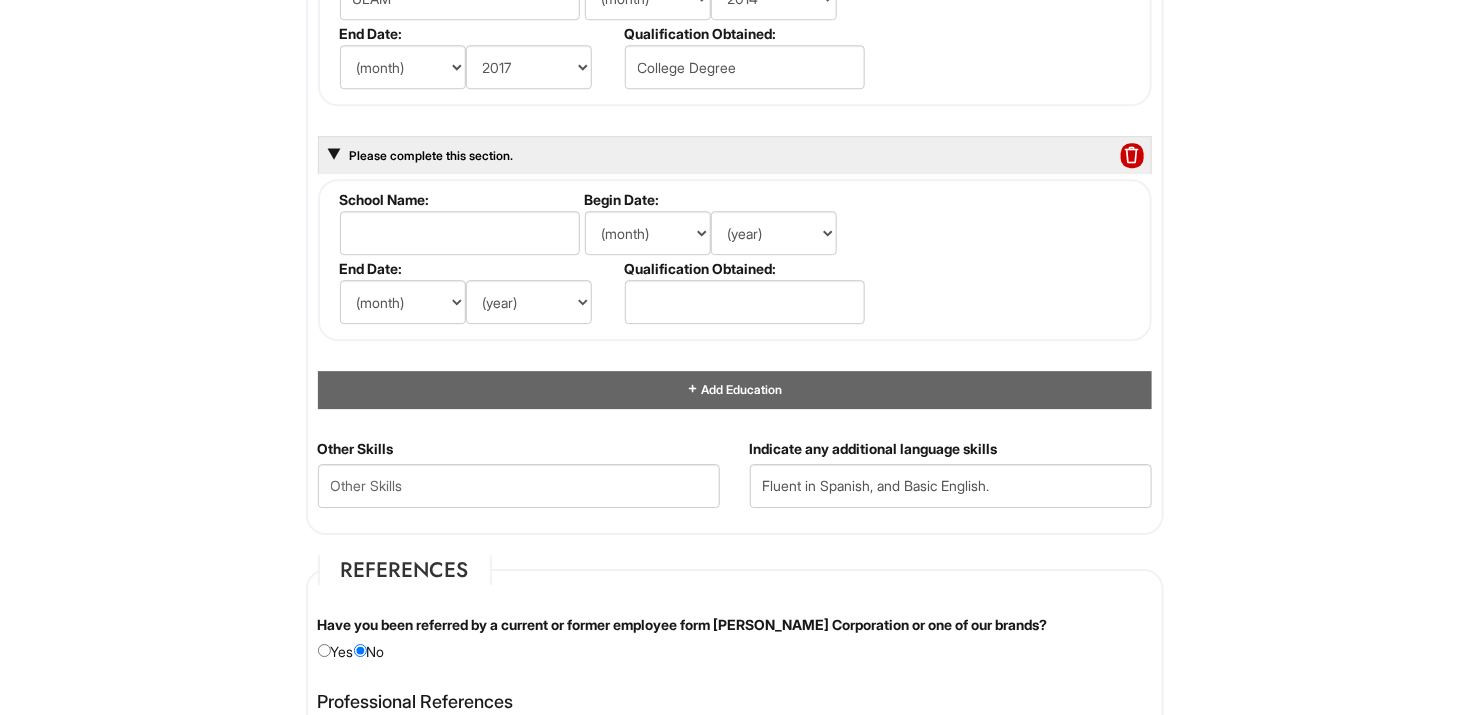 scroll, scrollTop: 2118, scrollLeft: 0, axis: vertical 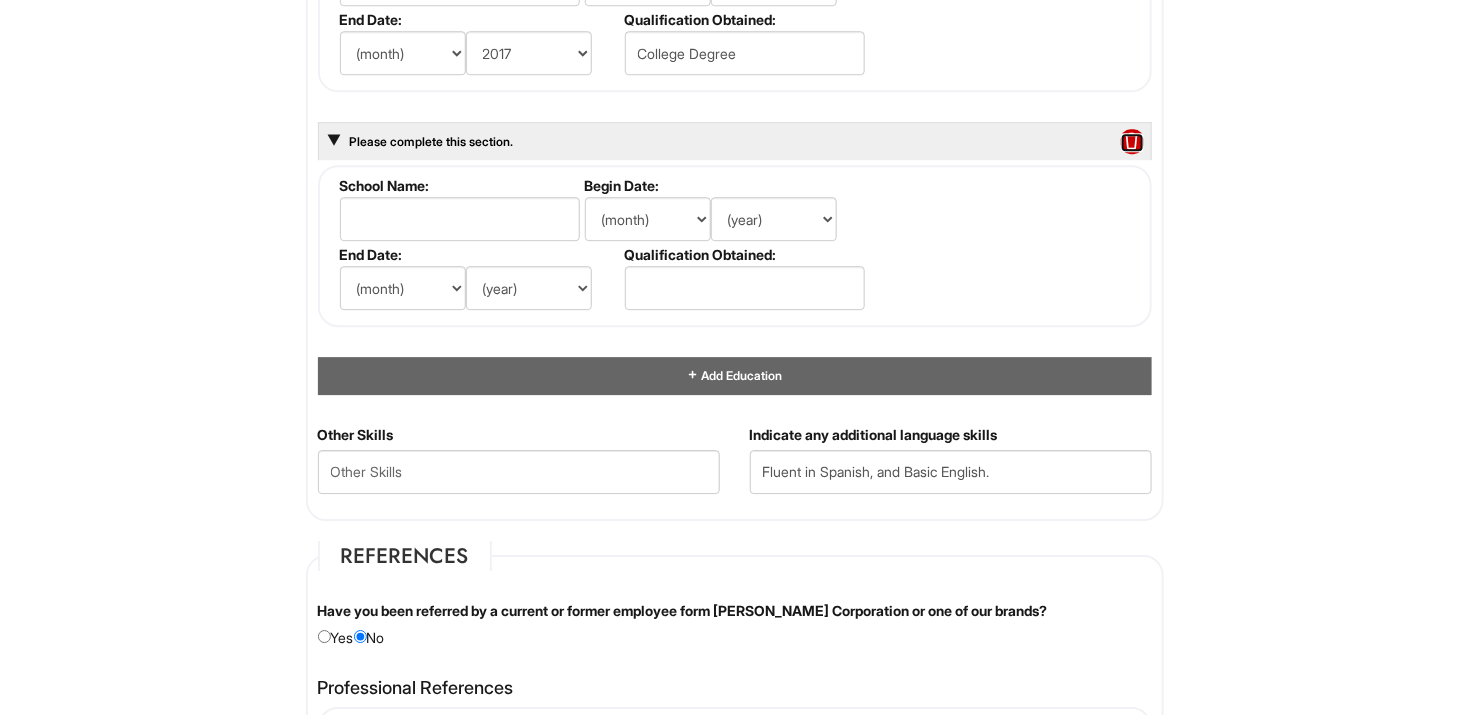 click at bounding box center (1132, 142) 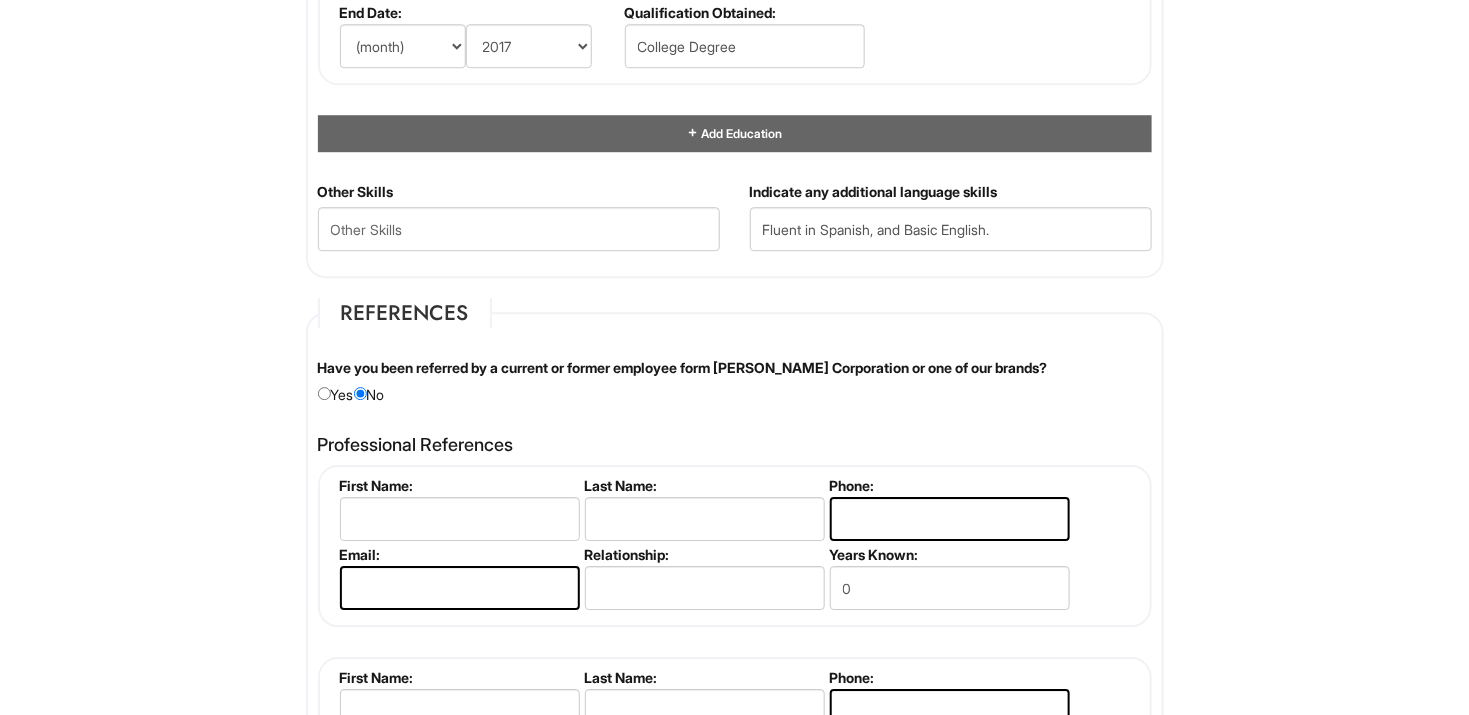 scroll, scrollTop: 2018, scrollLeft: 0, axis: vertical 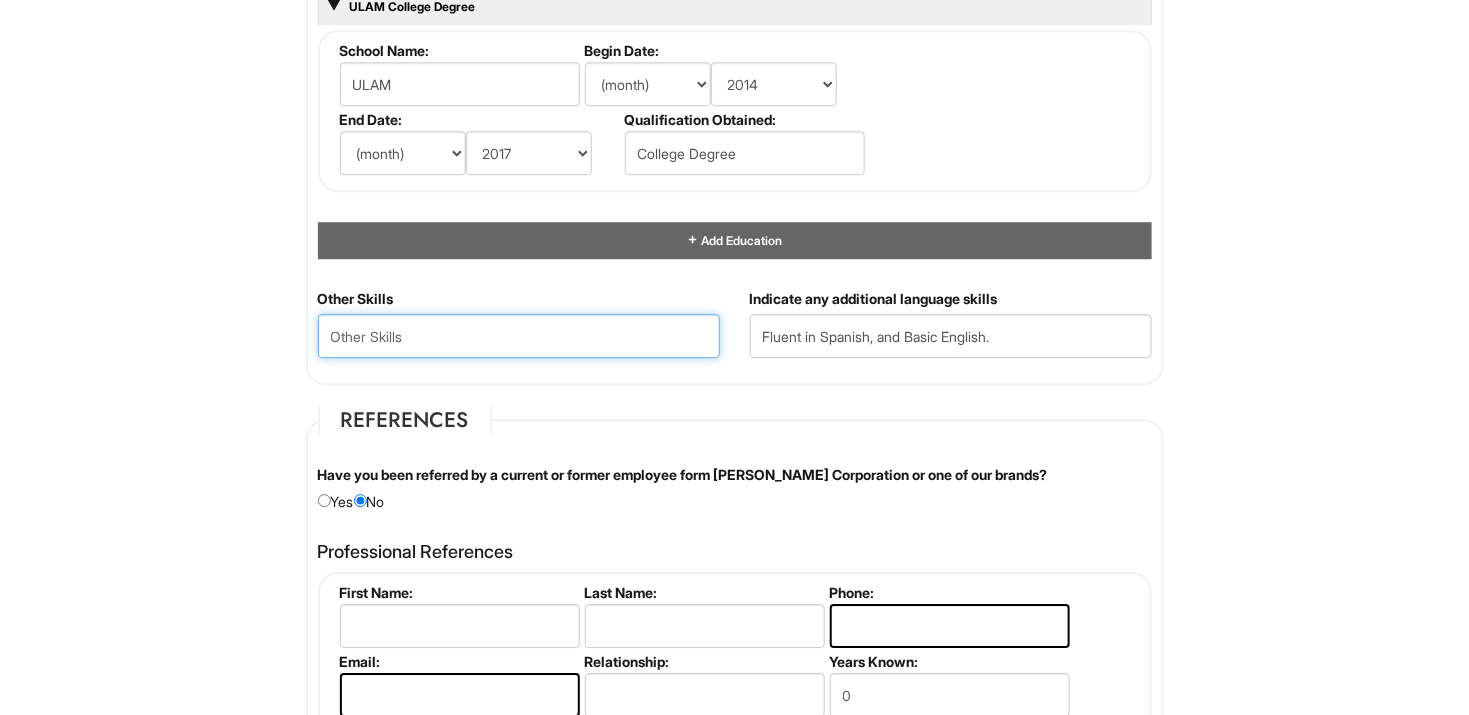click at bounding box center [519, 336] 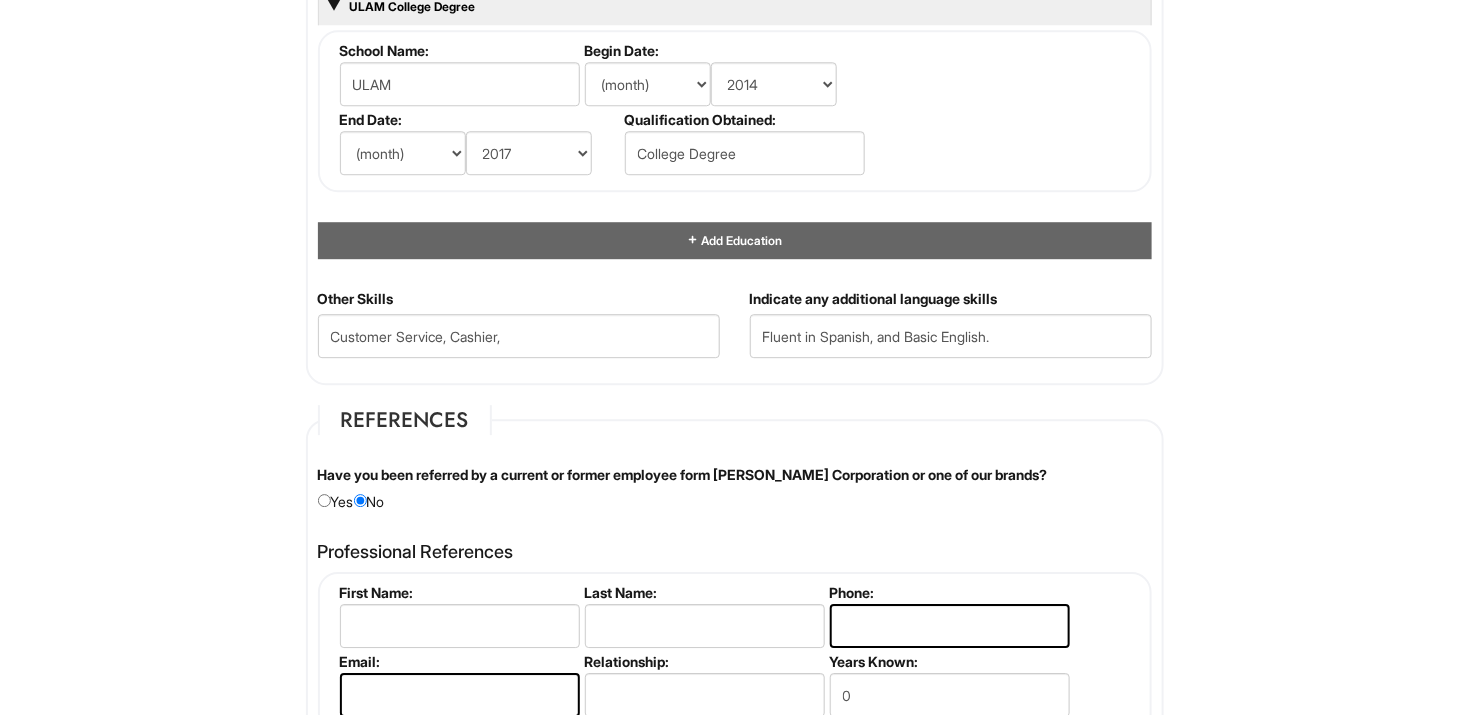 click on "Please Complete This Form 1 2 3 Stock Associate (Full-time), A|X Armani Exchange PLEASE COMPLETE ALL REQUIRED FIELDS
We are an Equal Opportunity Employer. All persons shall have the opportunity to be considered for employment without regard to their race, color, creed, religion, national origin, ancestry, citizenship status, age, disability, gender, sex, sexual orientation, veteran status, genetic information or any other characteristic protected by applicable federal, state or local laws. We will endeavor to make a reasonable accommodation to the known physical or mental limitations of a qualified applicant with a disability unless the accommodation would impose an undue hardship on the operation of our business. If you believe you require such assistance to complete this form or to participate in an interview, please let us know.
Personal Information
Last Name  *   [PERSON_NAME]
First Name  *   [PERSON_NAME]
Middle Name
E-mail Address  *   [EMAIL_ADDRESS][DOMAIN_NAME]
Phone  *   [PHONE_NUMBER]" at bounding box center [734, -45] 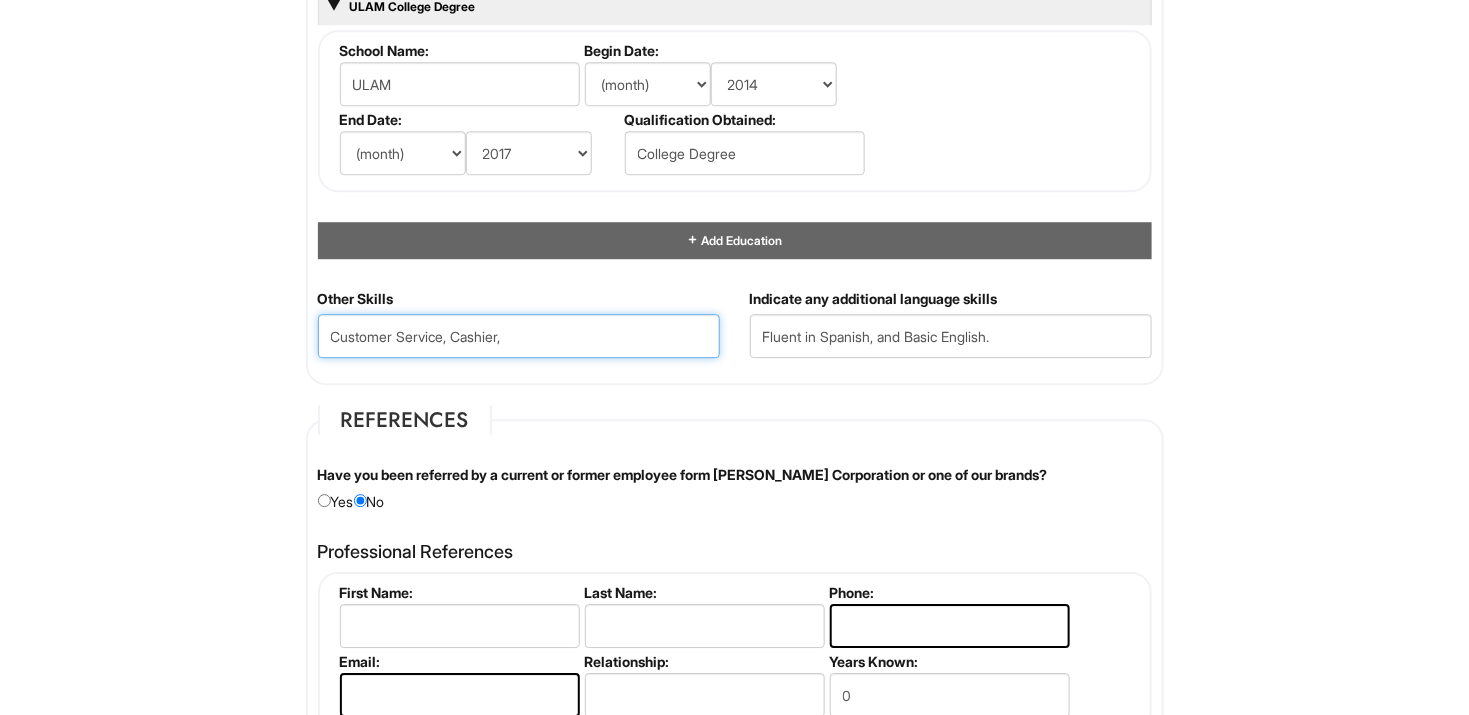 click on "Customer Service, Cashier," at bounding box center (519, 336) 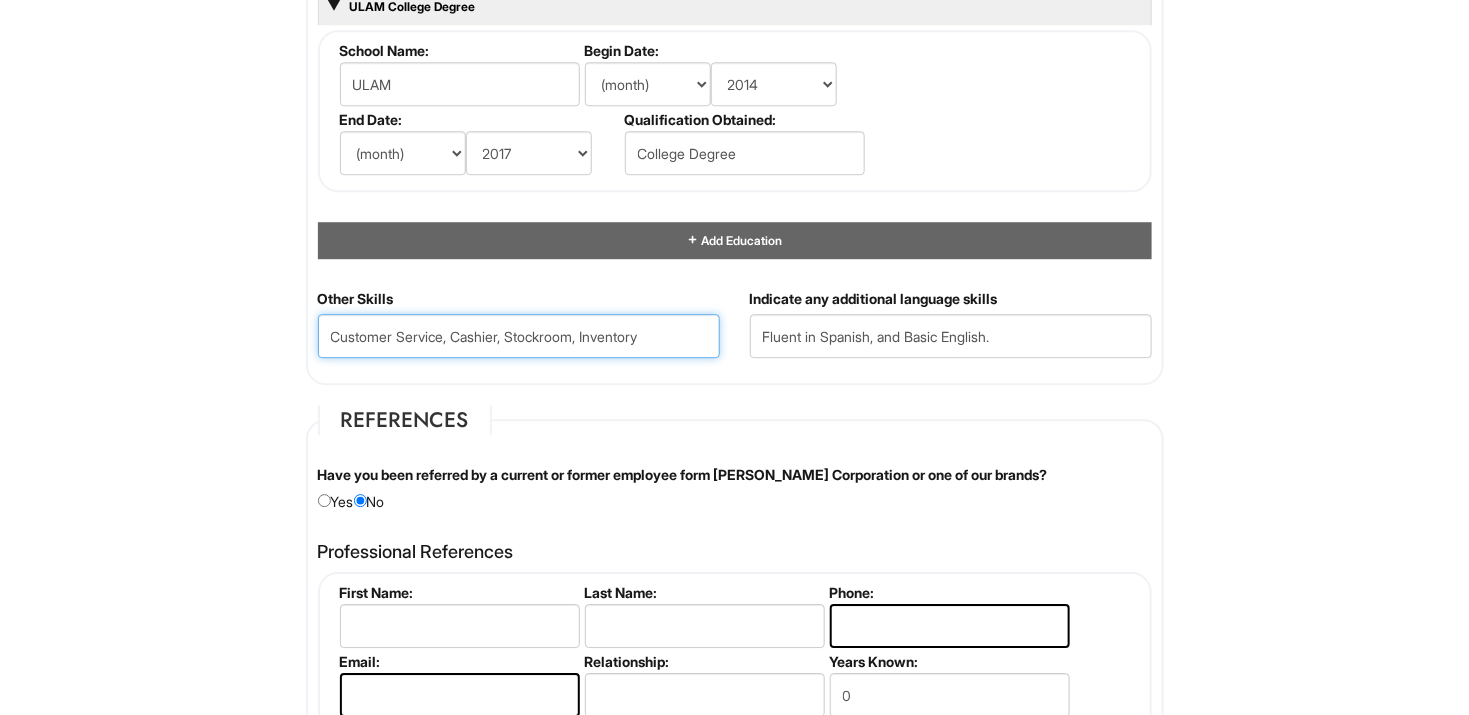 type on "Customer Service, Cashier, Stockroom, Inventory" 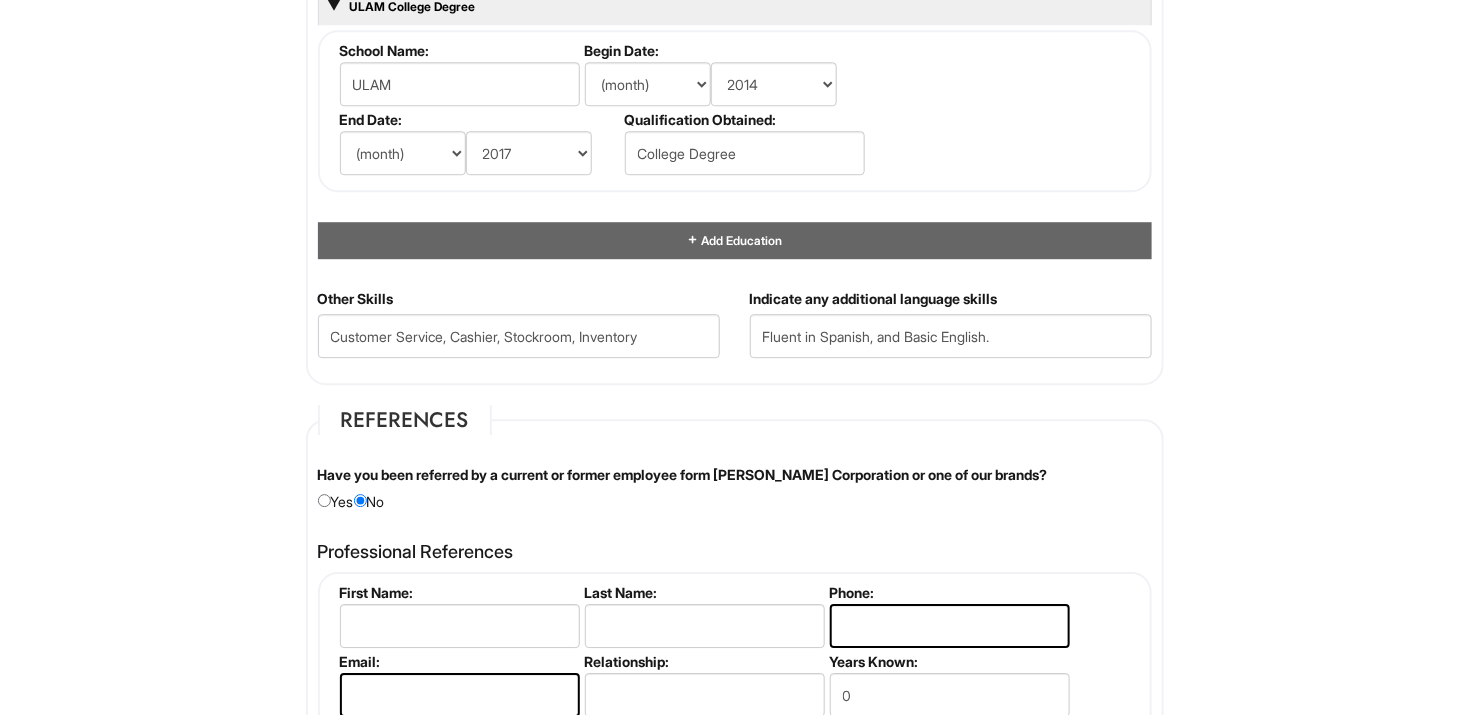 click on "Please Complete This Form 1 2 3 Stock Associate (Full-time), A|X Armani Exchange PLEASE COMPLETE ALL REQUIRED FIELDS
We are an Equal Opportunity Employer. All persons shall have the opportunity to be considered for employment without regard to their race, color, creed, religion, national origin, ancestry, citizenship status, age, disability, gender, sex, sexual orientation, veteran status, genetic information or any other characteristic protected by applicable federal, state or local laws. We will endeavor to make a reasonable accommodation to the known physical or mental limitations of a qualified applicant with a disability unless the accommodation would impose an undue hardship on the operation of our business. If you believe you require such assistance to complete this form or to participate in an interview, please let us know.
Personal Information
Last Name  *   [PERSON_NAME]
First Name  *   [PERSON_NAME]
Middle Name
E-mail Address  *   [EMAIL_ADDRESS][DOMAIN_NAME]
Phone  *   [PHONE_NUMBER]" at bounding box center [734, -45] 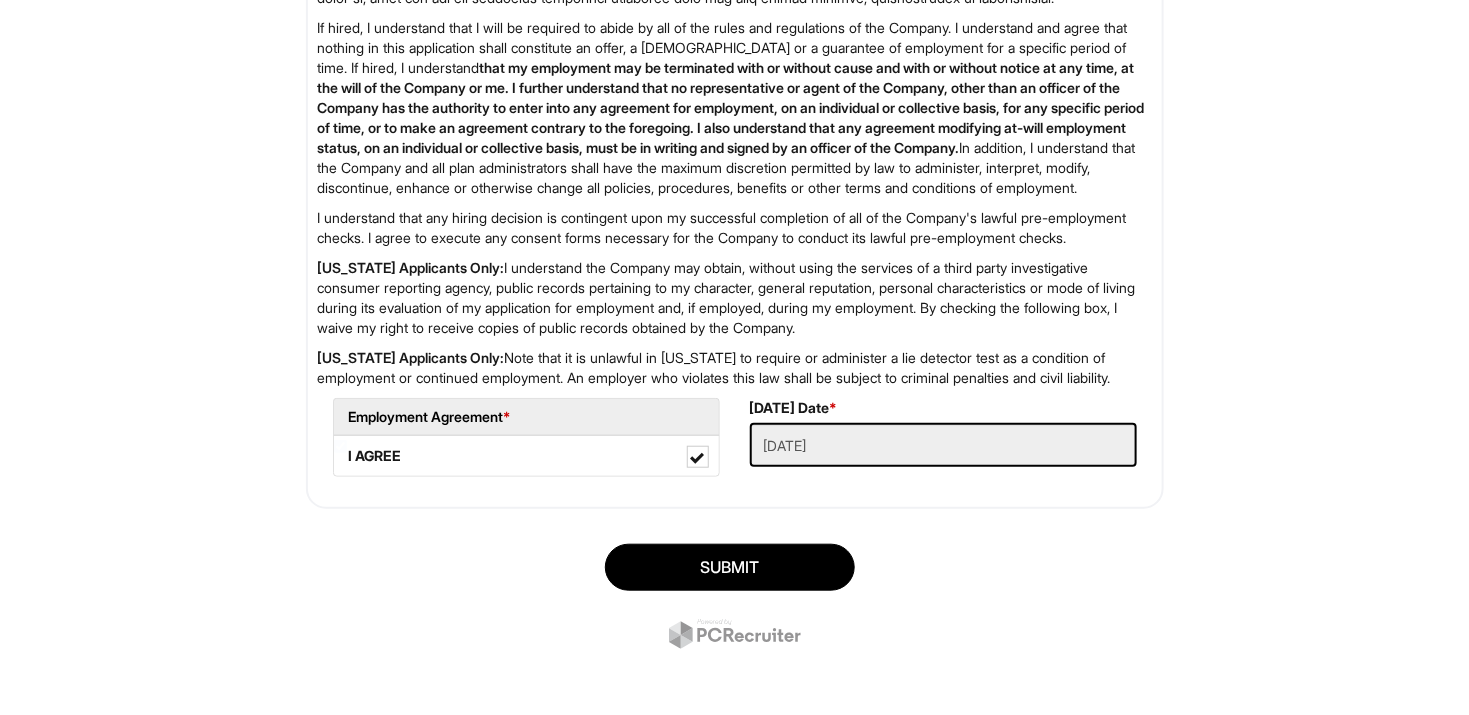 scroll, scrollTop: 3295, scrollLeft: 0, axis: vertical 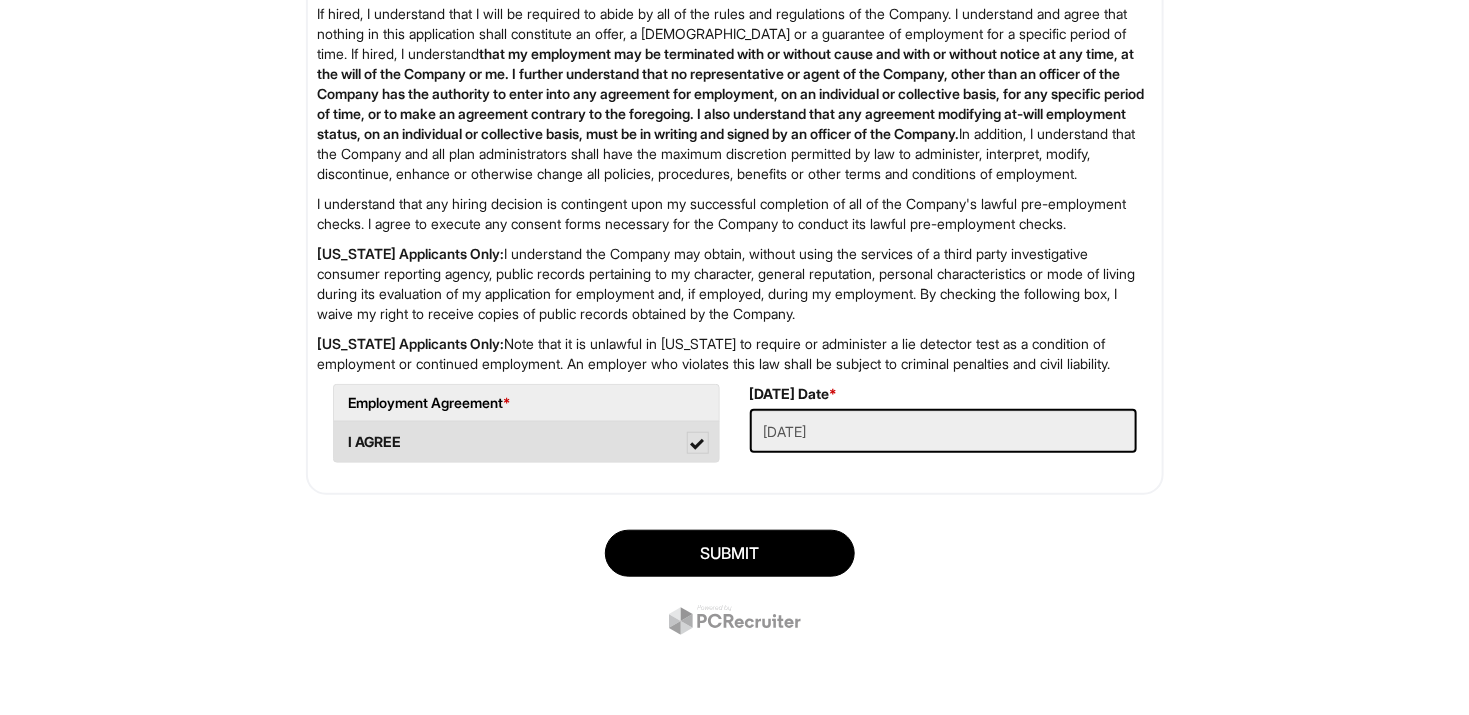 click on "I AGREE" at bounding box center [526, 442] 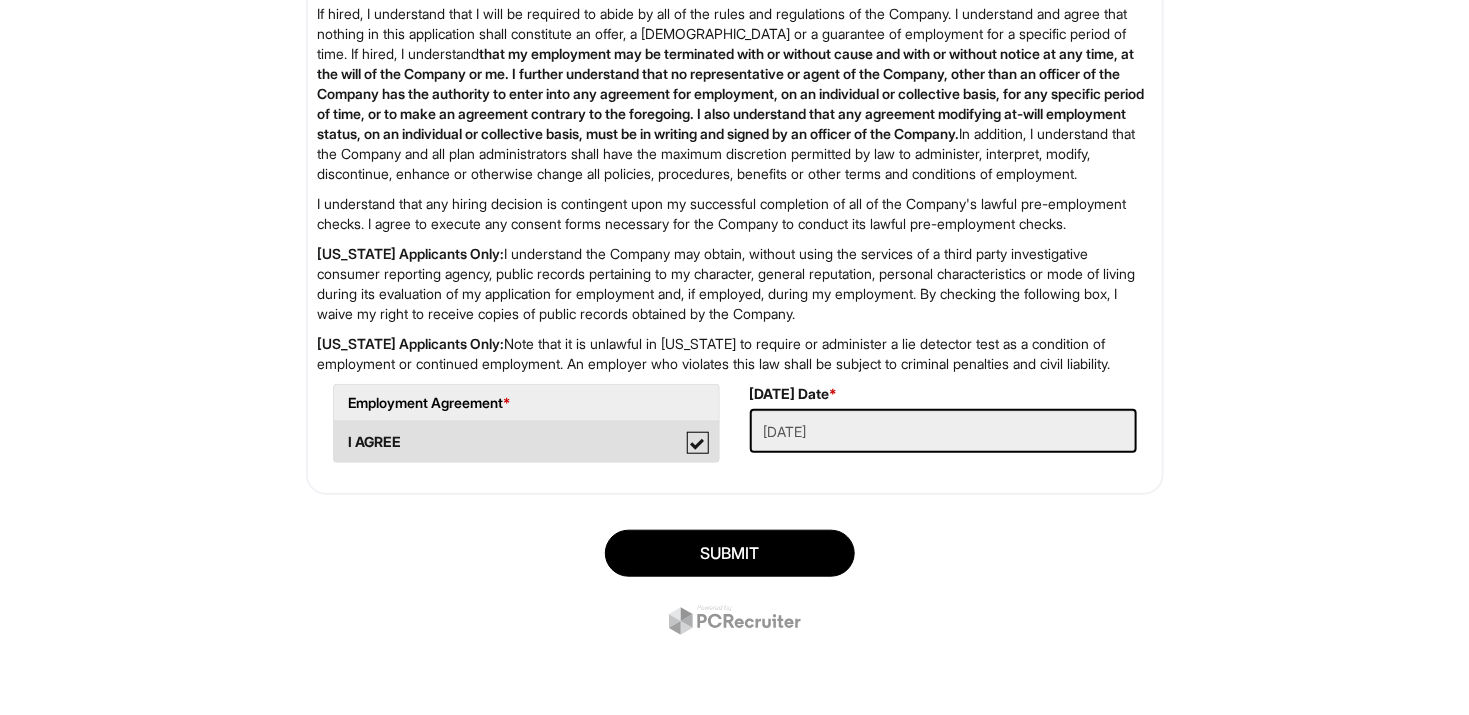 click on "I AGREE" at bounding box center [340, 432] 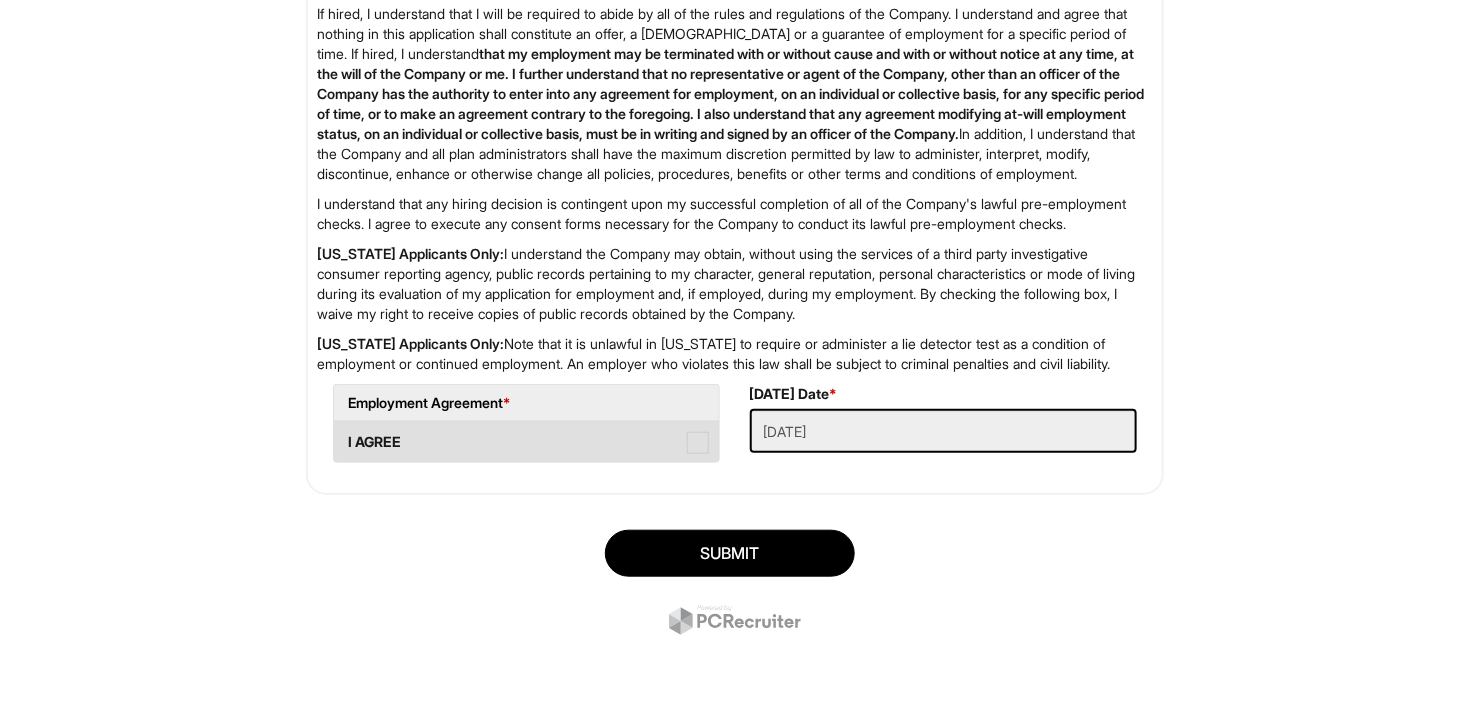 click on "I AGREE" at bounding box center [526, 442] 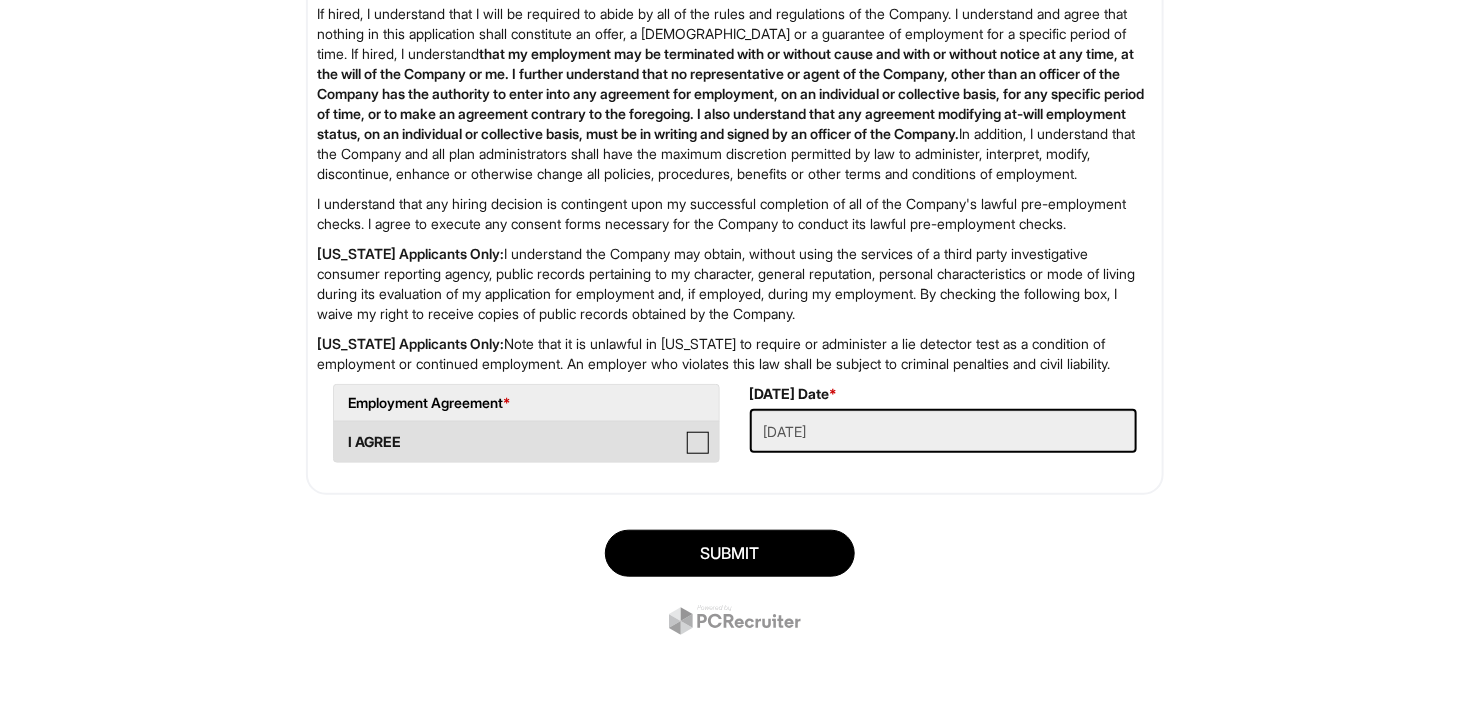 click on "I AGREE" at bounding box center (340, 432) 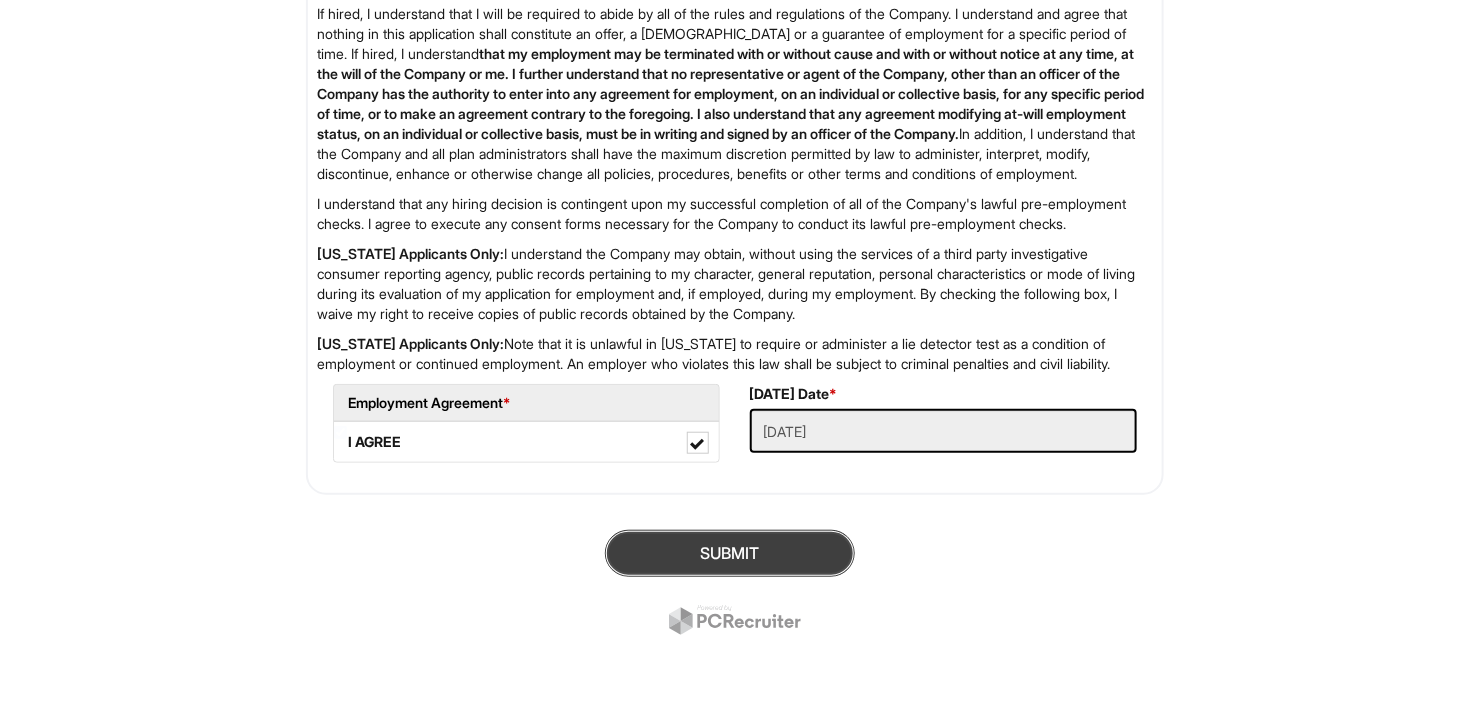 type 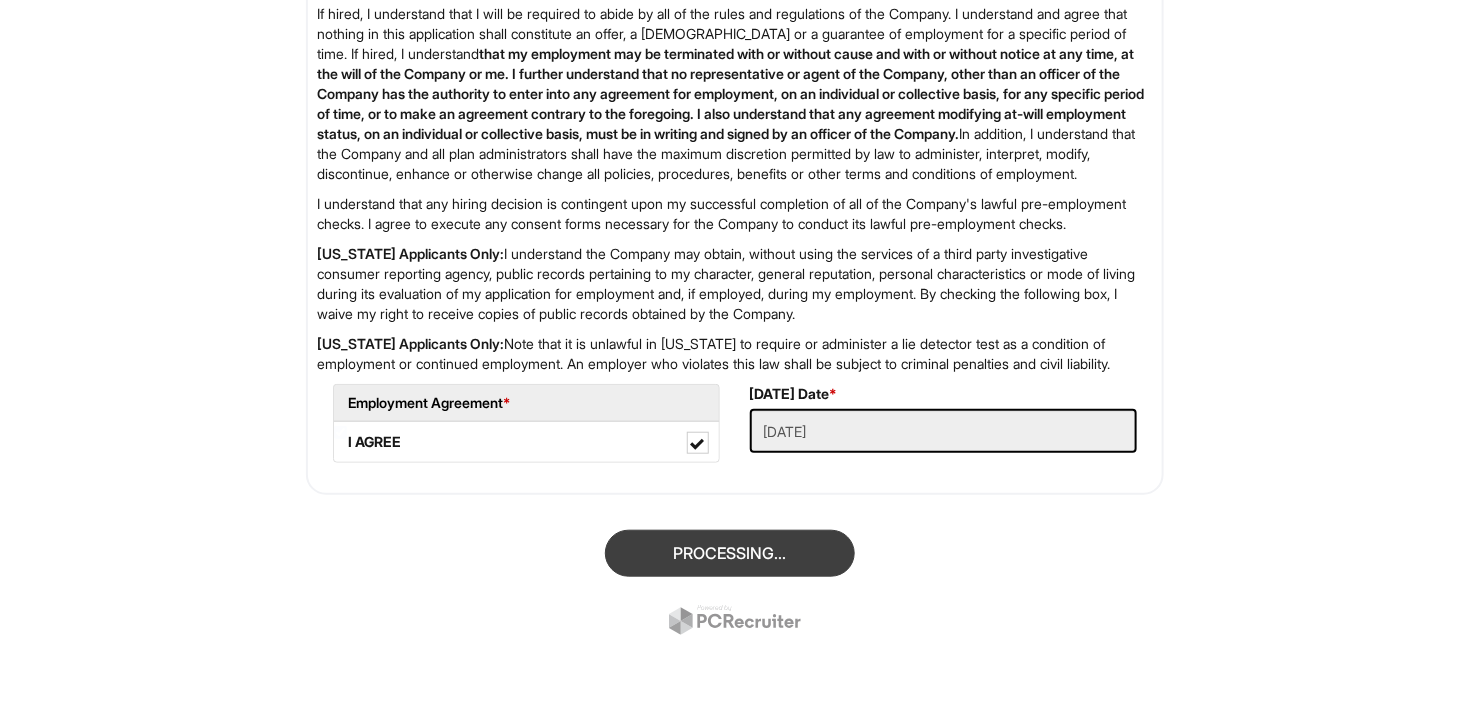 scroll, scrollTop: 121, scrollLeft: 0, axis: vertical 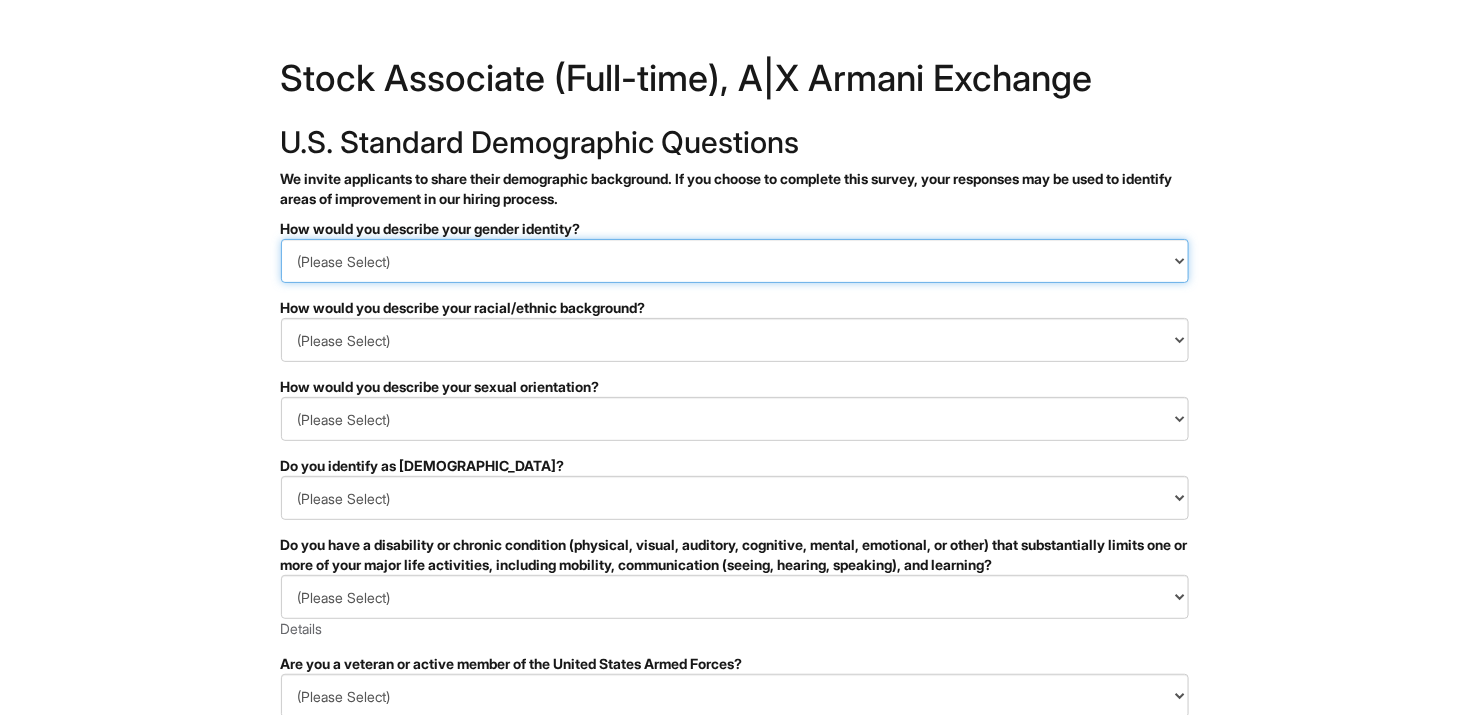 click on "(Please Select) Man Woman Non-binary I prefer to self-describe I don't wish to answer" at bounding box center (735, 261) 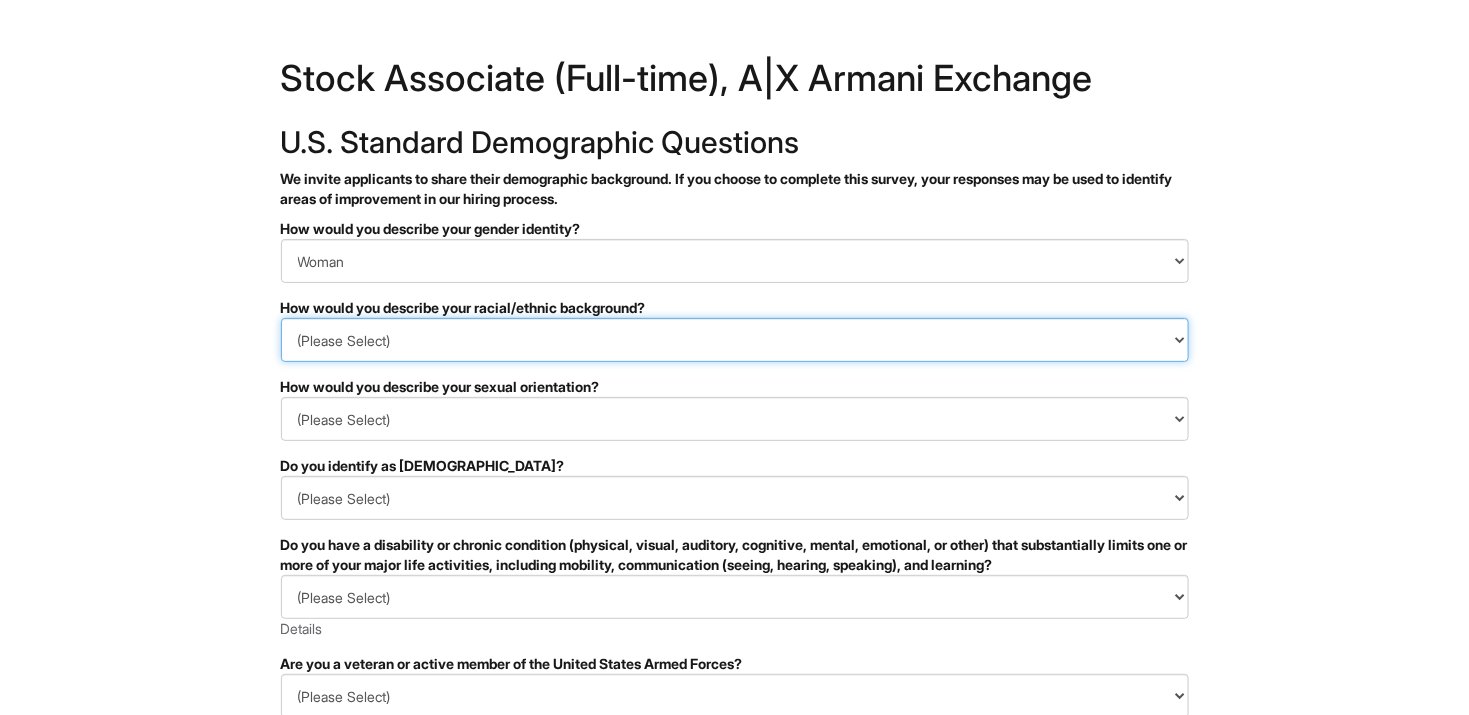 click on "(Please Select) Black or of African descent    East Asian    Hispanic, Latinx or of Spanish Origin    Indigenous, American Indian or Alaska Native    Middle Eastern or North African    Native Hawaiian or Pacific Islander    South Asian    Southeast Asian    White or European    I prefer to self-describe    I don't wish to answer" at bounding box center [735, 340] 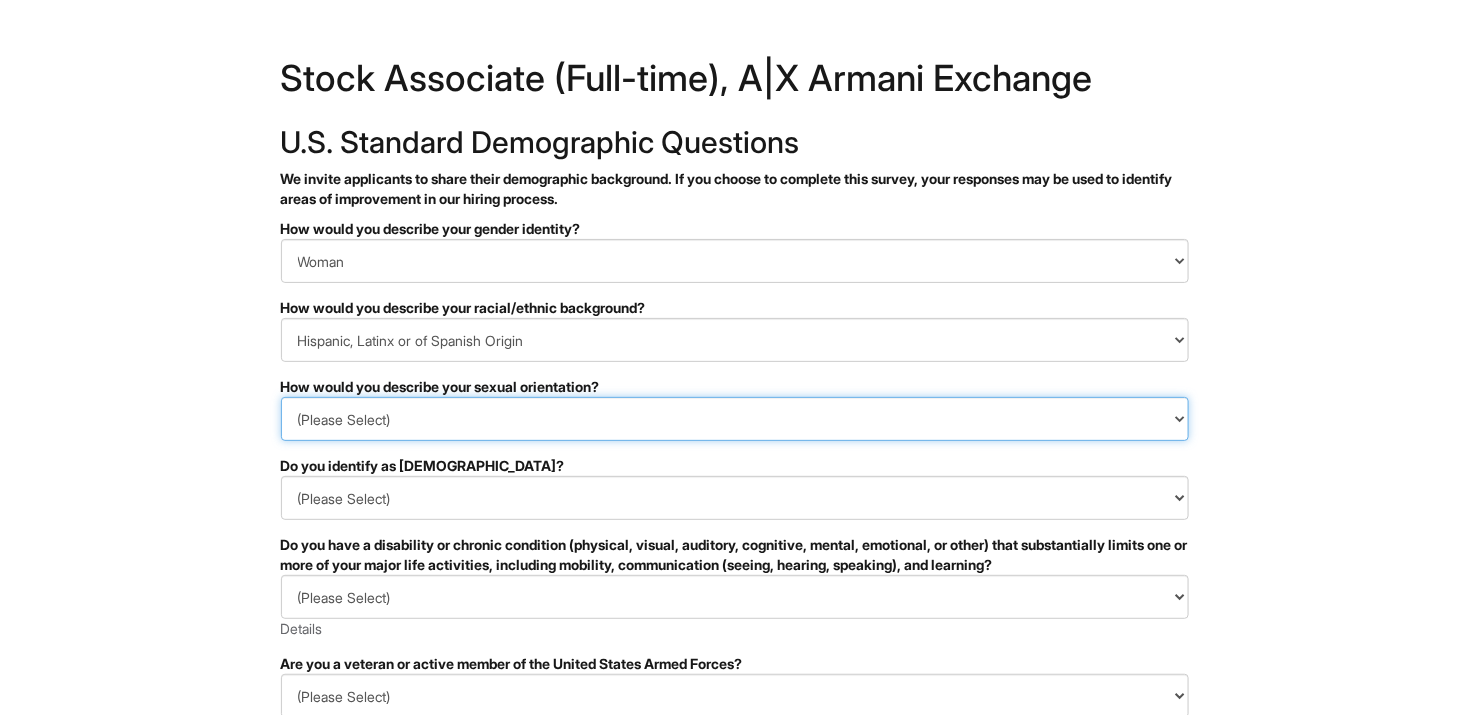click on "(Please Select) Asexual Bisexual and/or pansexual Gay Heterosexual Lesbian Queer I prefer to self-describe I don't wish to answer" at bounding box center (735, 419) 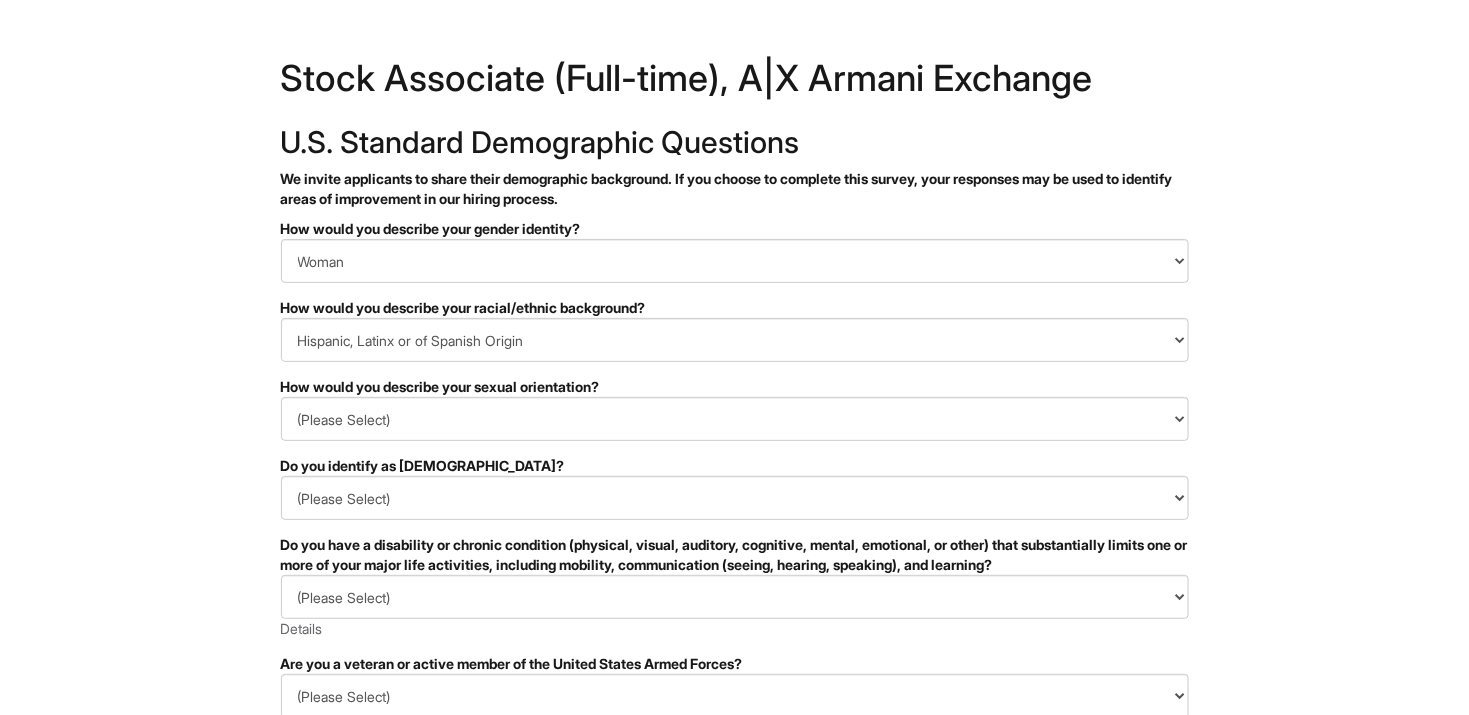 click on "&nbsp; ✔ 2 3 Stock Associate (Full-time), A|X Armani Exchange U.S. Standard Demographic Questions We invite applicants to share their demographic background. If you choose to complete this survey, your responses may be used to identify
areas of improvement in our hiring process. PLEASE COMPLETE ALL REQUIRED FIELDS How would you describe your gender identity? (Please Select) Man Woman Non-binary I prefer to self-describe I don't wish to answer How would you describe your racial/ethnic background? (Please Select) Black or of African descent    East Asian    Hispanic, Latinx or of Spanish Origin    Indigenous, American Indian or Alaska Native    Middle Eastern or North African    Native Hawaiian or Pacific Islander    South Asian    Southeast Asian    White or European    I prefer to self-describe    I don't wish to answer How would you describe your sexual orientation? (Please Select) Asexual Bisexual and/or pansexual Gay Heterosexual Lesbian Queer I prefer to self-describe I don't wish to answer No" at bounding box center (734, 563) 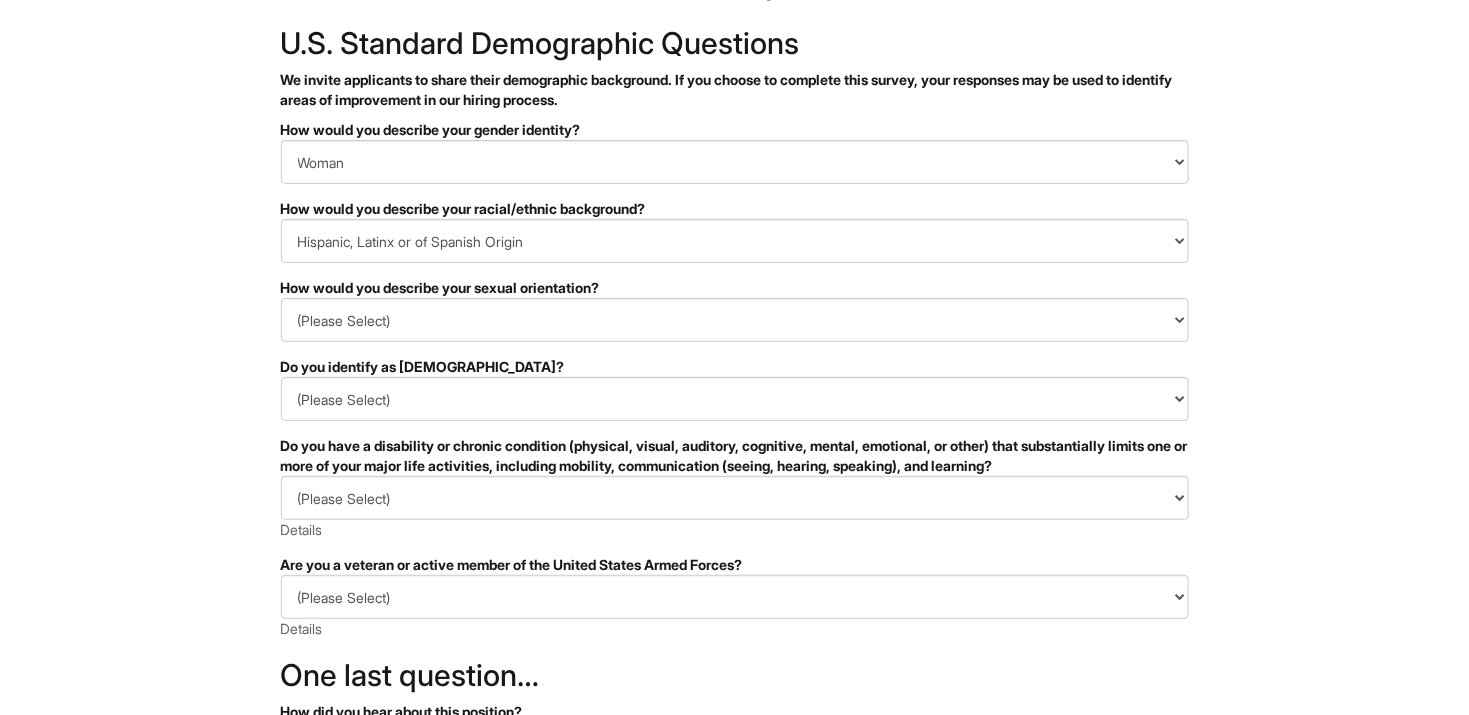 scroll, scrollTop: 100, scrollLeft: 0, axis: vertical 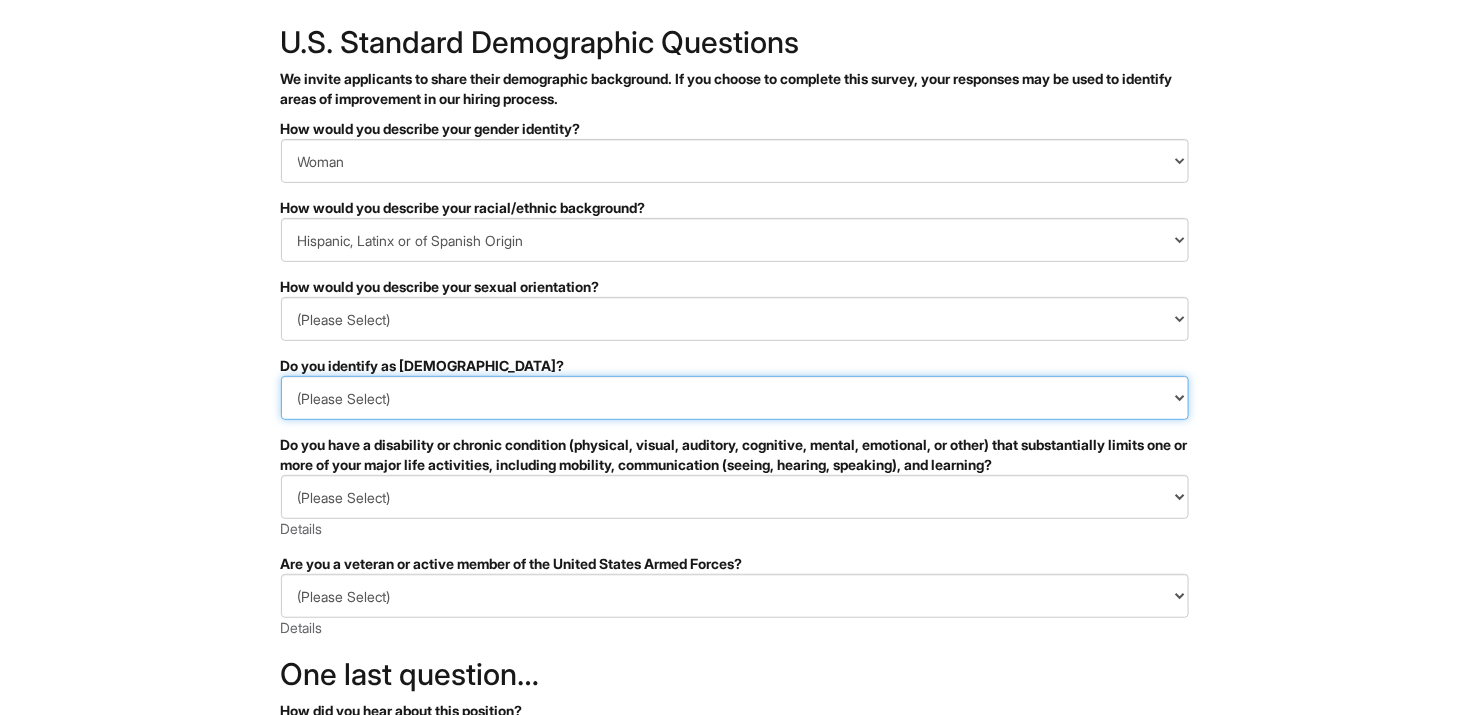 click on "(Please Select) Yes No I prefer to self-describe I don't wish to answer" at bounding box center [735, 398] 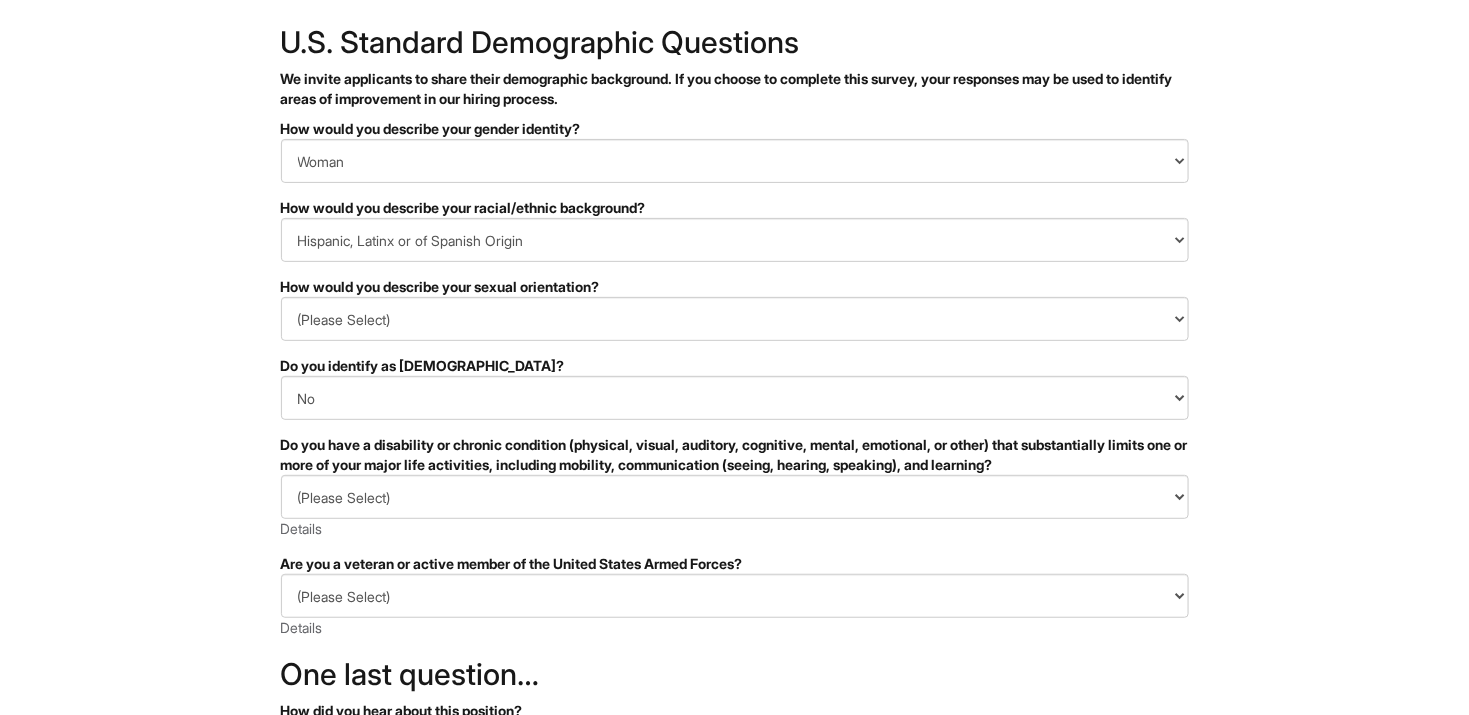 click on "&nbsp; ✔ 2 3 Stock Associate (Full-time), A|X Armani Exchange U.S. Standard Demographic Questions We invite applicants to share their demographic background. If you choose to complete this survey, your responses may be used to identify
areas of improvement in our hiring process. PLEASE COMPLETE ALL REQUIRED FIELDS How would you describe your gender identity? (Please Select) Man Woman Non-binary I prefer to self-describe I don't wish to answer How would you describe your racial/ethnic background? (Please Select) Black or of African descent    East Asian    Hispanic, Latinx or of Spanish Origin    Indigenous, American Indian or Alaska Native    Middle Eastern or North African    Native Hawaiian or Pacific Islander    South Asian    Southeast Asian    White or European    I prefer to self-describe    I don't wish to answer How would you describe your sexual orientation? (Please Select) Asexual Bisexual and/or pansexual Gay Heterosexual Lesbian Queer I prefer to self-describe I don't wish to answer No" at bounding box center [734, 463] 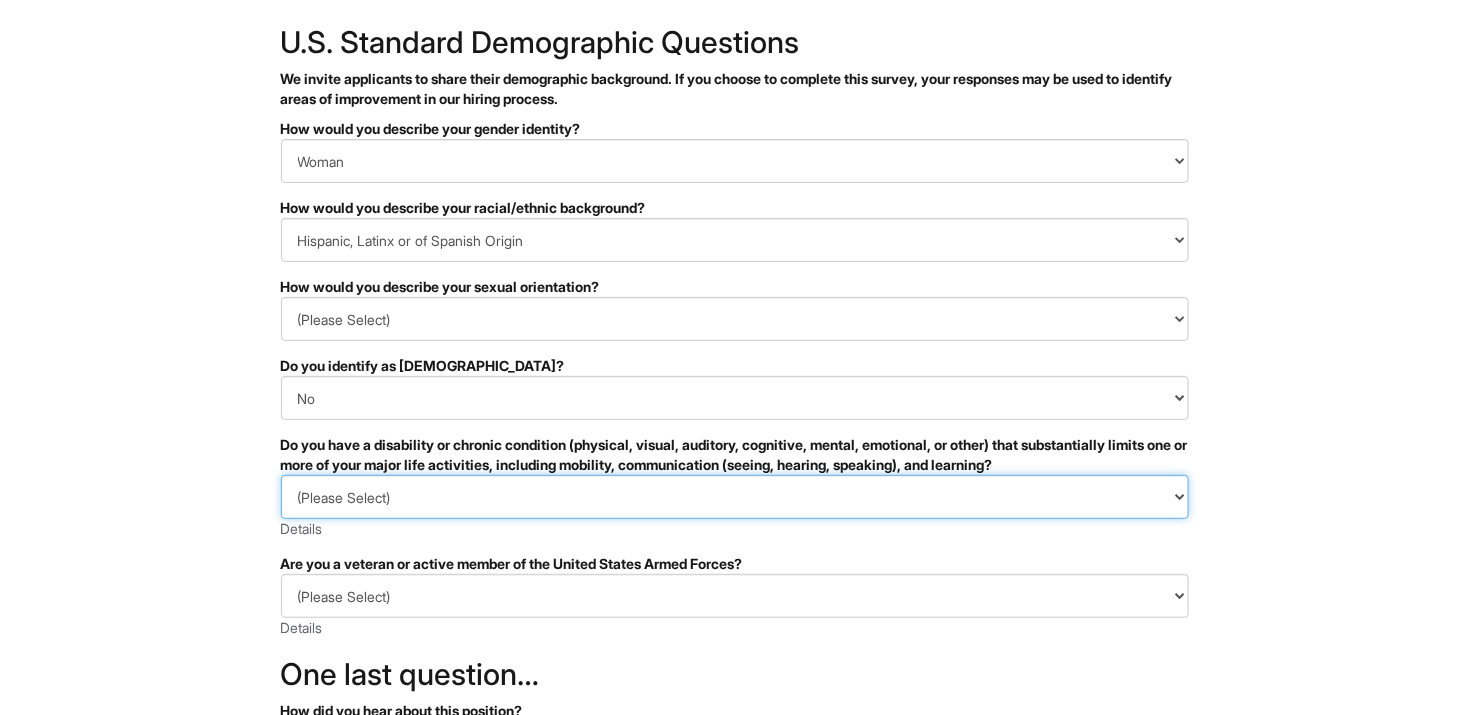 drag, startPoint x: 1167, startPoint y: 496, endPoint x: 1150, endPoint y: 501, distance: 17.720045 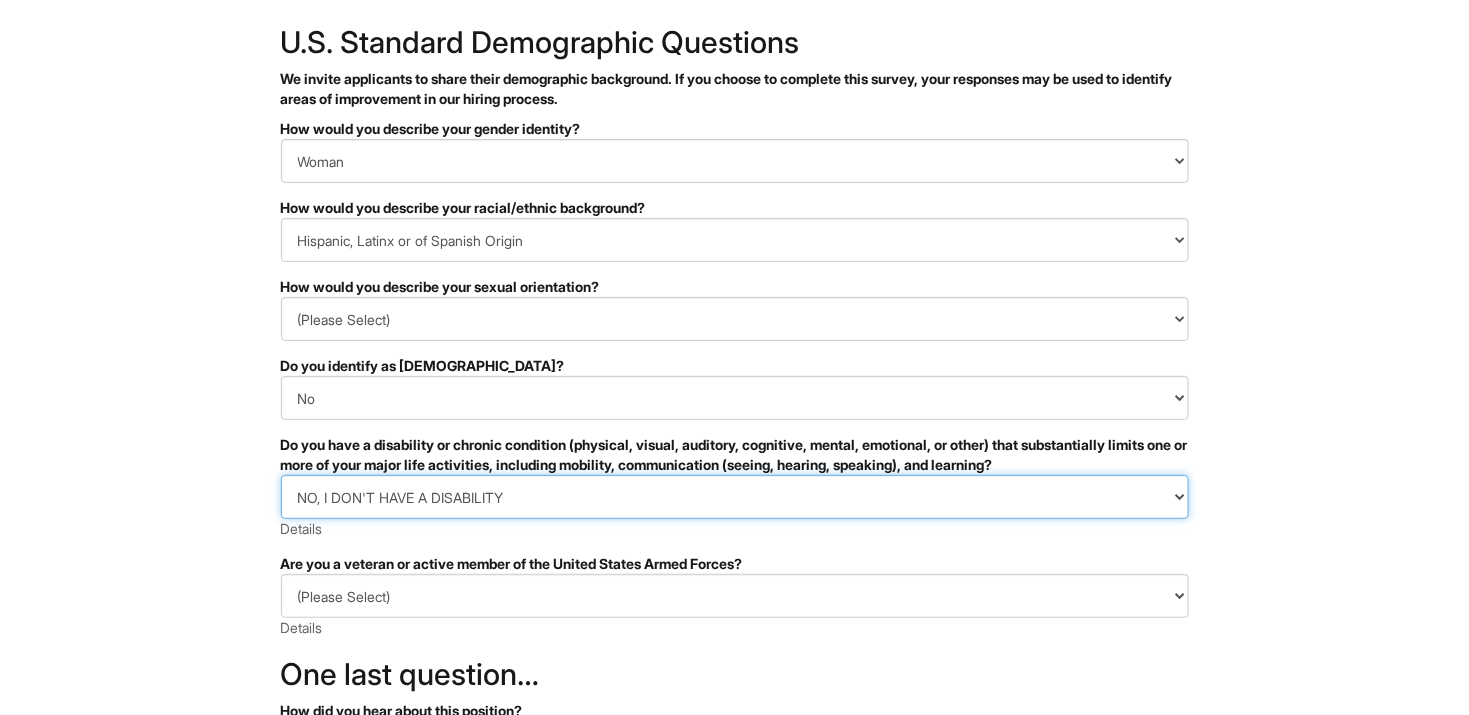 click on "(Please Select) YES, I HAVE A DISABILITY (or previously had a disability) NO, I DON'T HAVE A DISABILITY I DON'T WISH TO ANSWER" at bounding box center [735, 497] 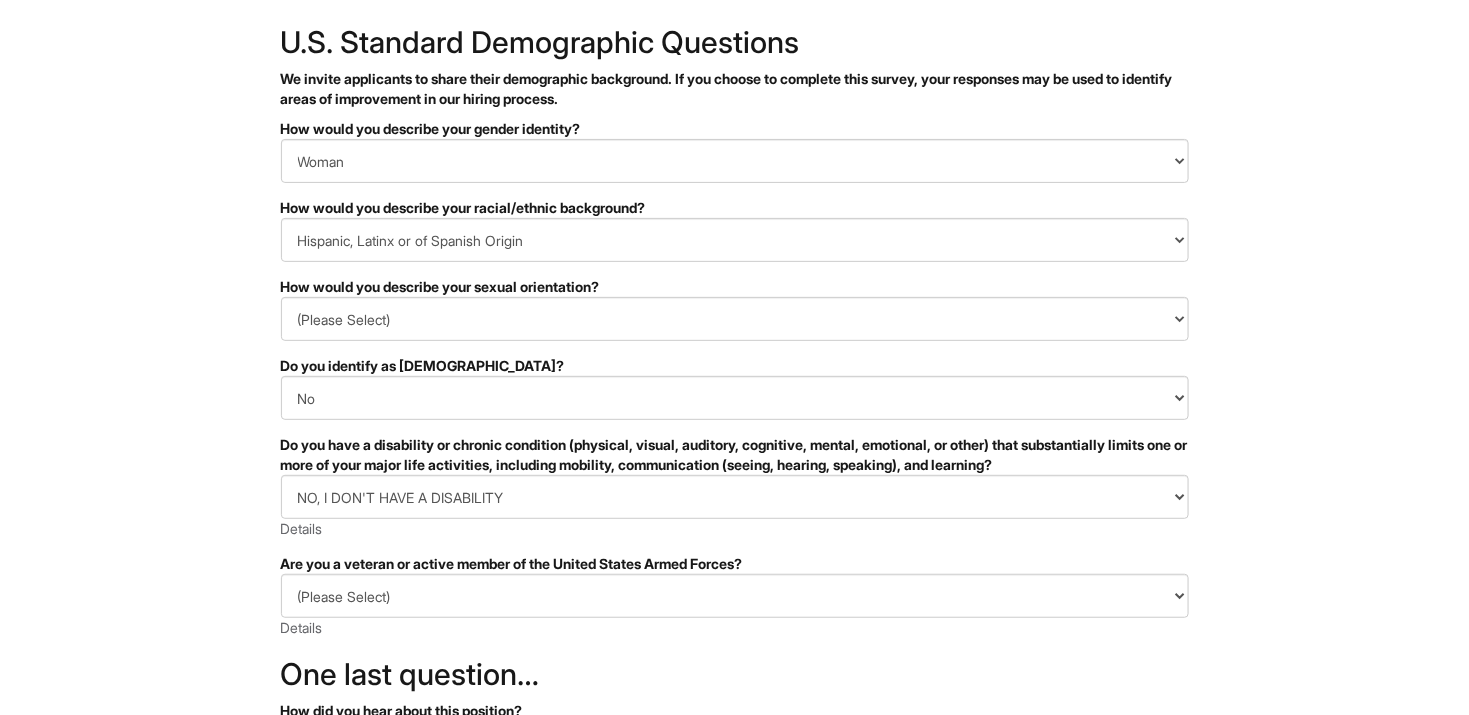 click on "&nbsp; ✔ 2 3 Stock Associate (Full-time), A|X Armani Exchange U.S. Standard Demographic Questions We invite applicants to share their demographic background. If you choose to complete this survey, your responses may be used to identify
areas of improvement in our hiring process. PLEASE COMPLETE ALL REQUIRED FIELDS How would you describe your gender identity? (Please Select) Man Woman Non-binary I prefer to self-describe I don't wish to answer How would you describe your racial/ethnic background? (Please Select) Black or of African descent    East Asian    Hispanic, Latinx or of Spanish Origin    Indigenous, American Indian or Alaska Native    Middle Eastern or North African    Native Hawaiian or Pacific Islander    South Asian    Southeast Asian    White or European    I prefer to self-describe    I don't wish to answer How would you describe your sexual orientation? (Please Select) Asexual Bisexual and/or pansexual Gay Heterosexual Lesbian Queer I prefer to self-describe I don't wish to answer No" at bounding box center (734, 463) 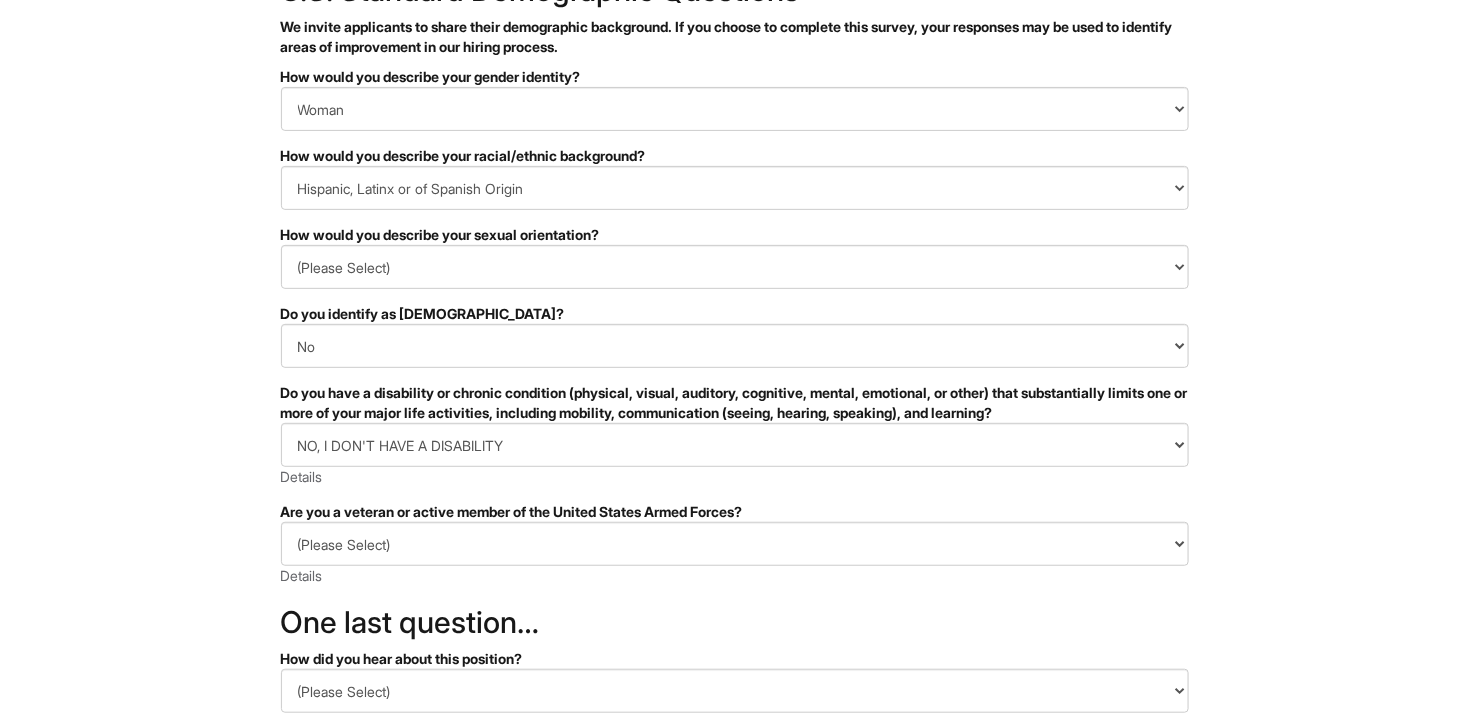 scroll, scrollTop: 199, scrollLeft: 0, axis: vertical 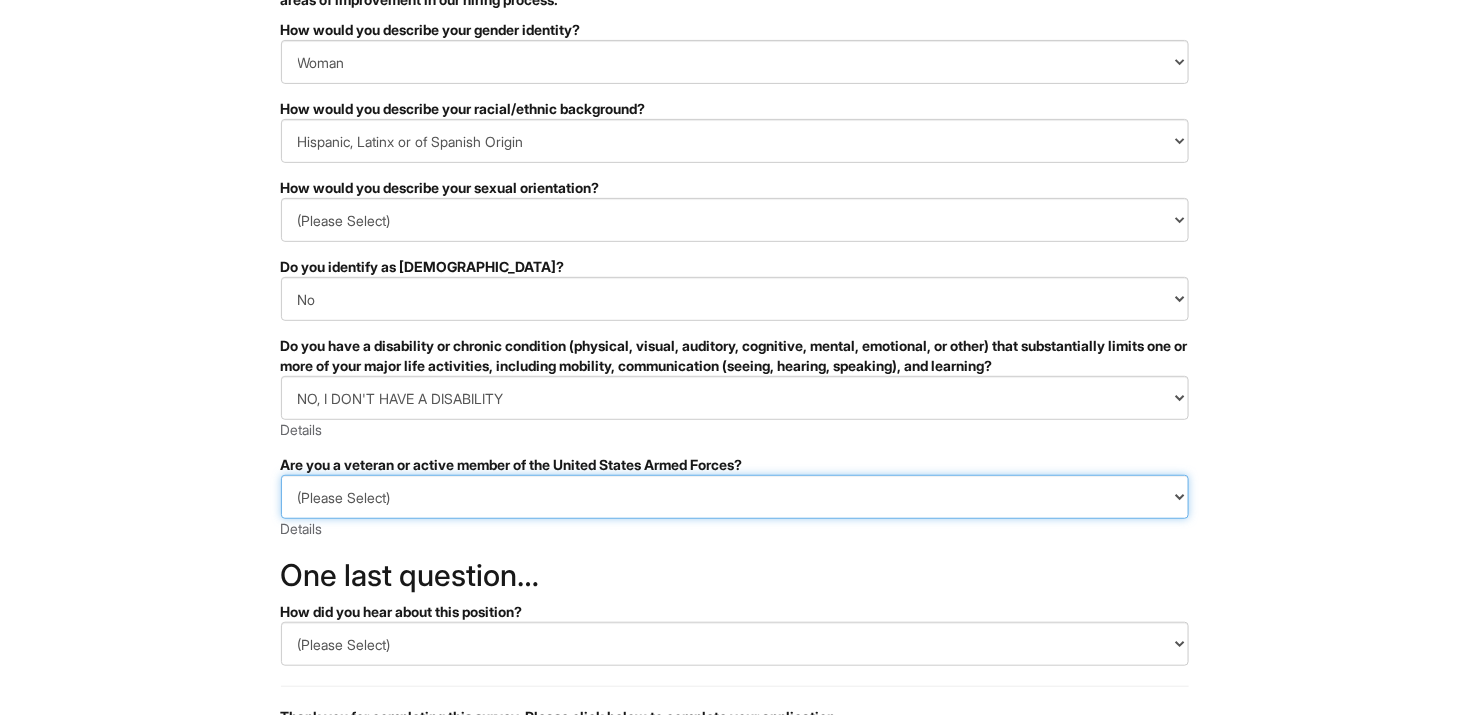 click on "(Please Select) I IDENTIFY AS ONE OR MORE OF THE CLASSIFICATIONS OF PROTECTED VETERANS LISTED I AM NOT A PROTECTED VETERAN I PREFER NOT TO ANSWER" at bounding box center [735, 497] 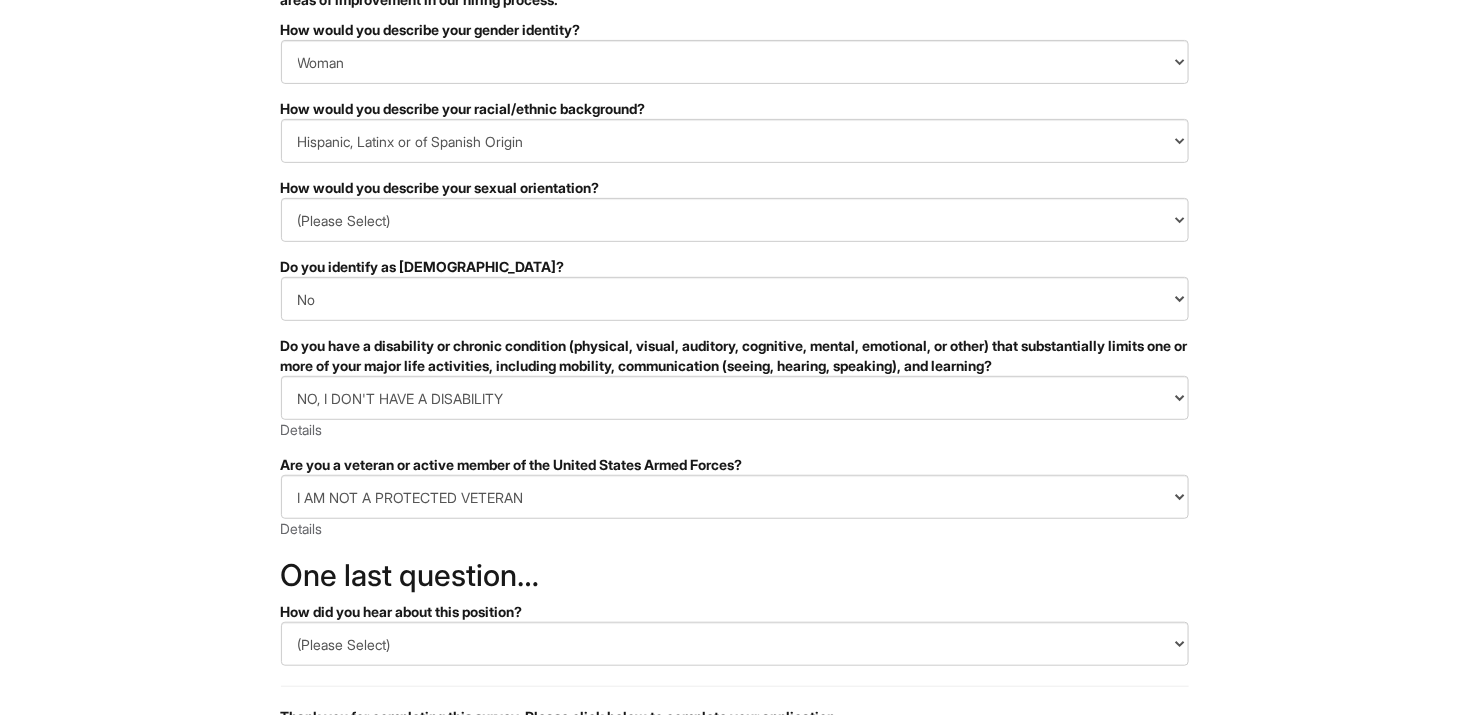 click on "&nbsp; ✔ 2 3 Stock Associate (Full-time), A|X Armani Exchange U.S. Standard Demographic Questions We invite applicants to share their demographic background. If you choose to complete this survey, your responses may be used to identify
areas of improvement in our hiring process. PLEASE COMPLETE ALL REQUIRED FIELDS How would you describe your gender identity? (Please Select) Man Woman Non-binary I prefer to self-describe I don't wish to answer How would you describe your racial/ethnic background? (Please Select) Black or of African descent    East Asian    Hispanic, Latinx or of Spanish Origin    Indigenous, American Indian or Alaska Native    Middle Eastern or North African    Native Hawaiian or Pacific Islander    South Asian    Southeast Asian    White or European    I prefer to self-describe    I don't wish to answer How would you describe your sexual orientation? (Please Select) Asexual Bisexual and/or pansexual Gay Heterosexual Lesbian Queer I prefer to self-describe I don't wish to answer No" at bounding box center (734, 364) 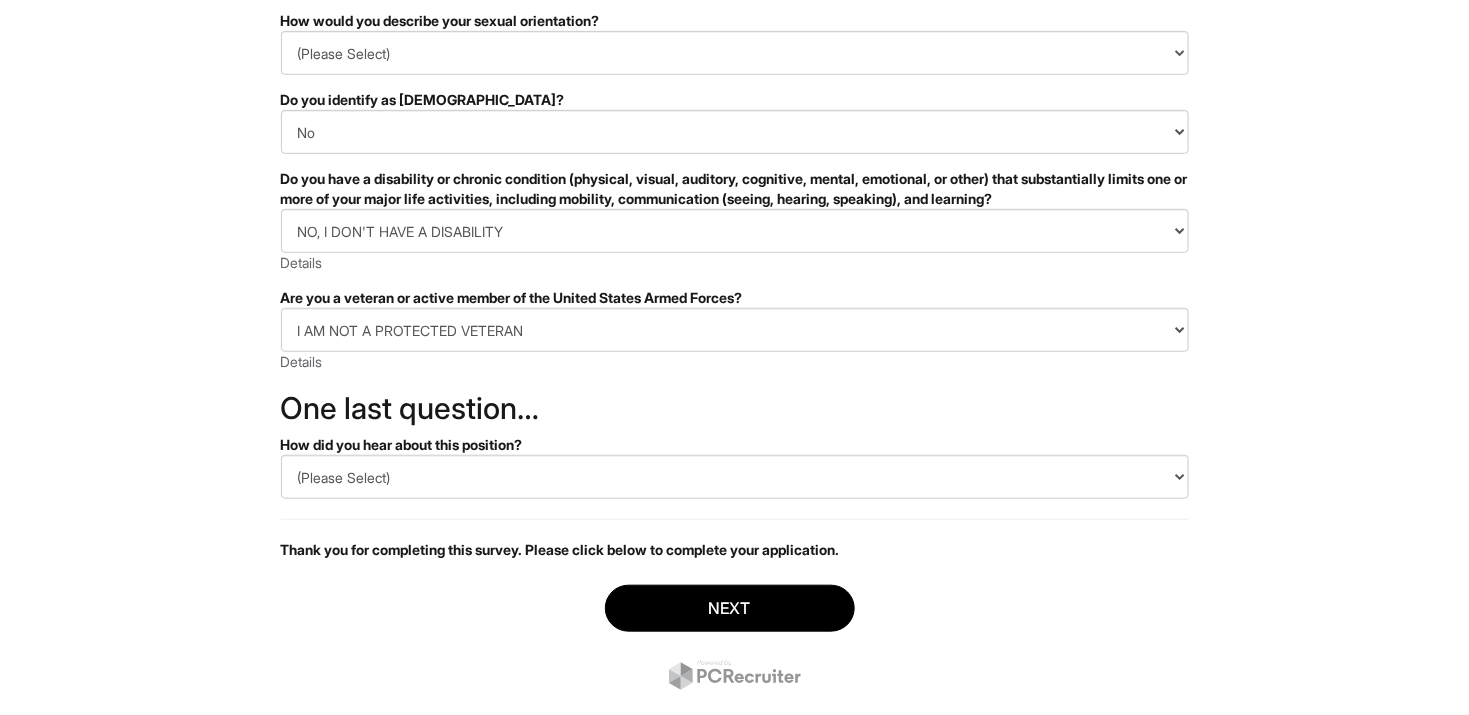 scroll, scrollTop: 400, scrollLeft: 0, axis: vertical 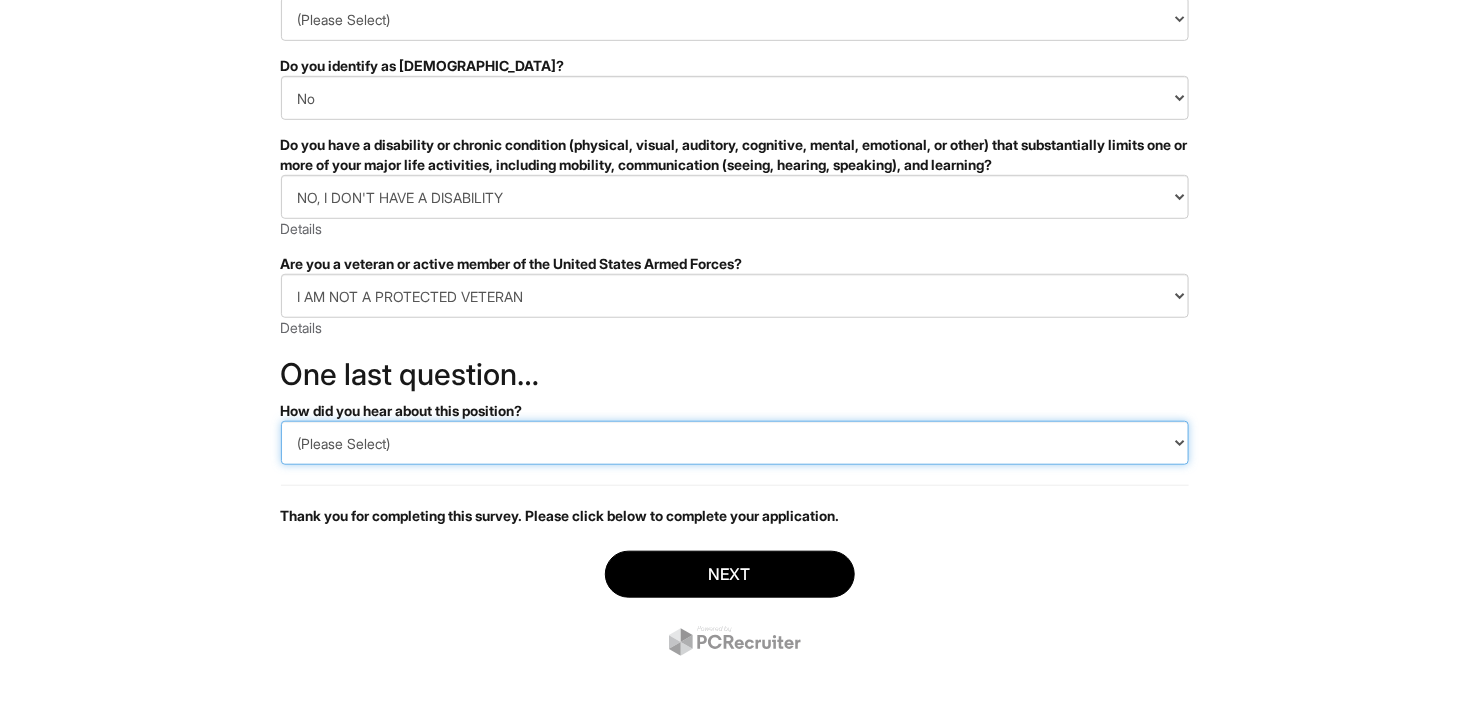 click on "(Please Select) CareerBuilder Indeed LinkedIn Monster Referral Other" at bounding box center (735, 443) 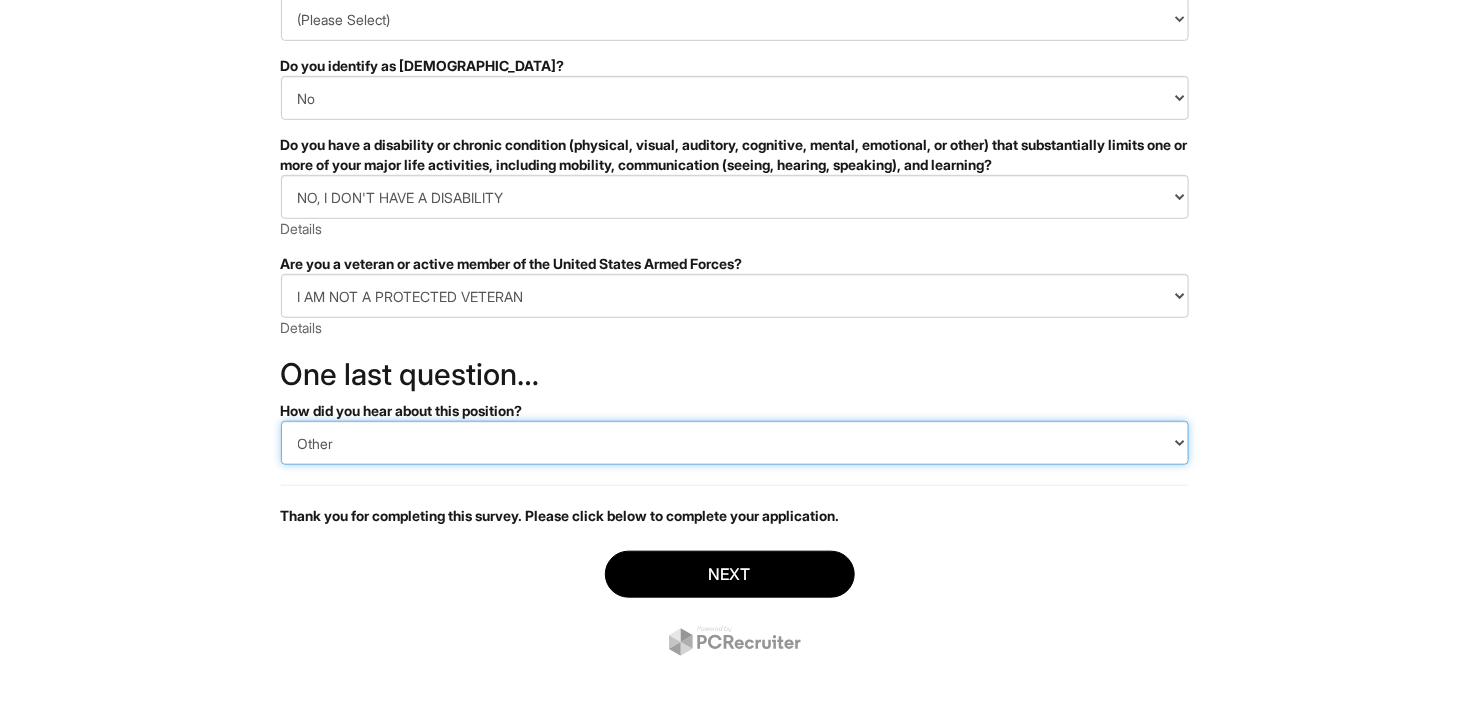 click on "(Please Select) CareerBuilder Indeed LinkedIn Monster Referral Other" at bounding box center [735, 443] 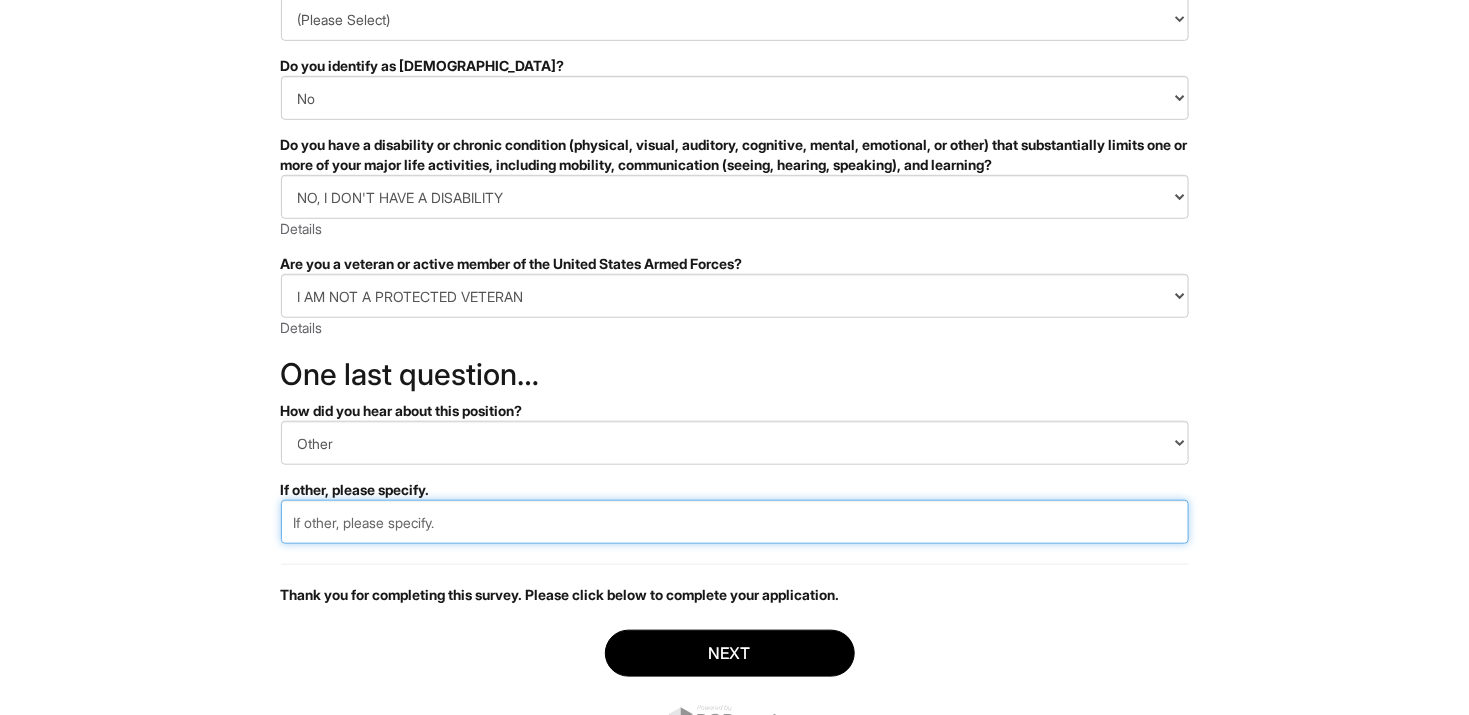 click at bounding box center [735, 522] 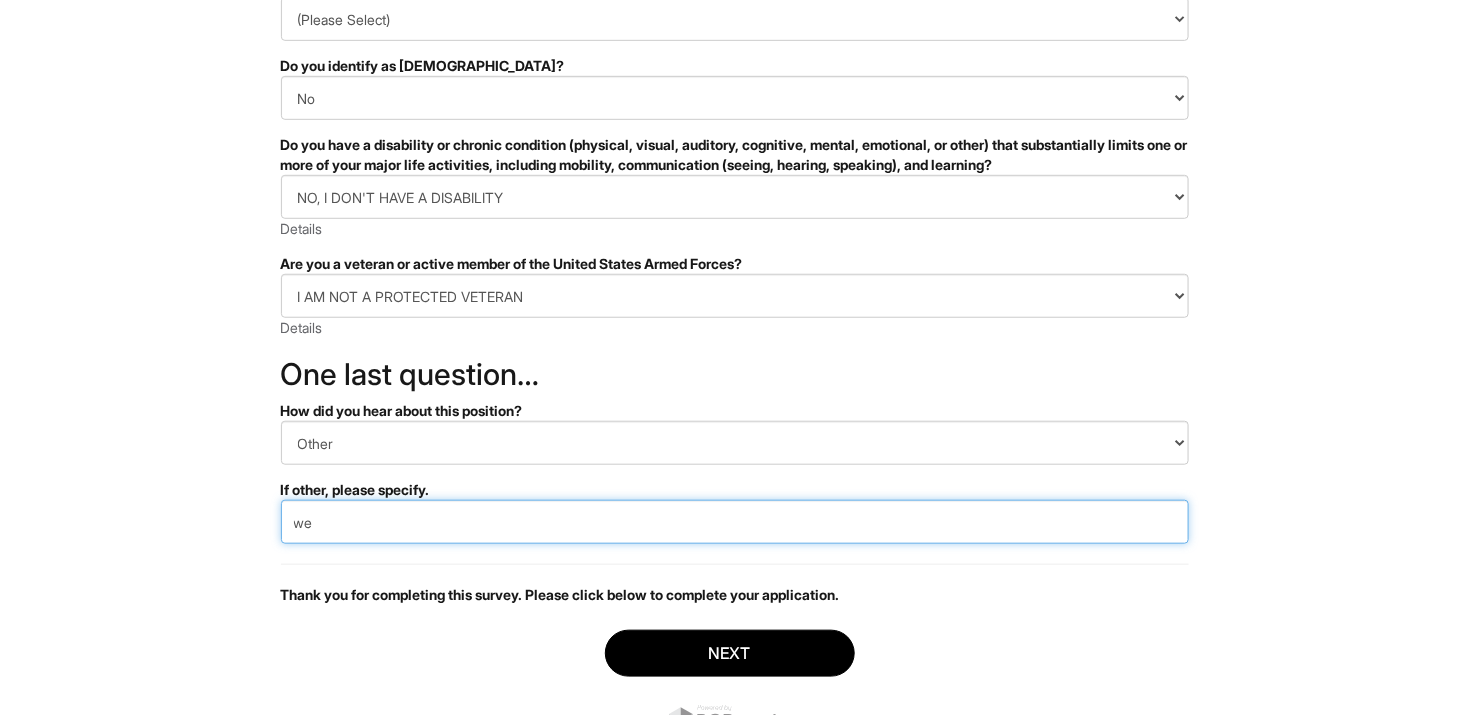 type on "w" 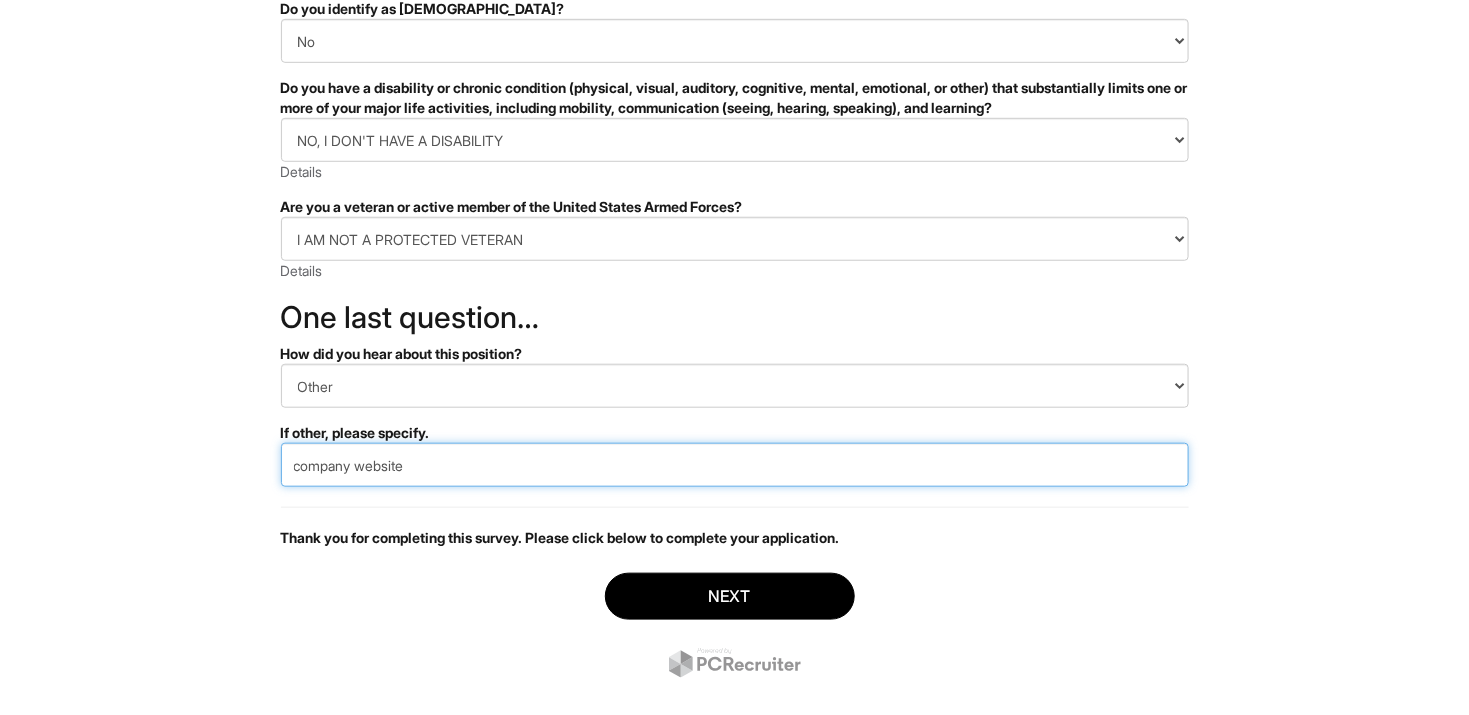 scroll, scrollTop: 488, scrollLeft: 0, axis: vertical 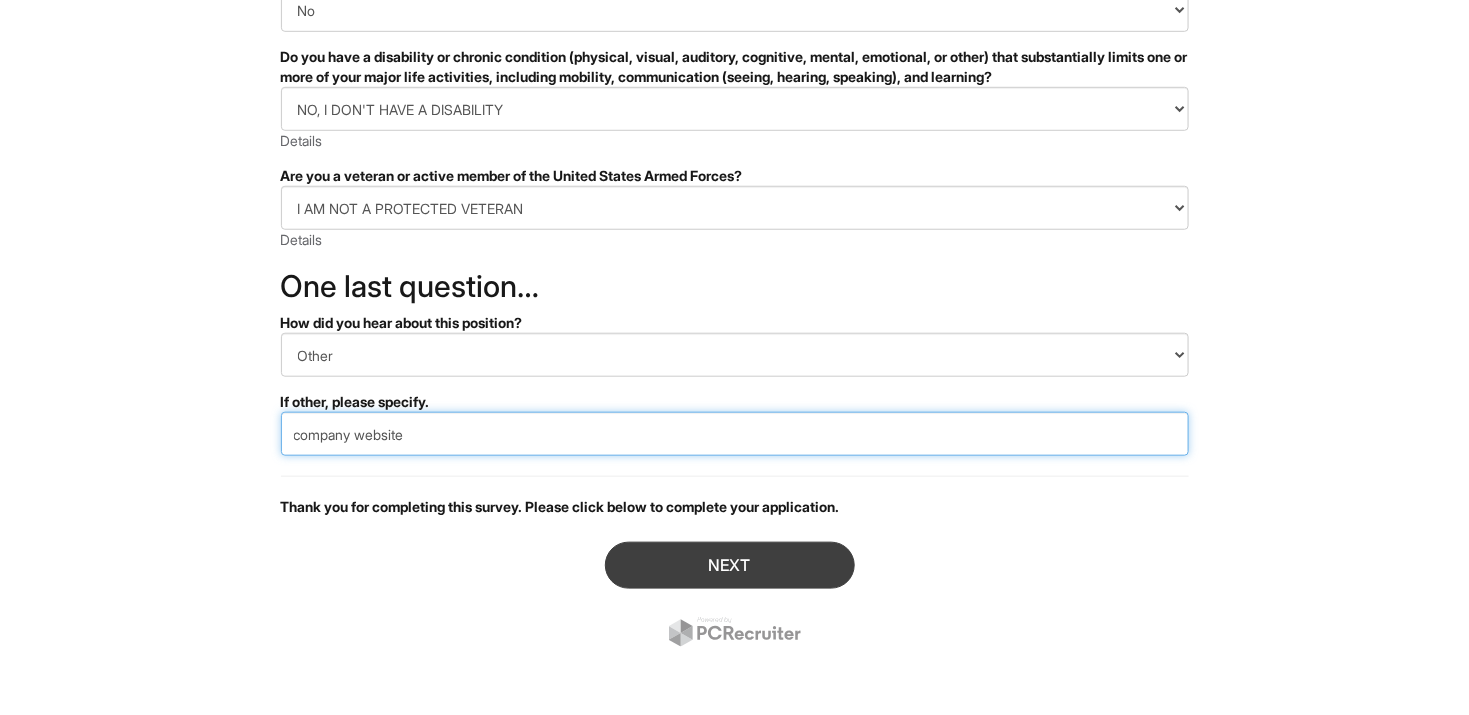 type on "company website" 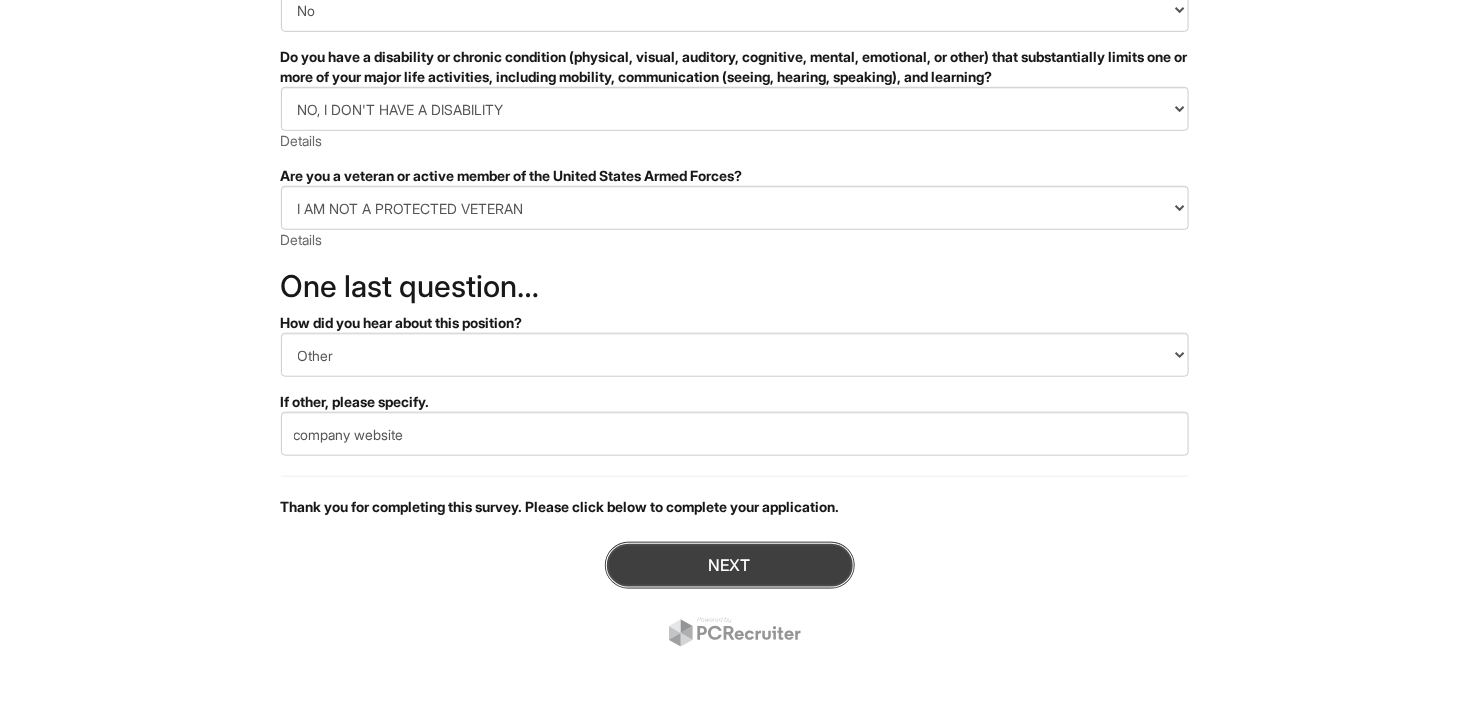 click on "Next" at bounding box center [730, 565] 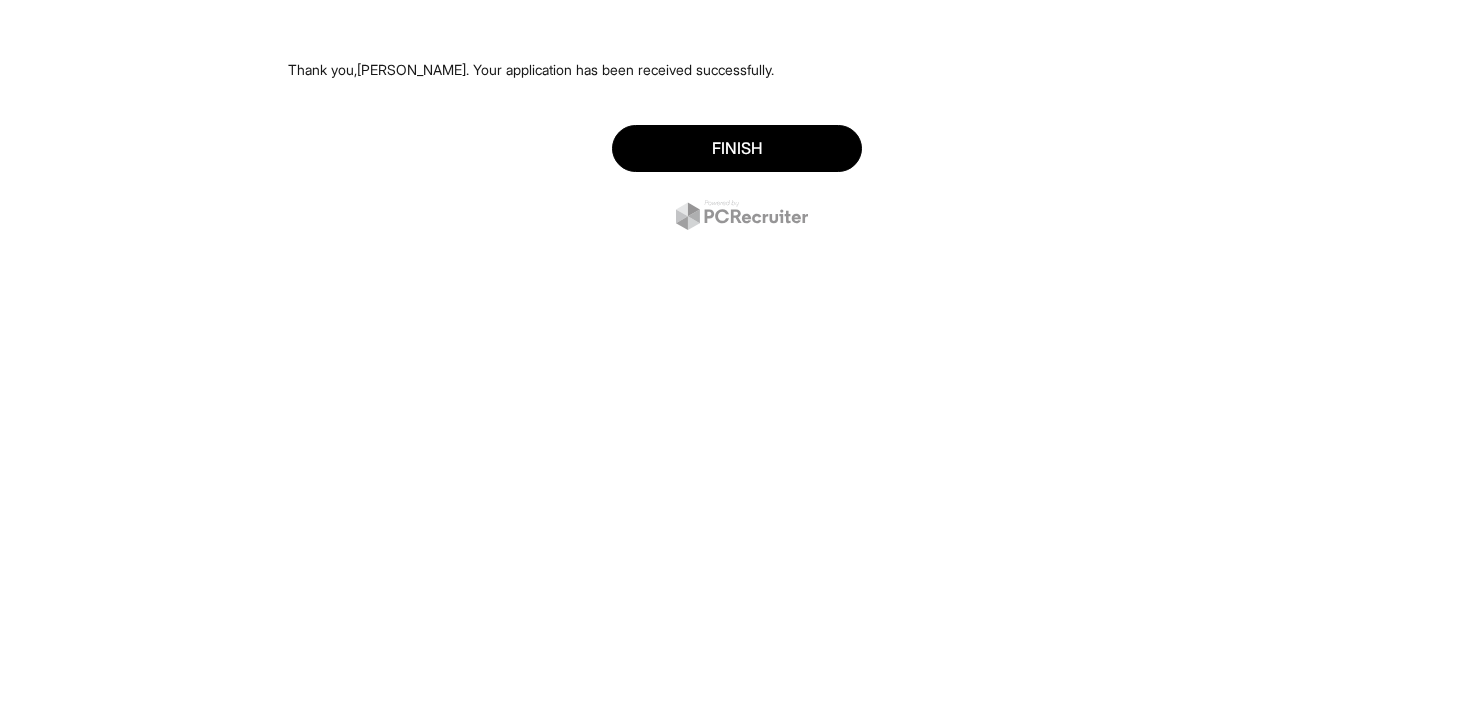 scroll, scrollTop: 0, scrollLeft: 0, axis: both 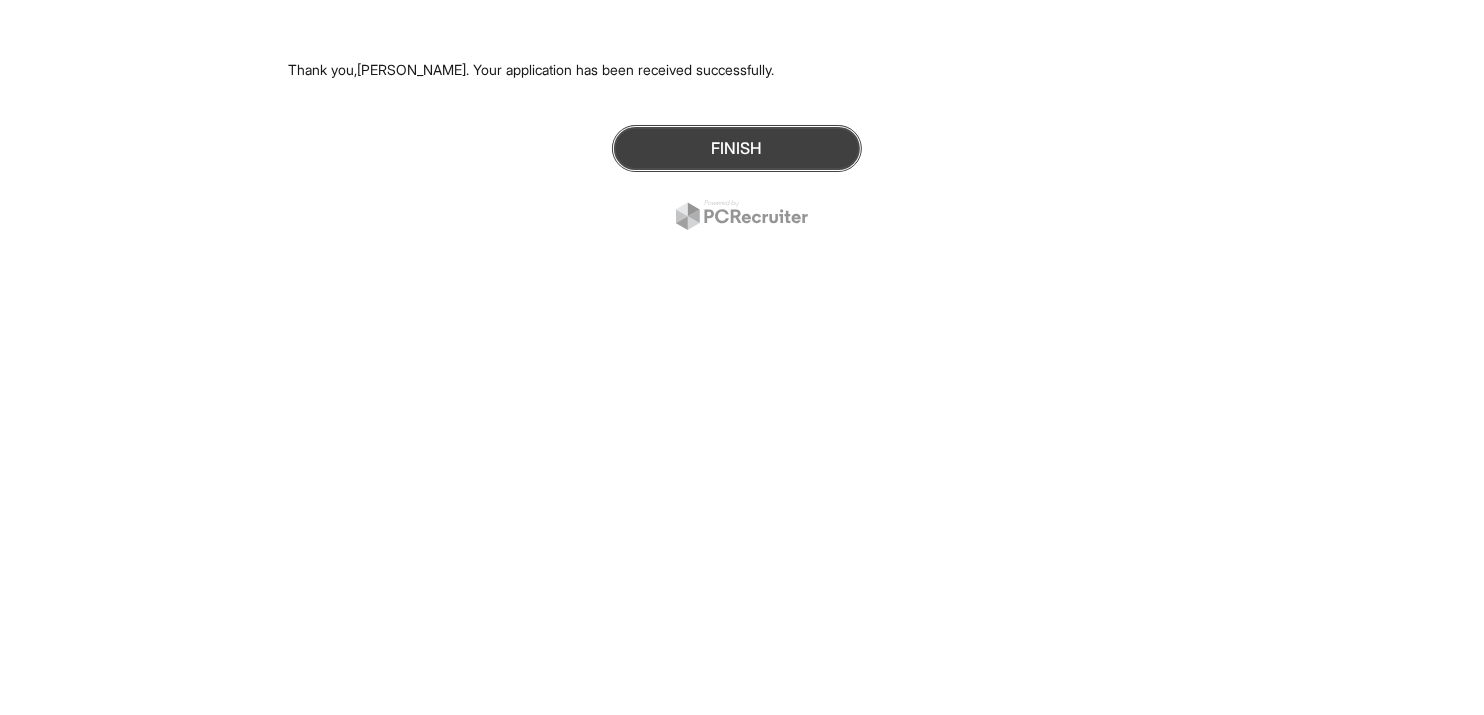 click on "Finish" at bounding box center [737, 148] 